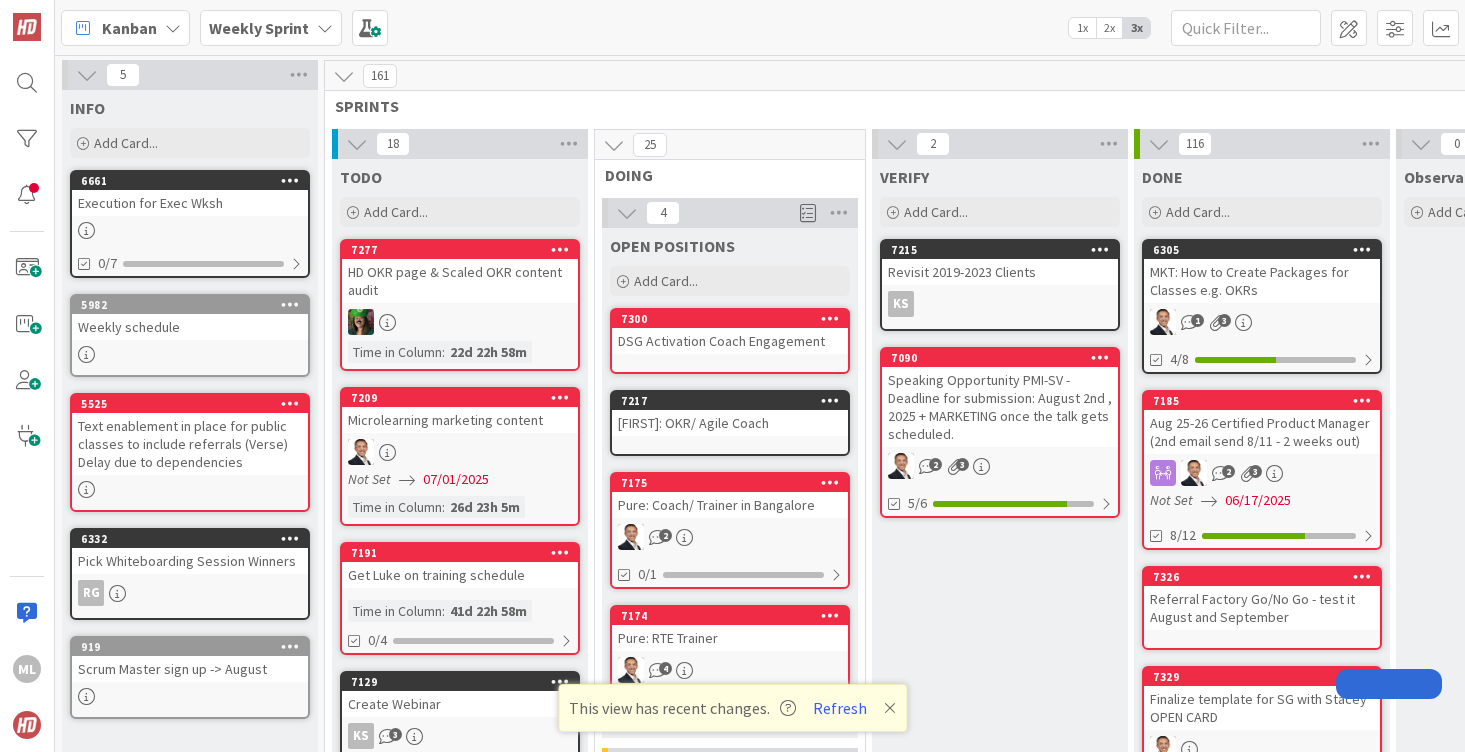 scroll, scrollTop: 0, scrollLeft: 0, axis: both 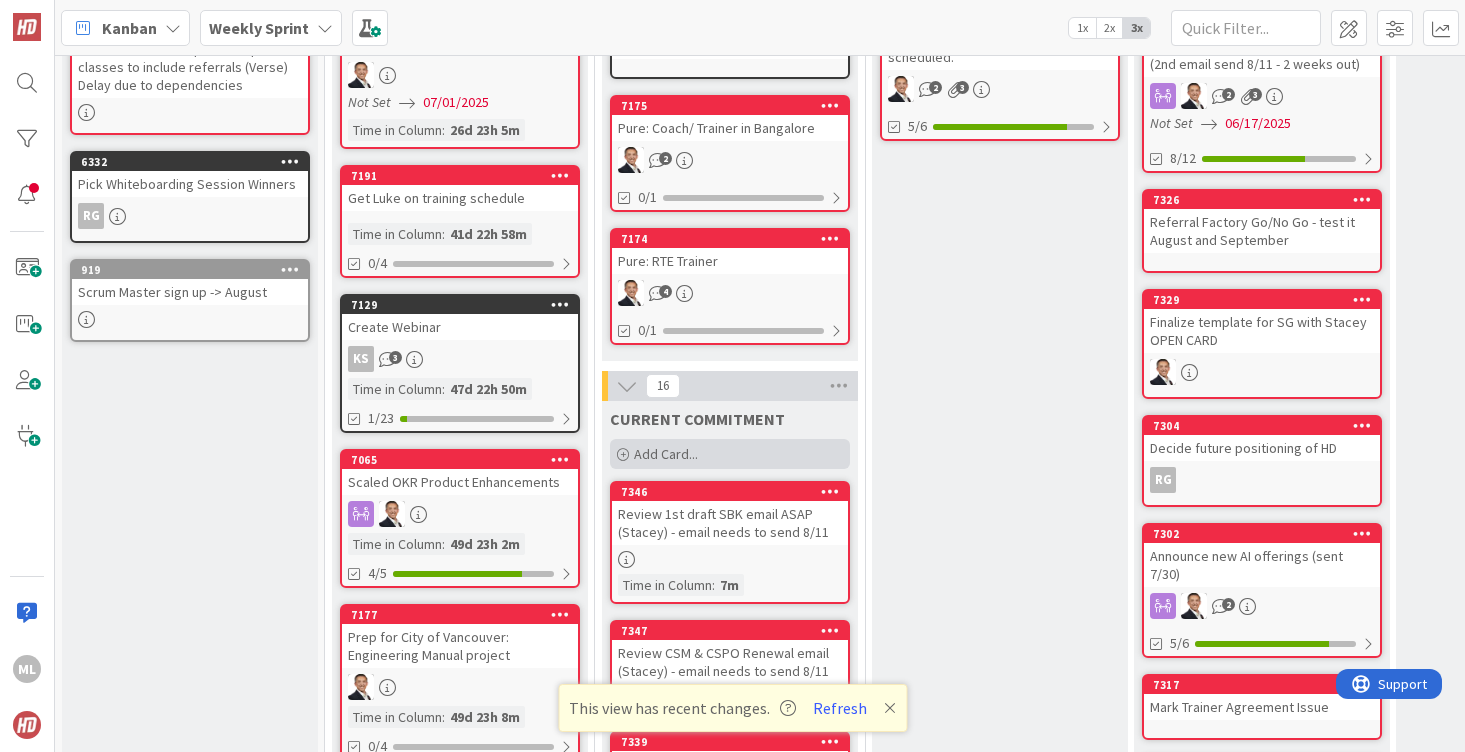 click on "Add Card..." at bounding box center [730, 454] 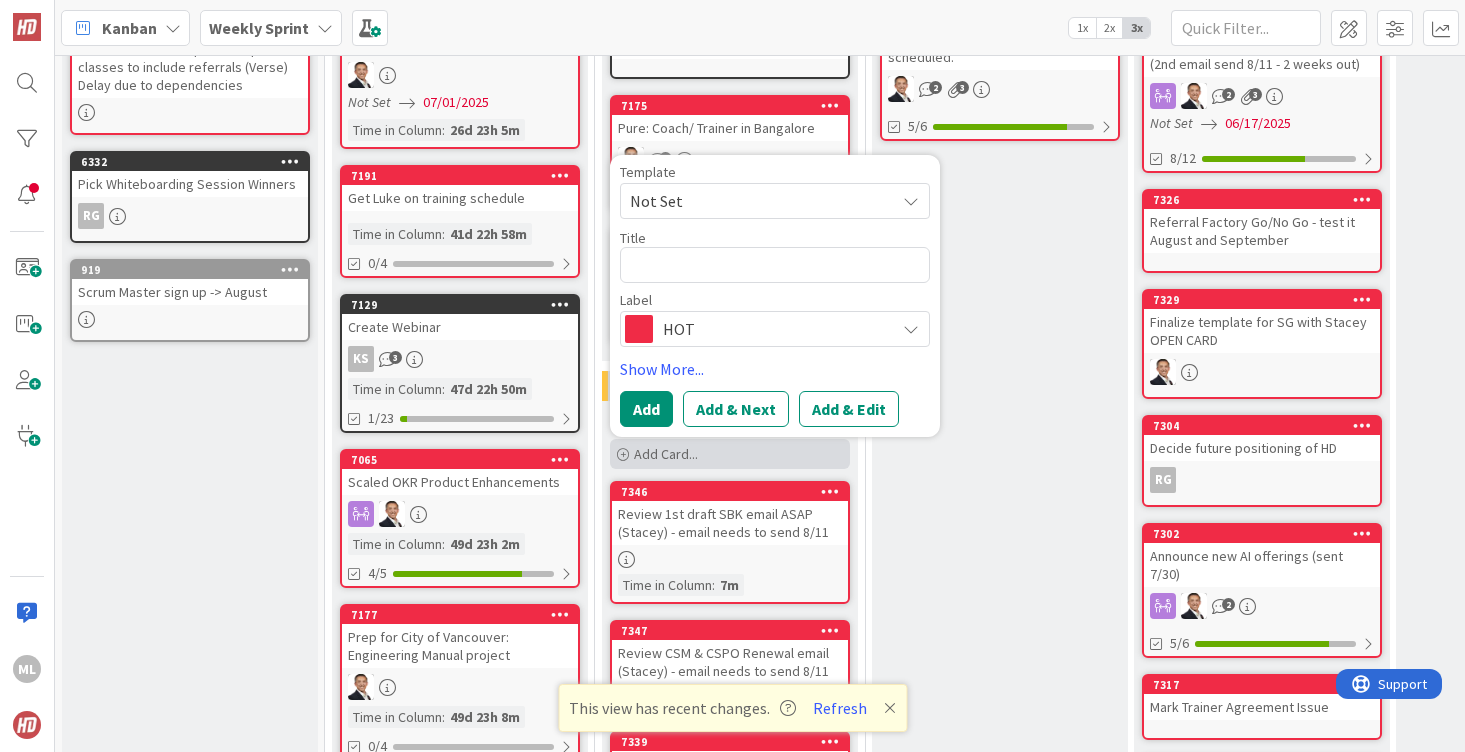 type on "x" 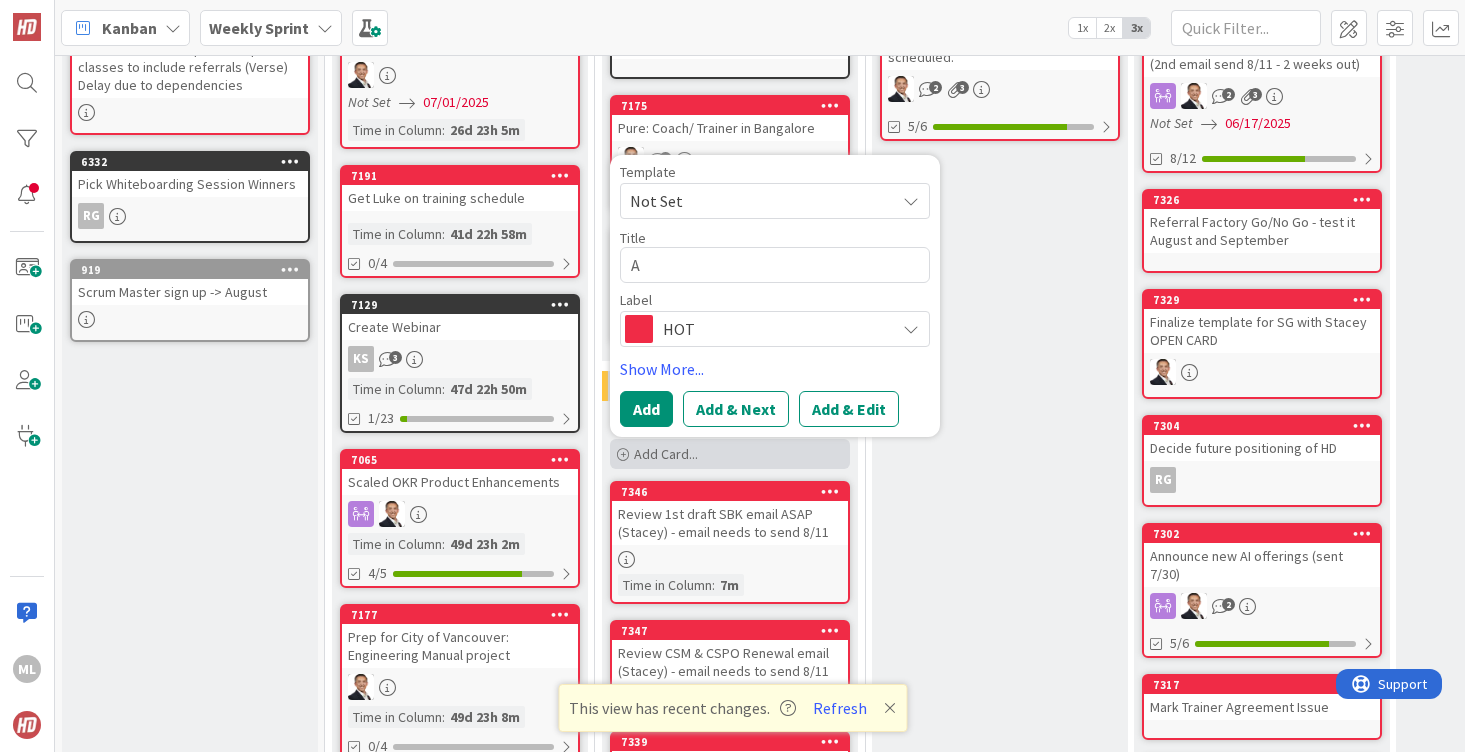 type on "x" 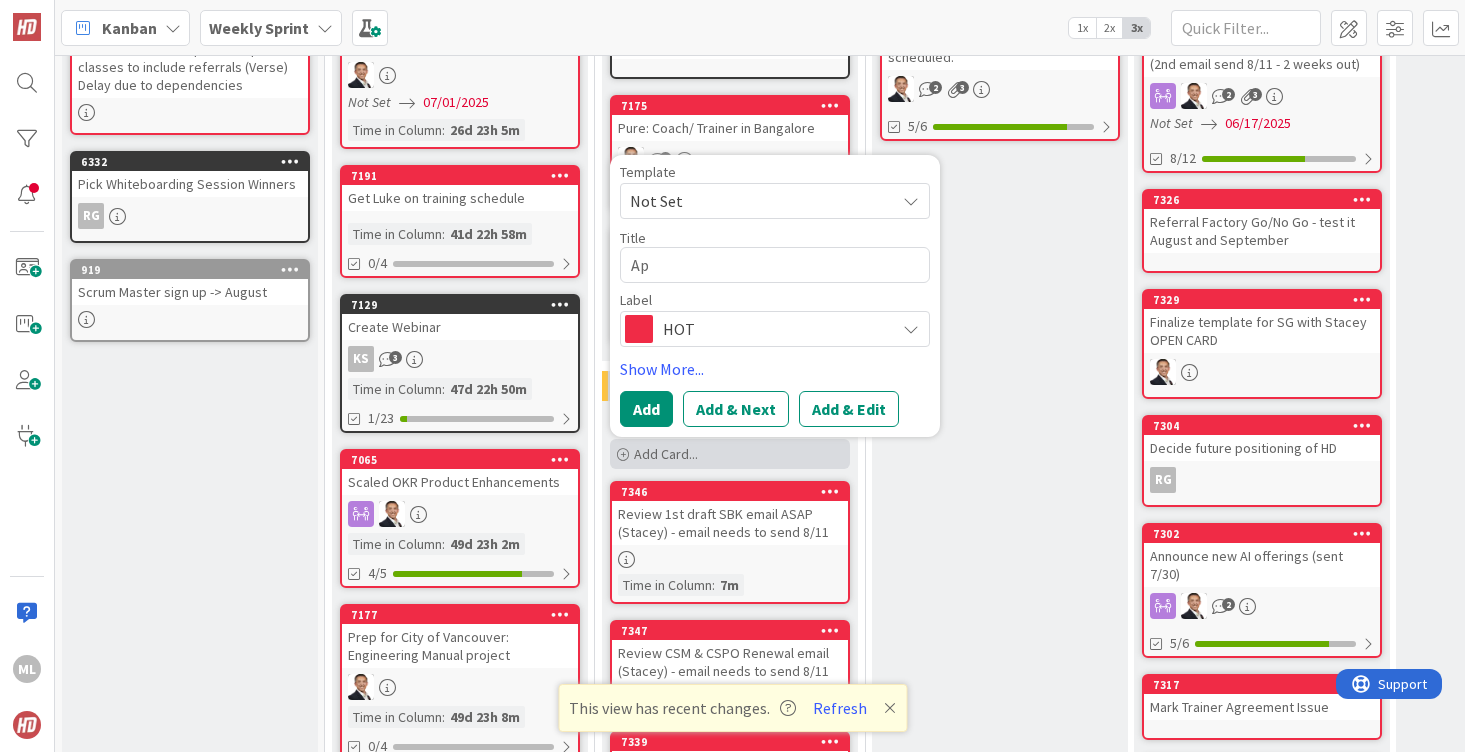 type on "x" 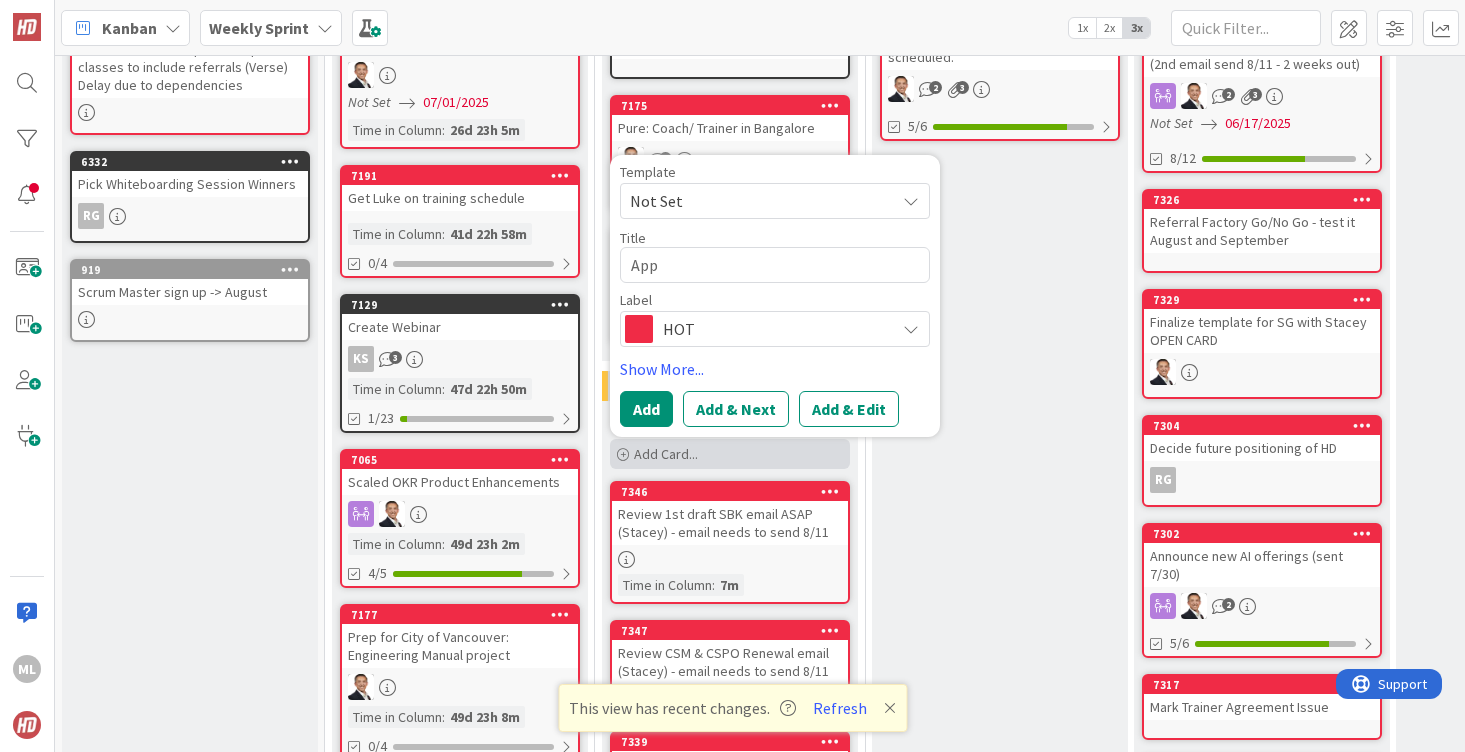 type on "Appr" 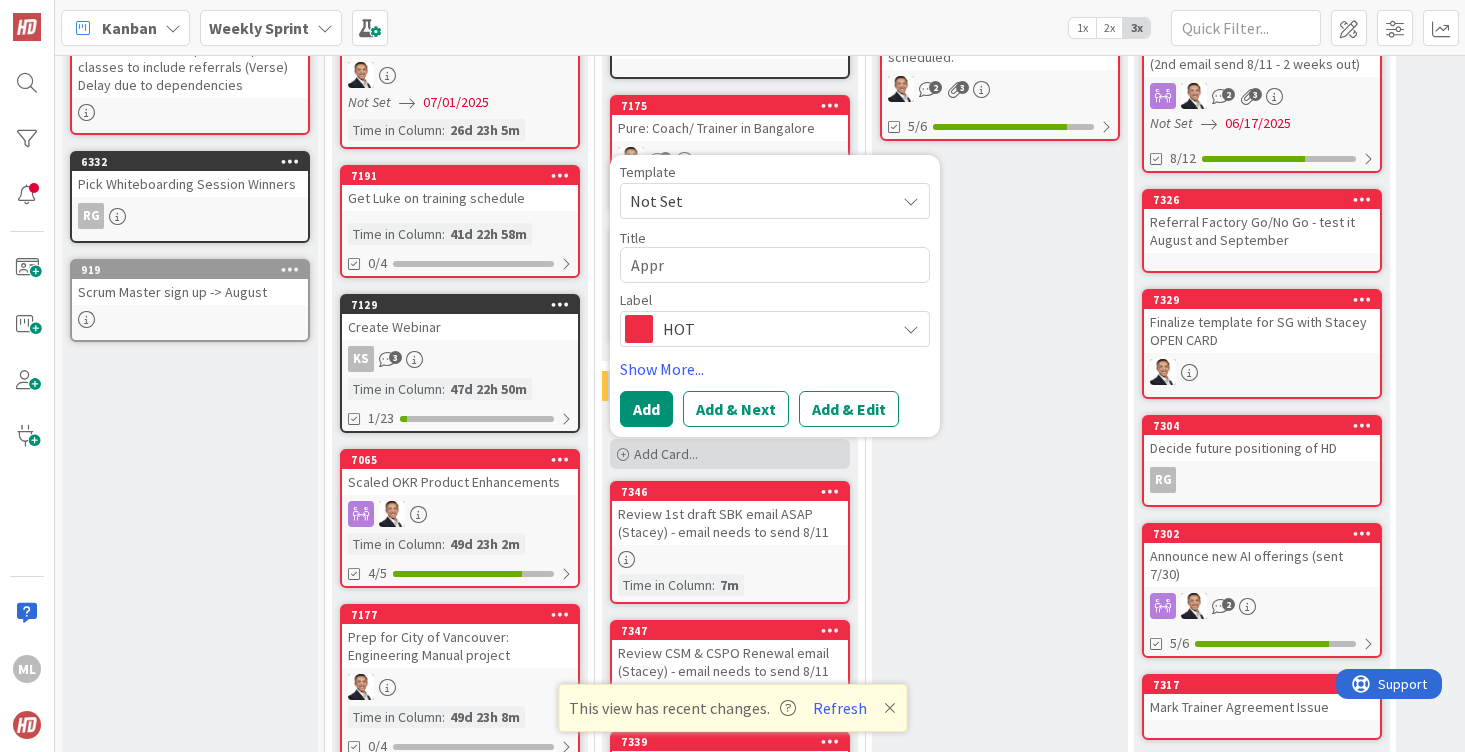 type on "x" 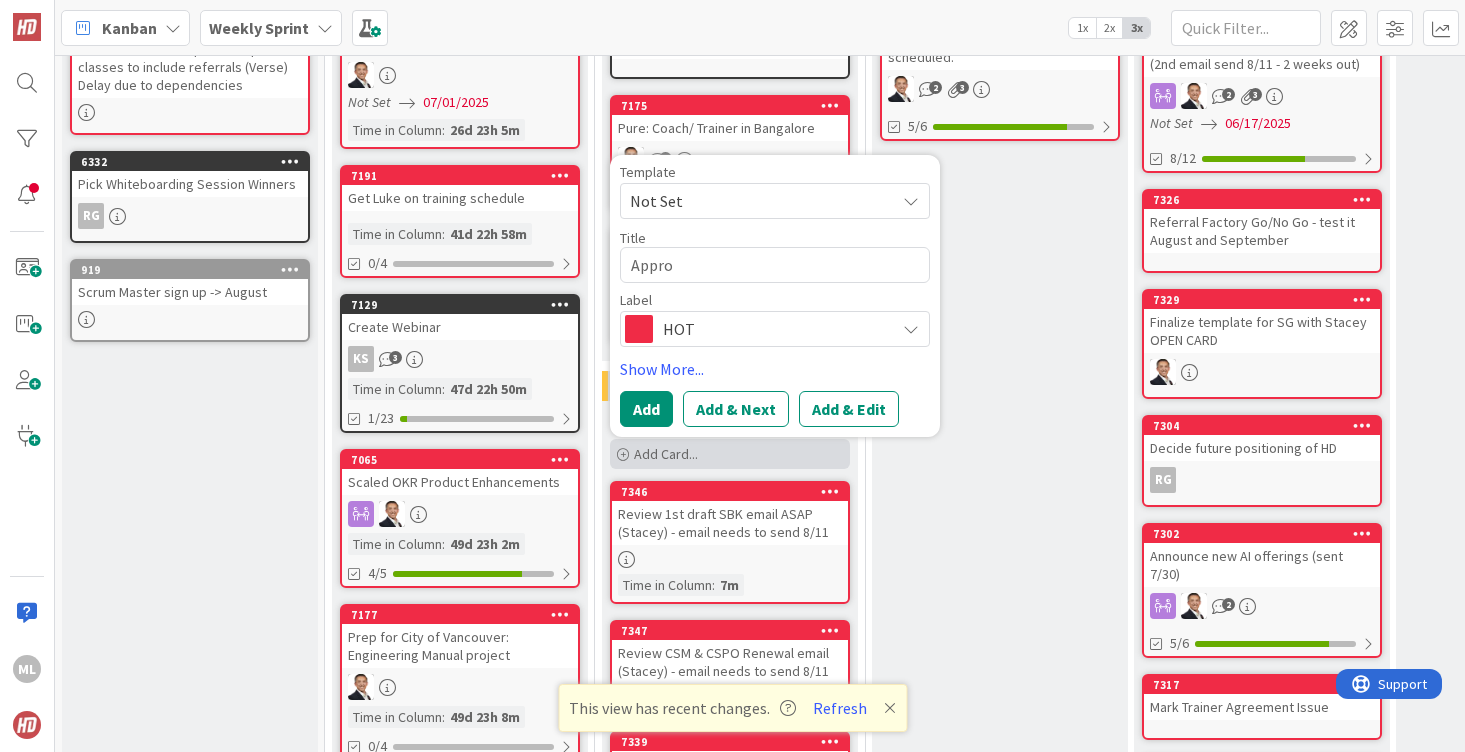 type on "x" 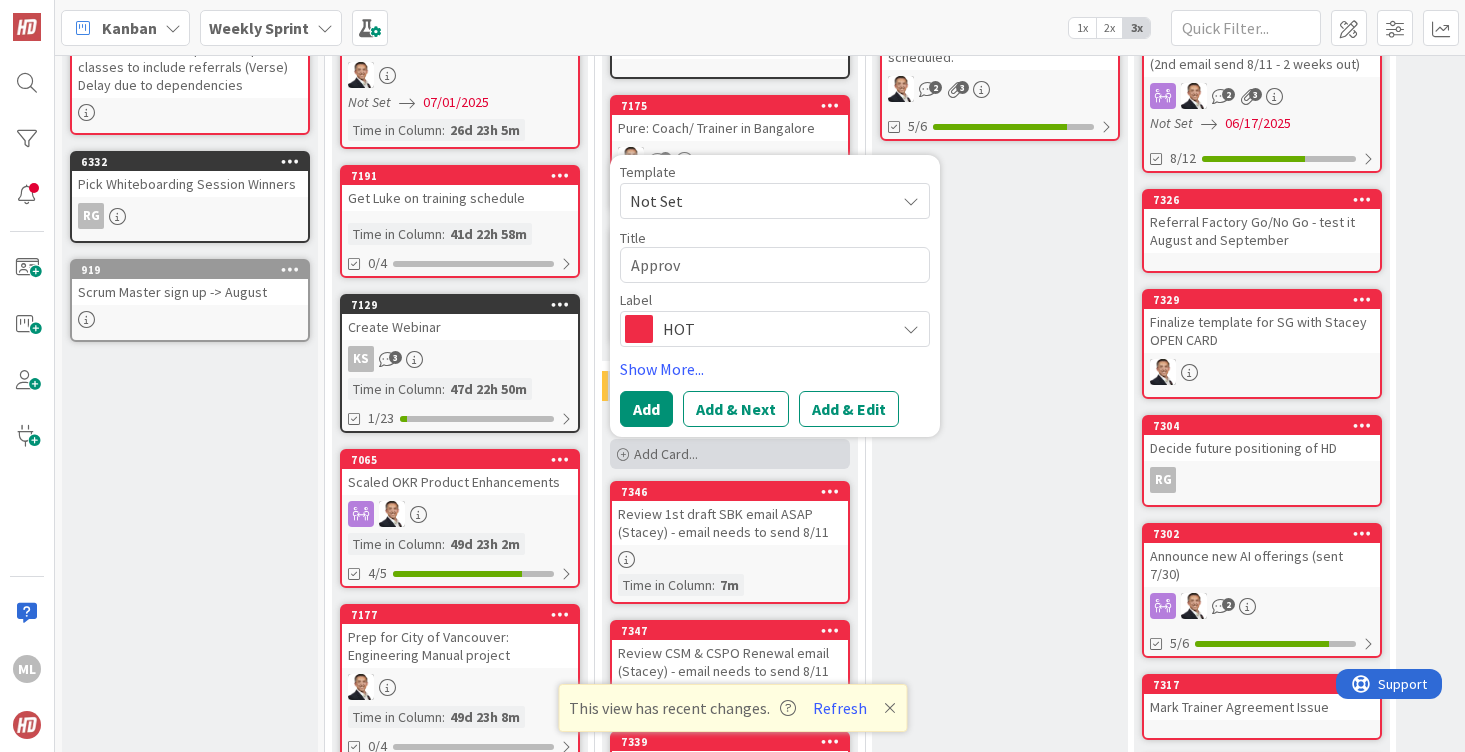 type on "x" 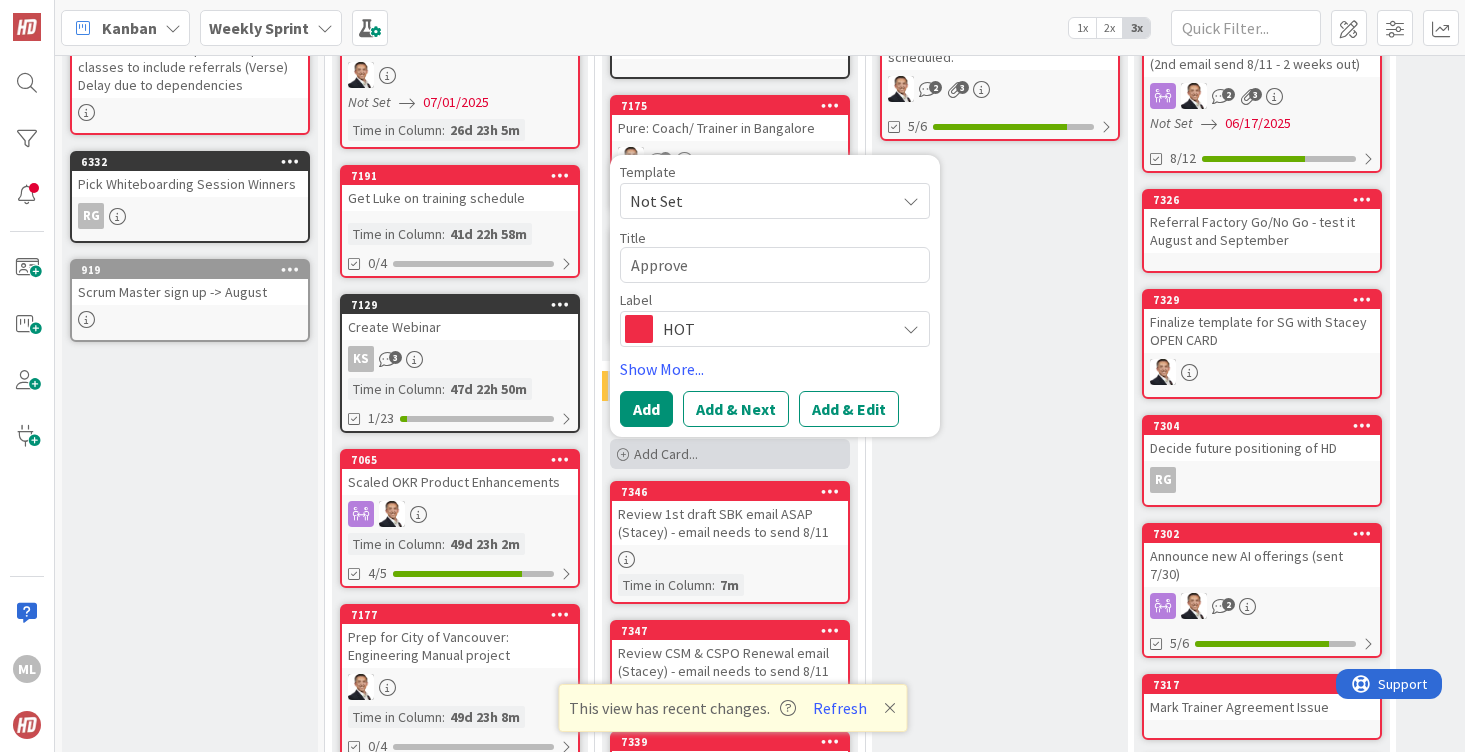 type on "x" 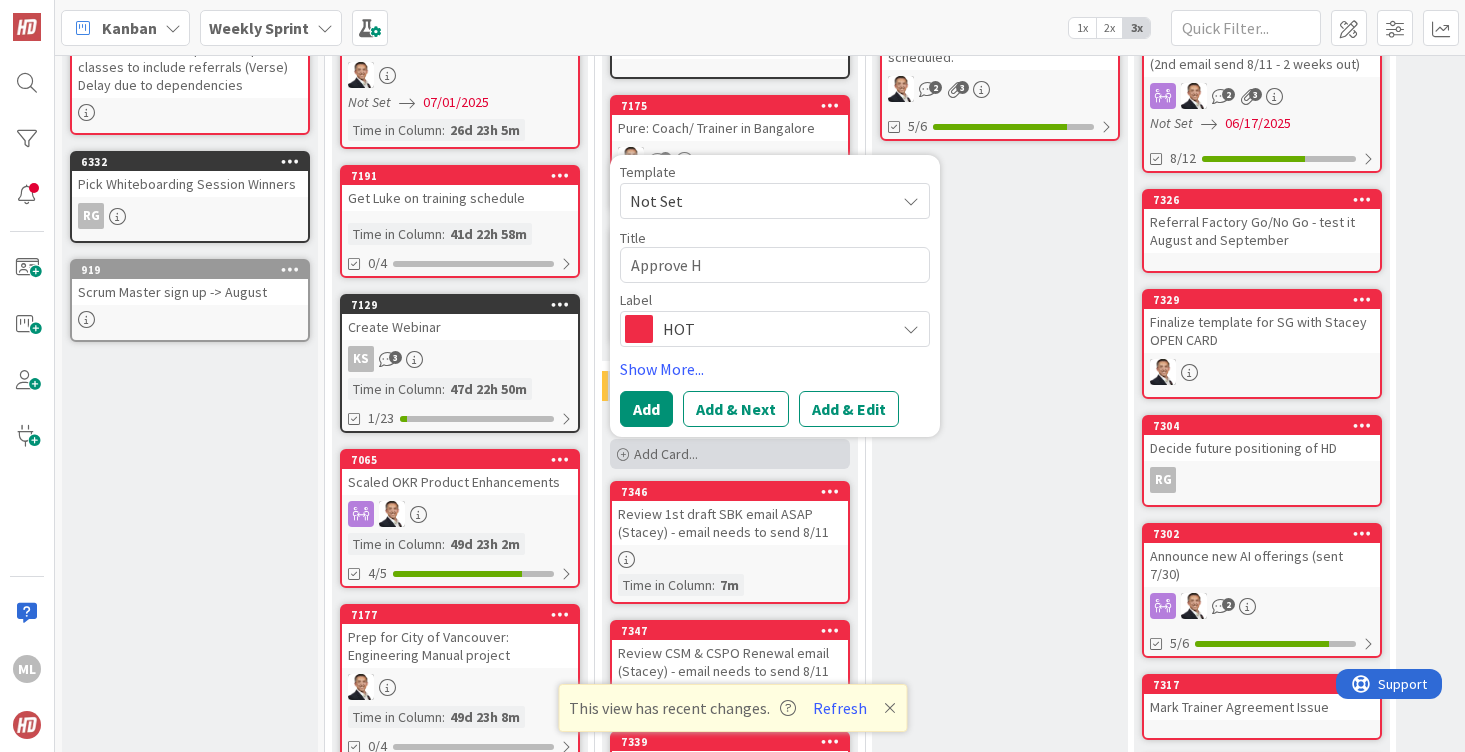 type on "x" 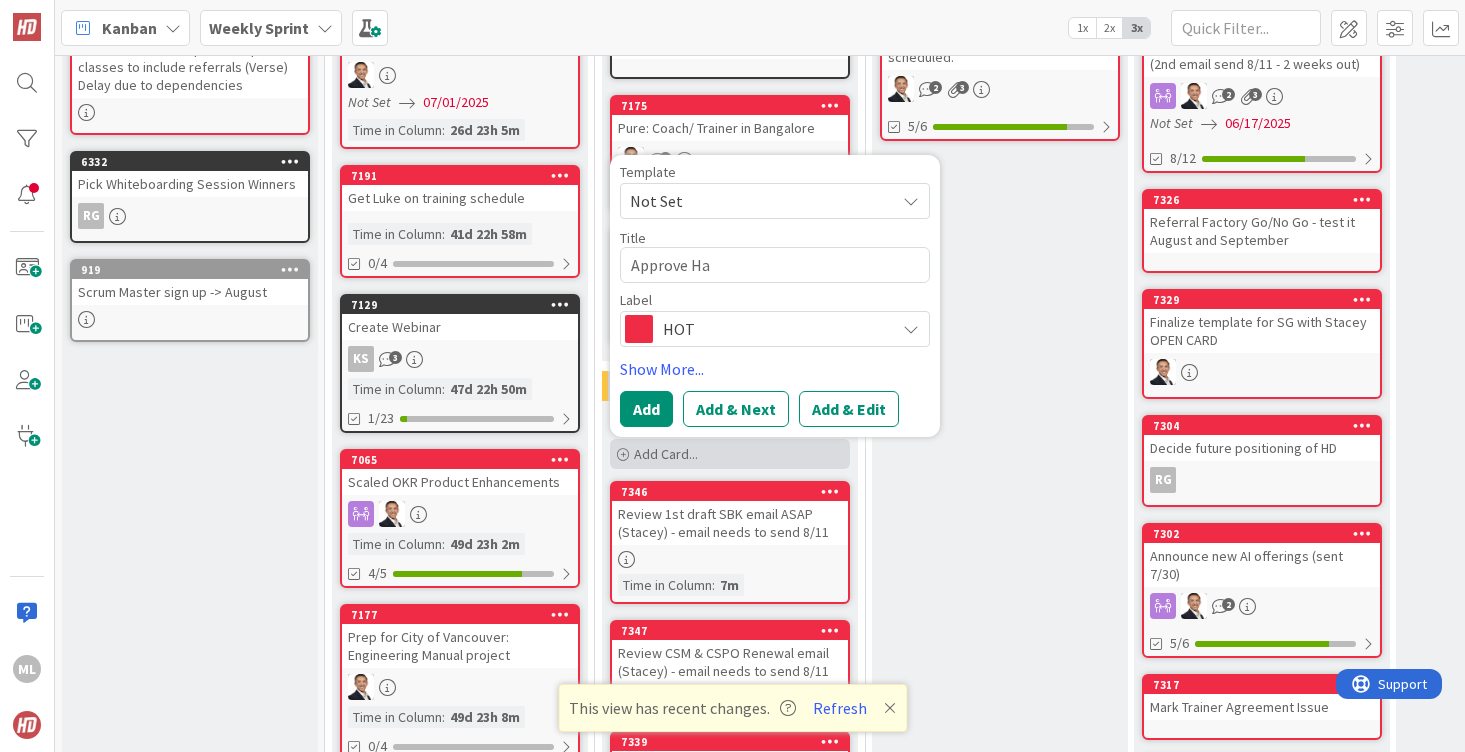 type on "x" 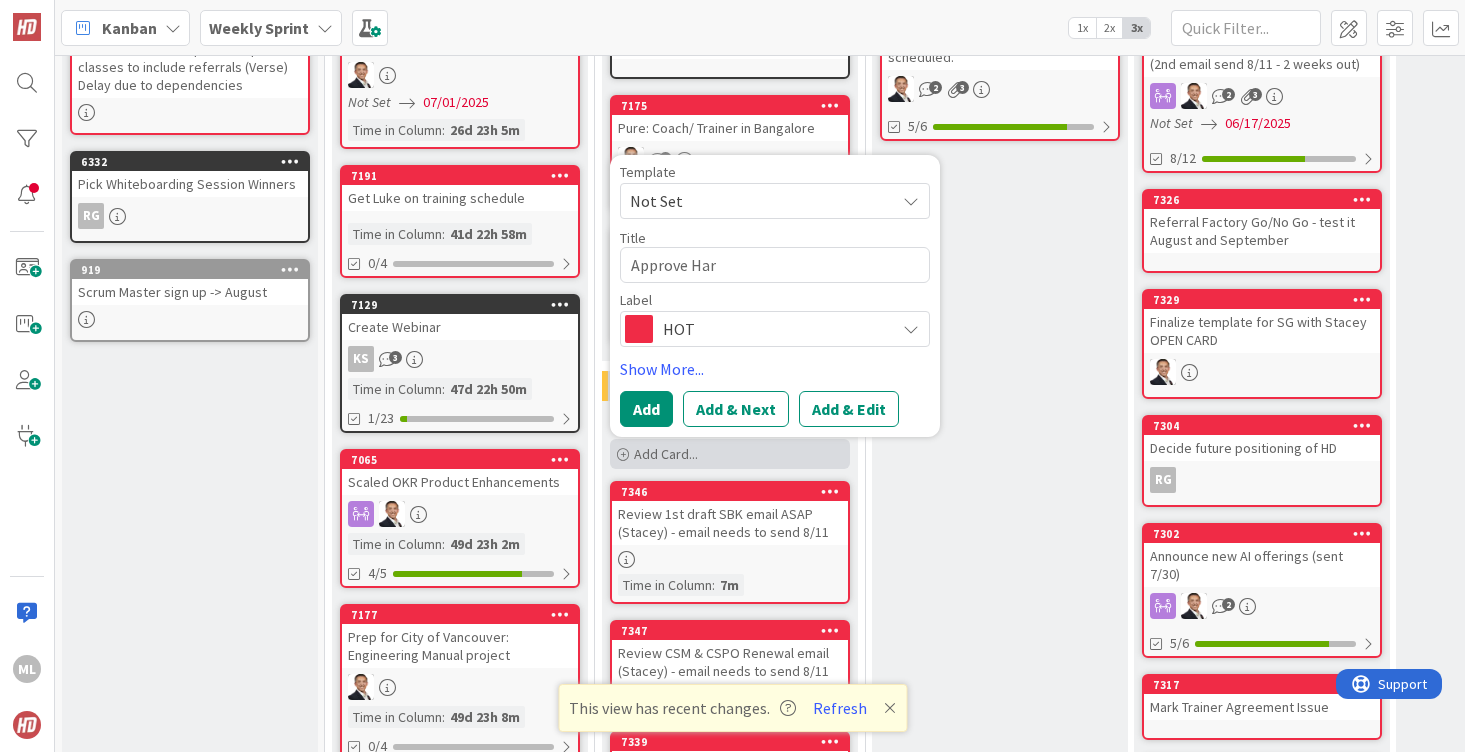 type on "x" 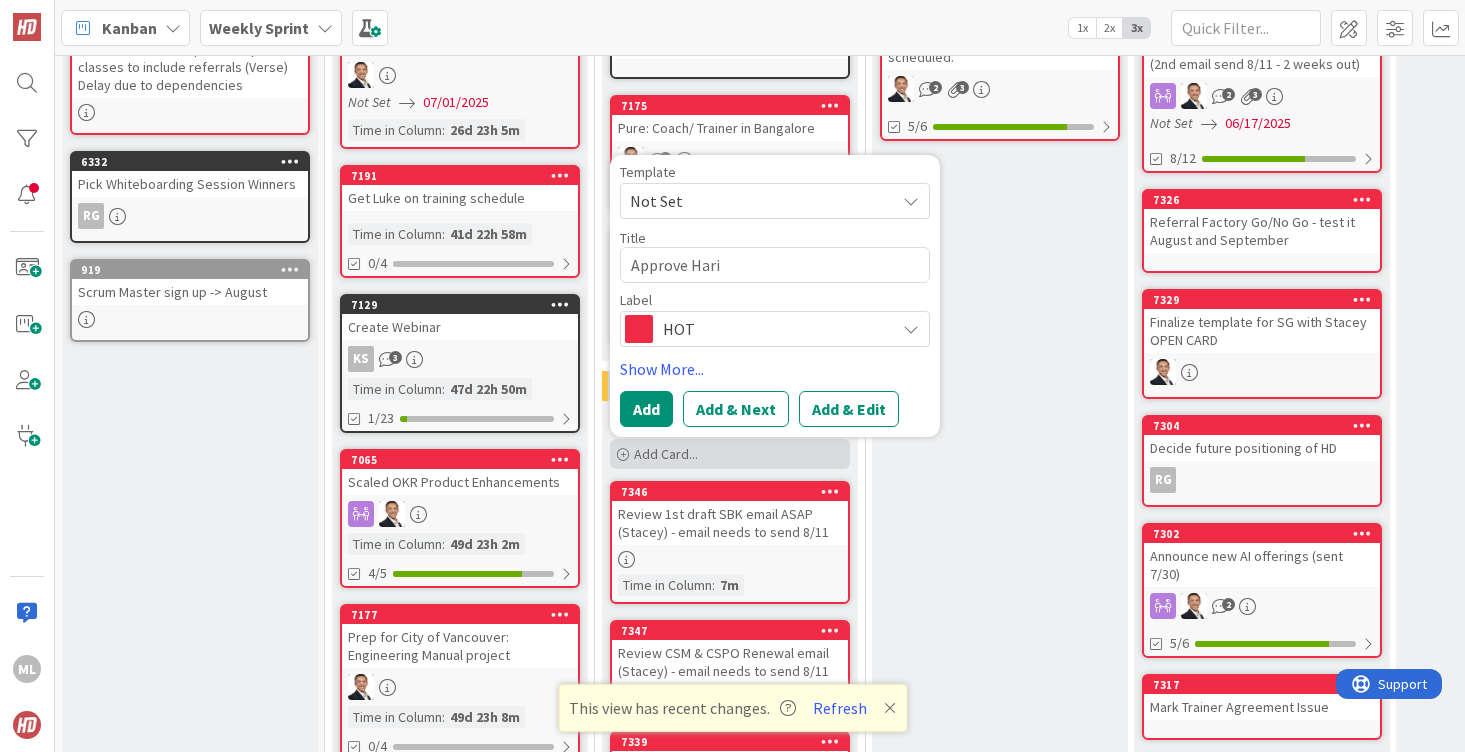 type on "x" 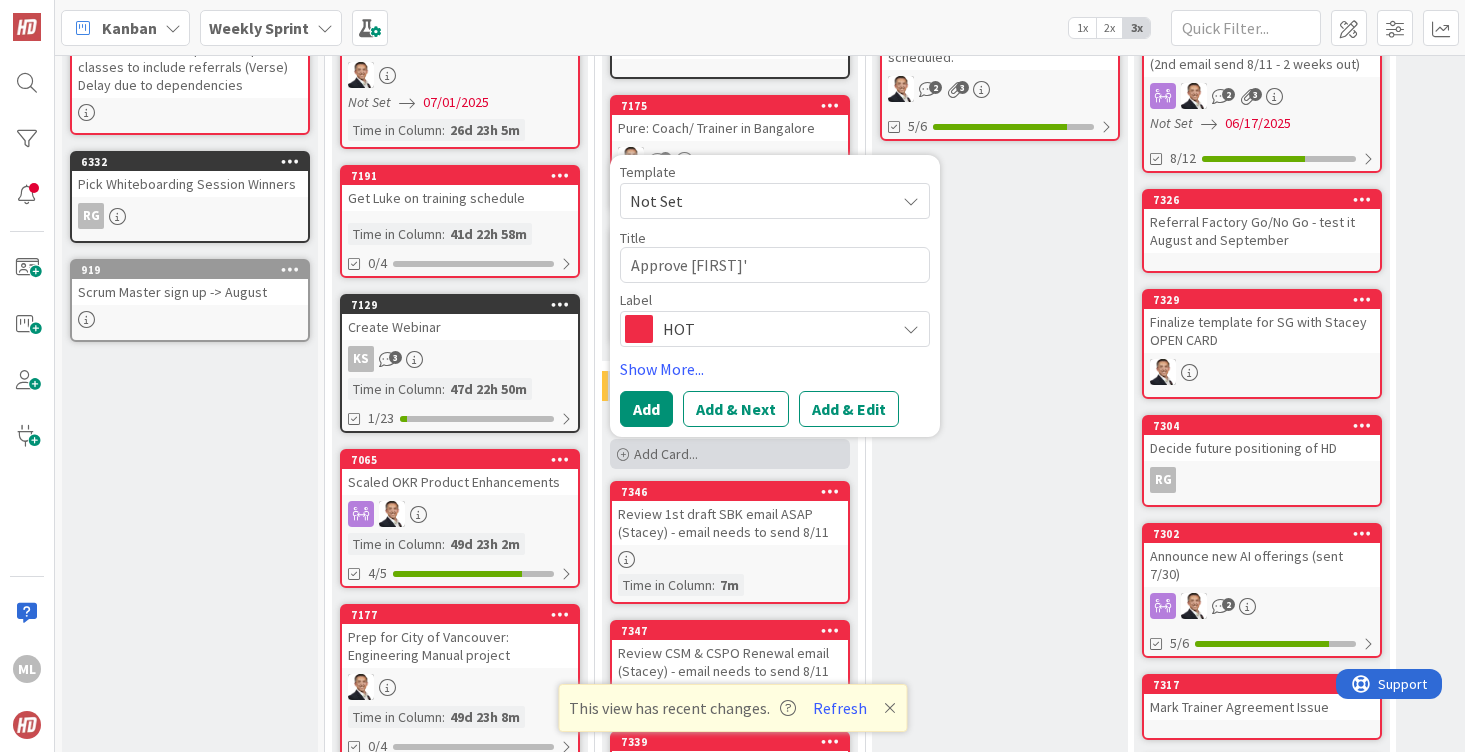 type on "x" 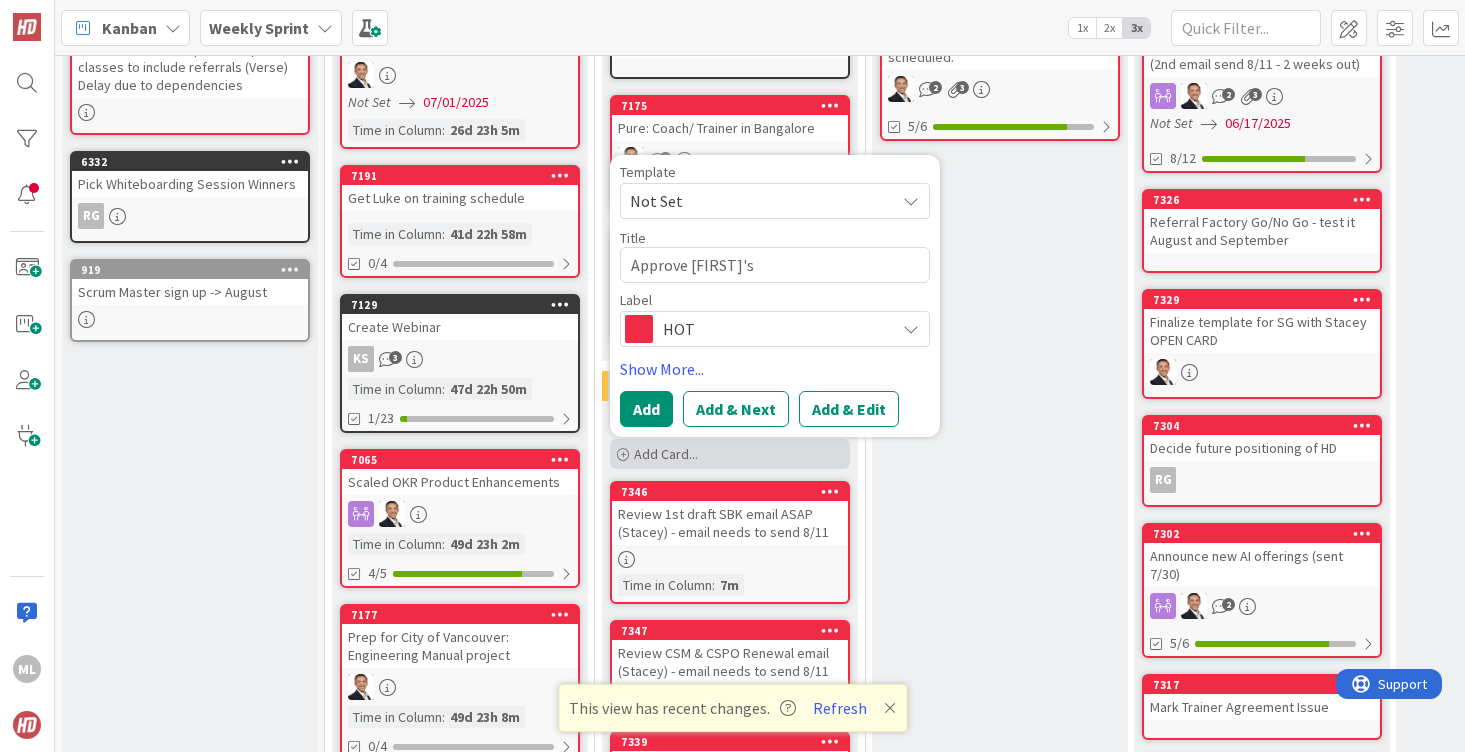 type on "x" 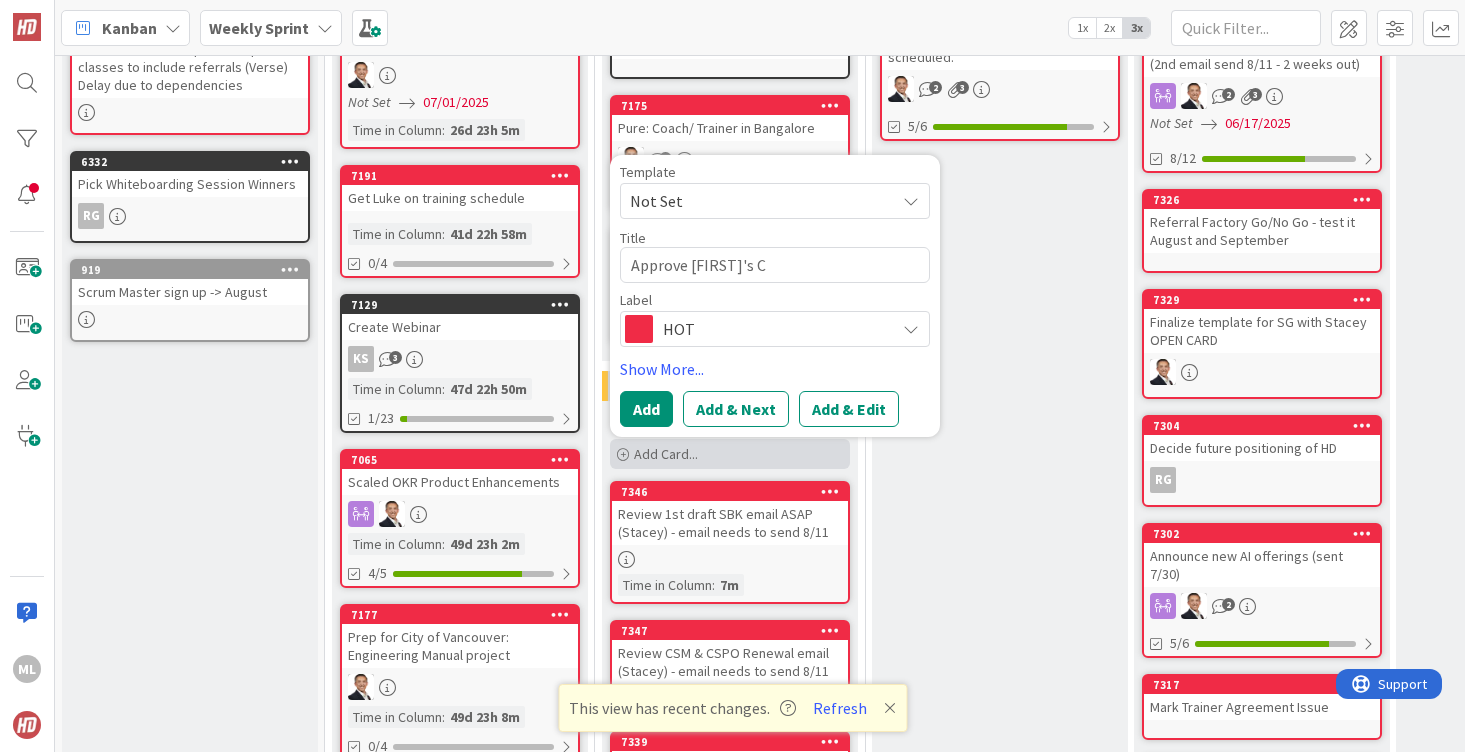 type on "Approve [FIRST]'s Co" 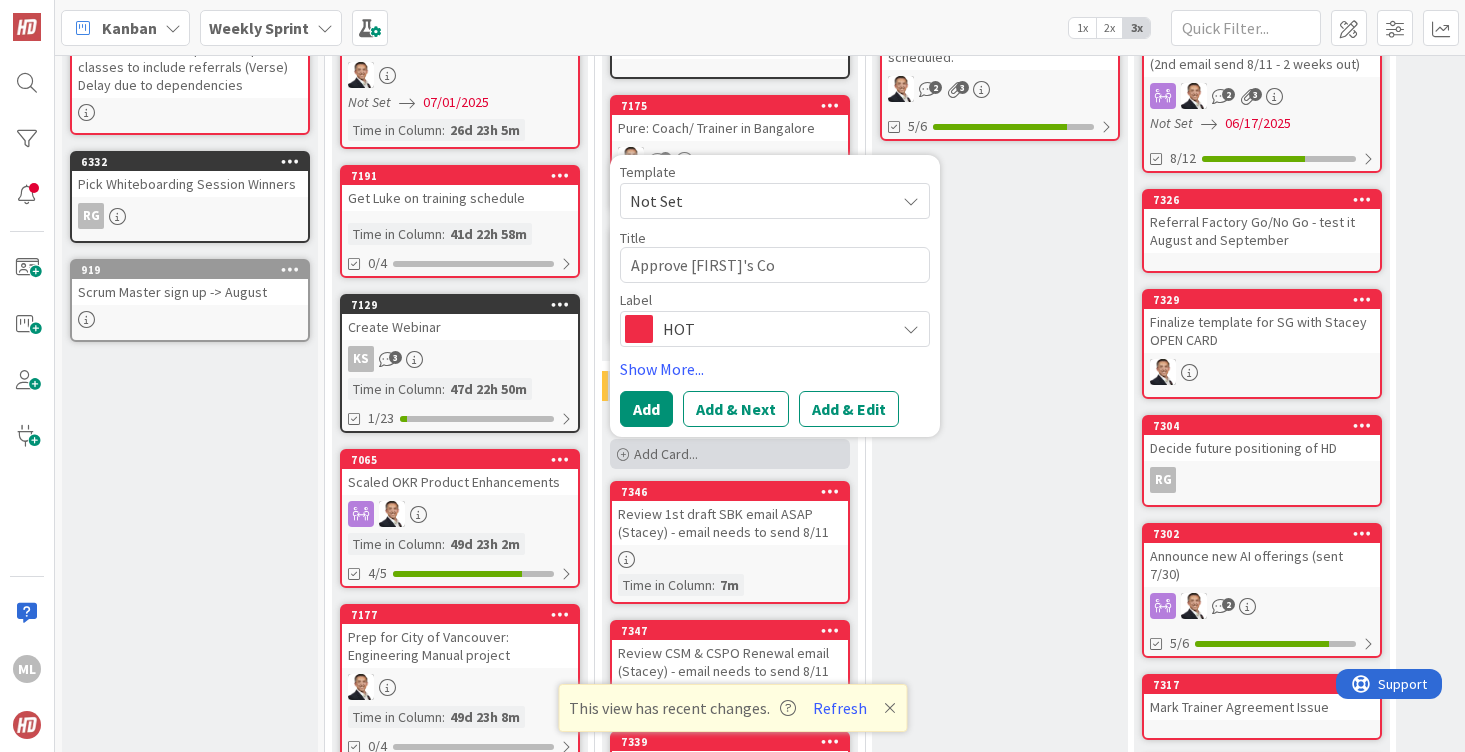 type on "x" 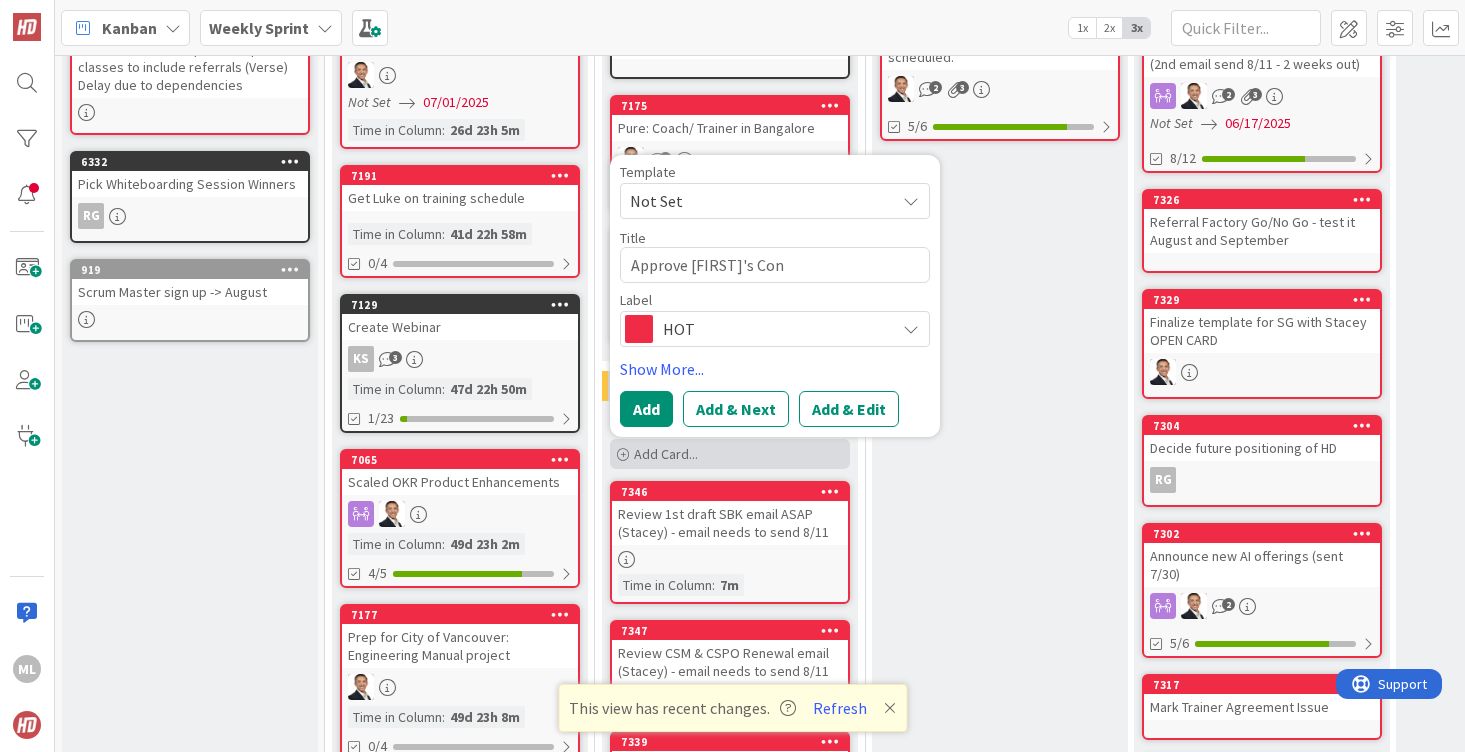 type on "x" 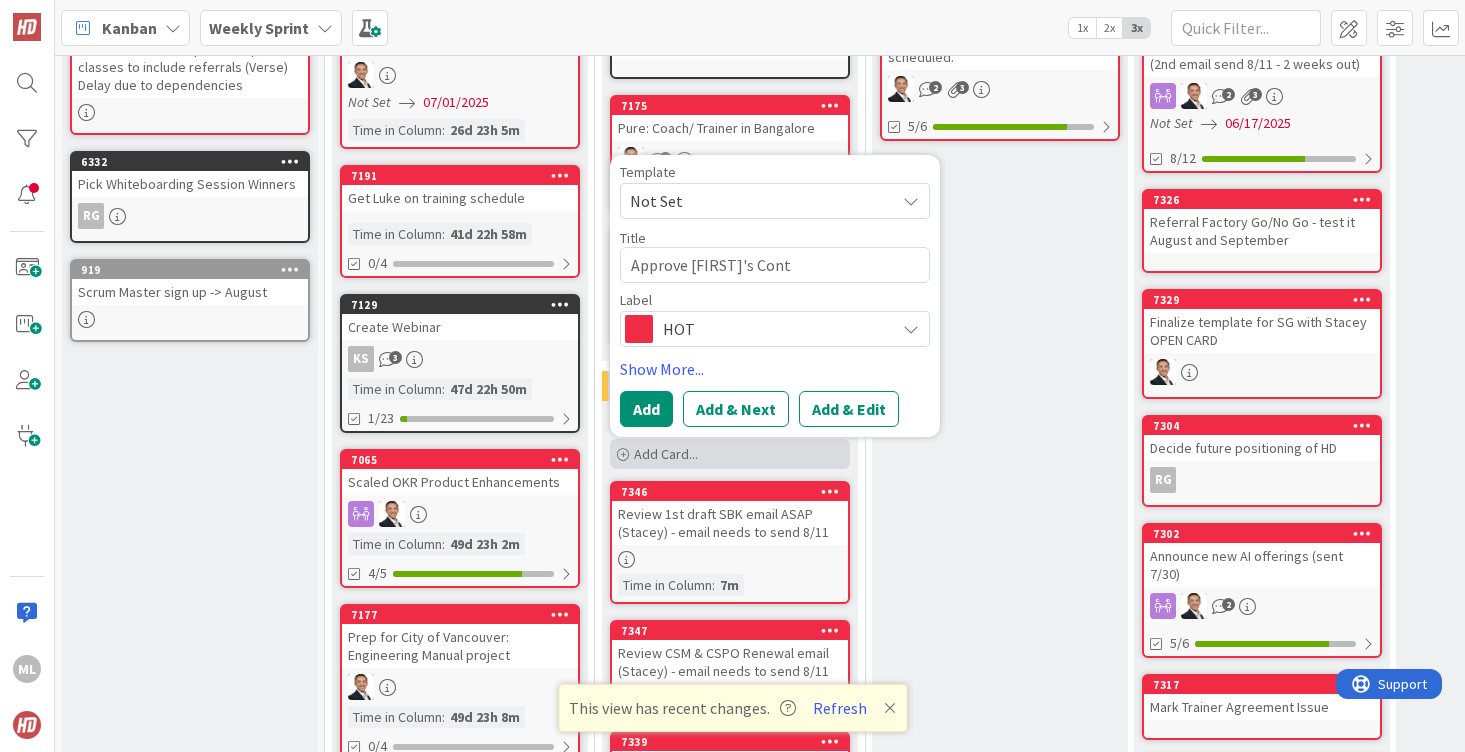 type on "x" 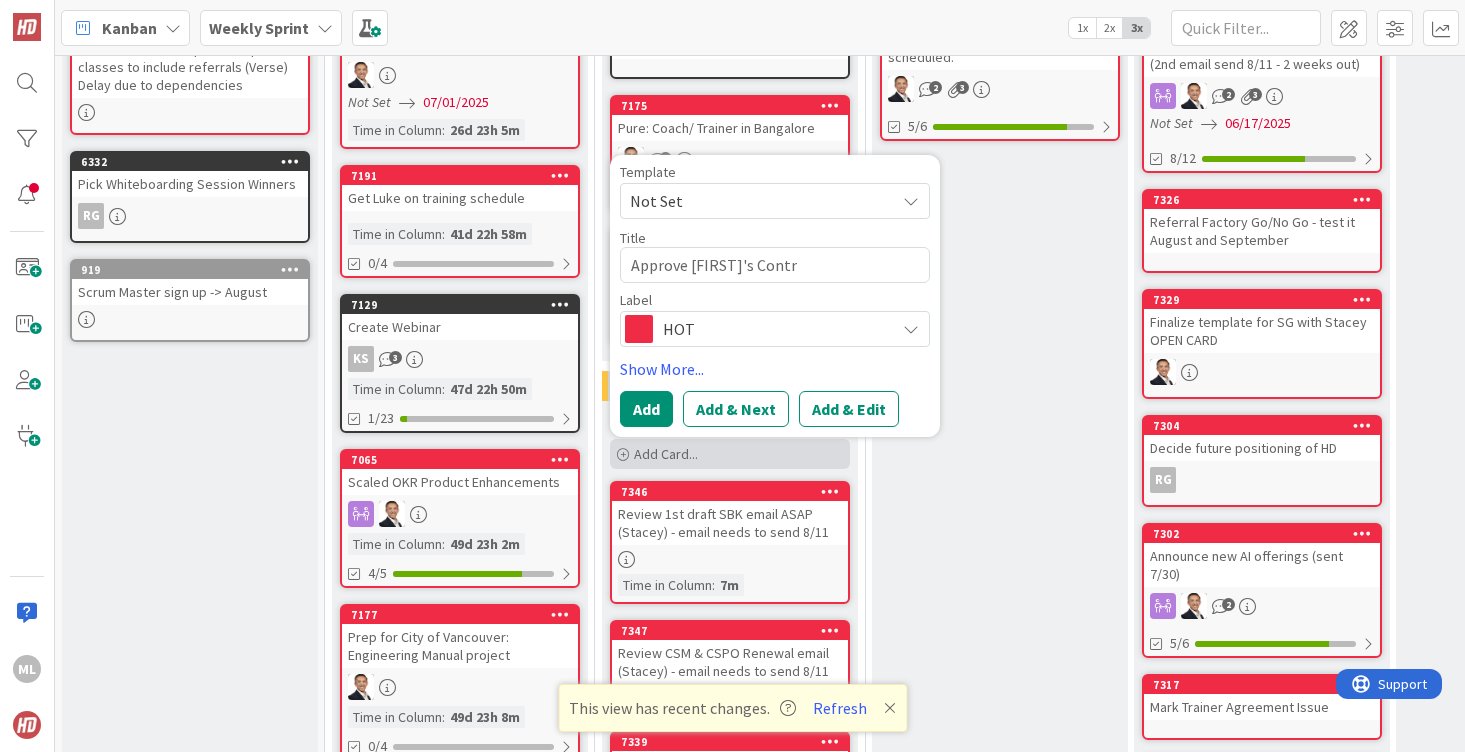 type on "Approve [FIRST]'s Contra" 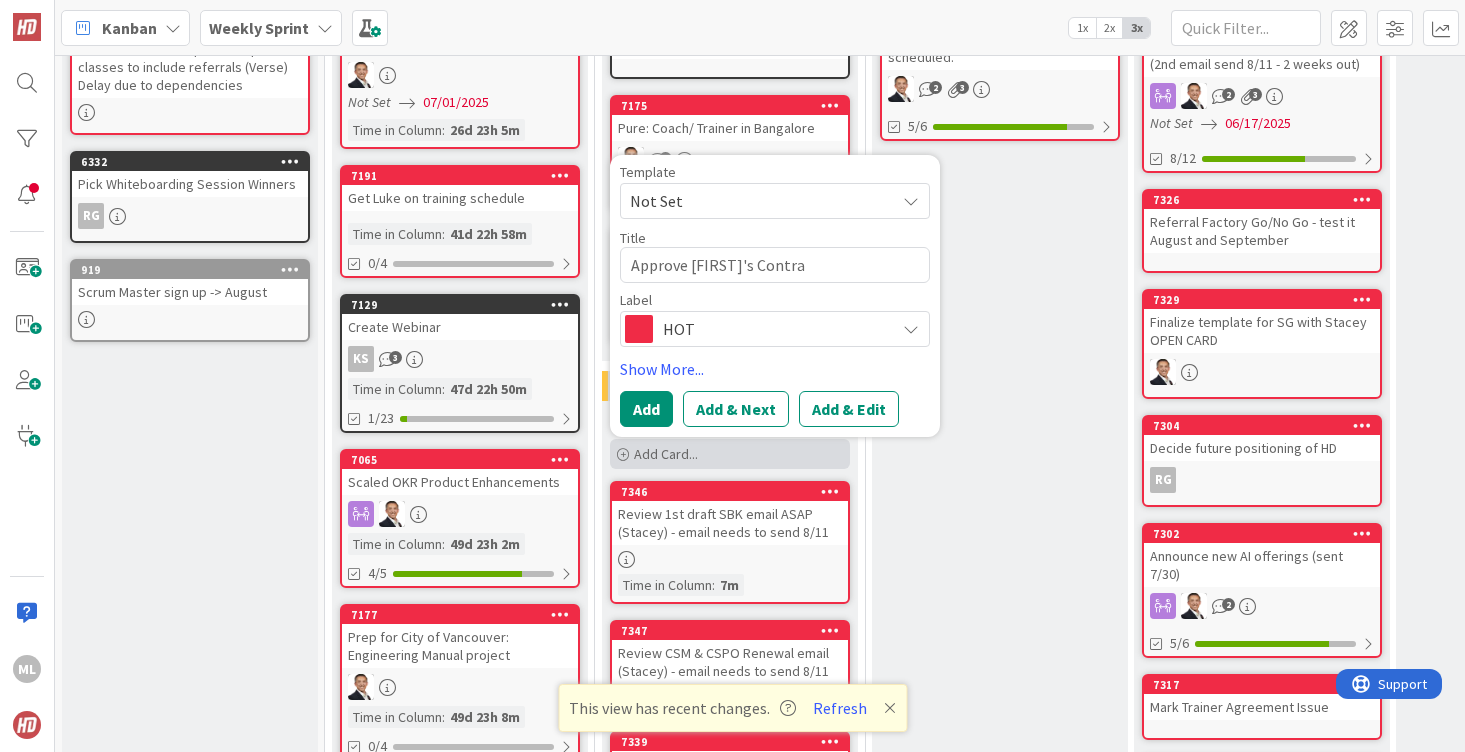 type on "x" 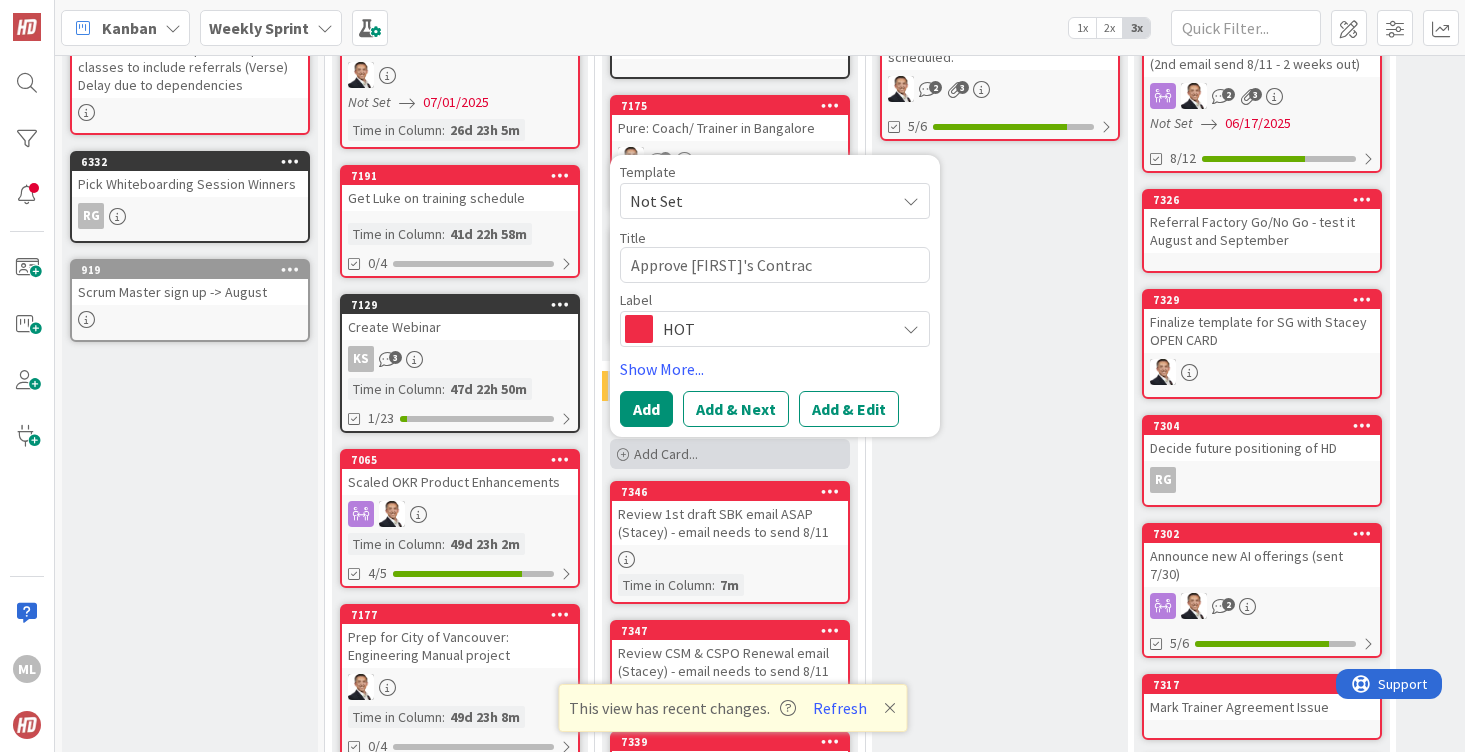 type on "x" 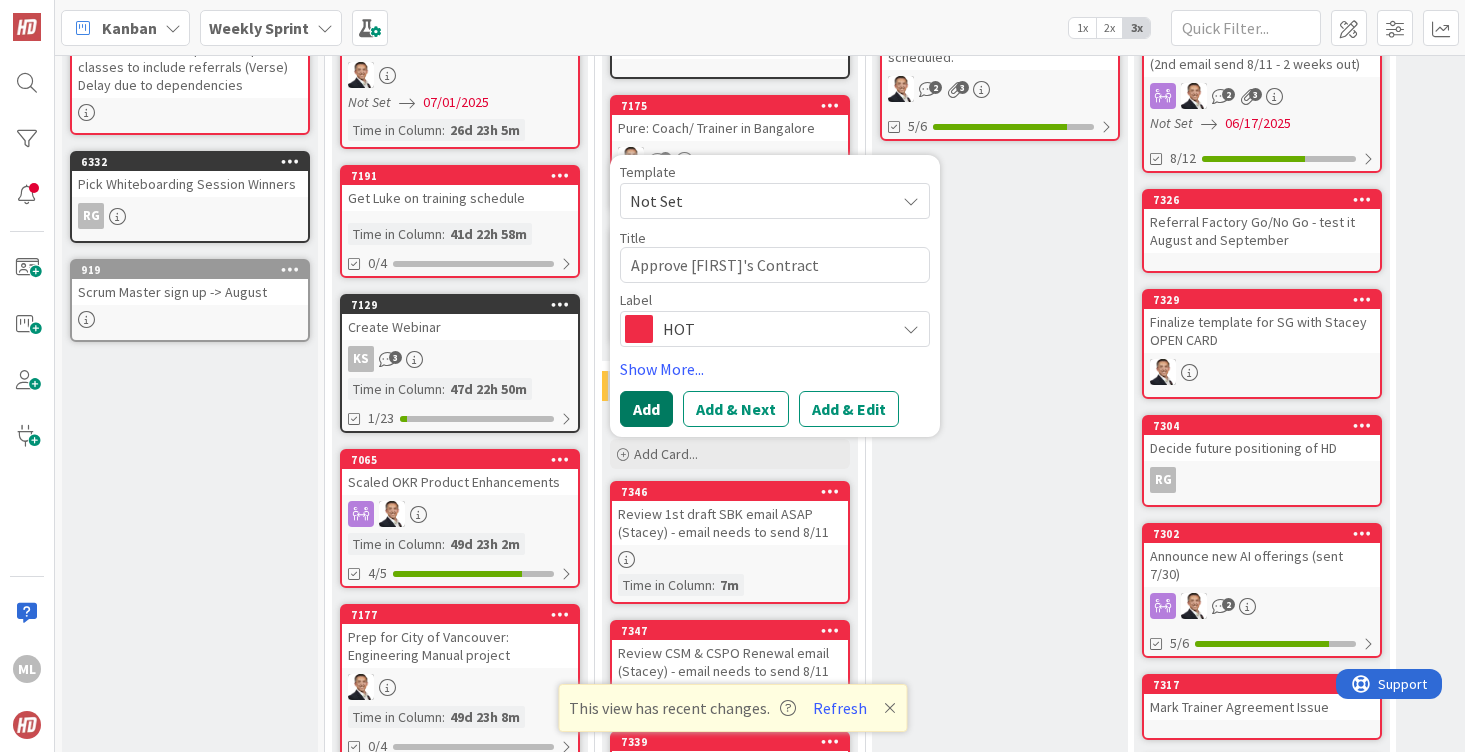 type on "Approve [FIRST]'s Contract" 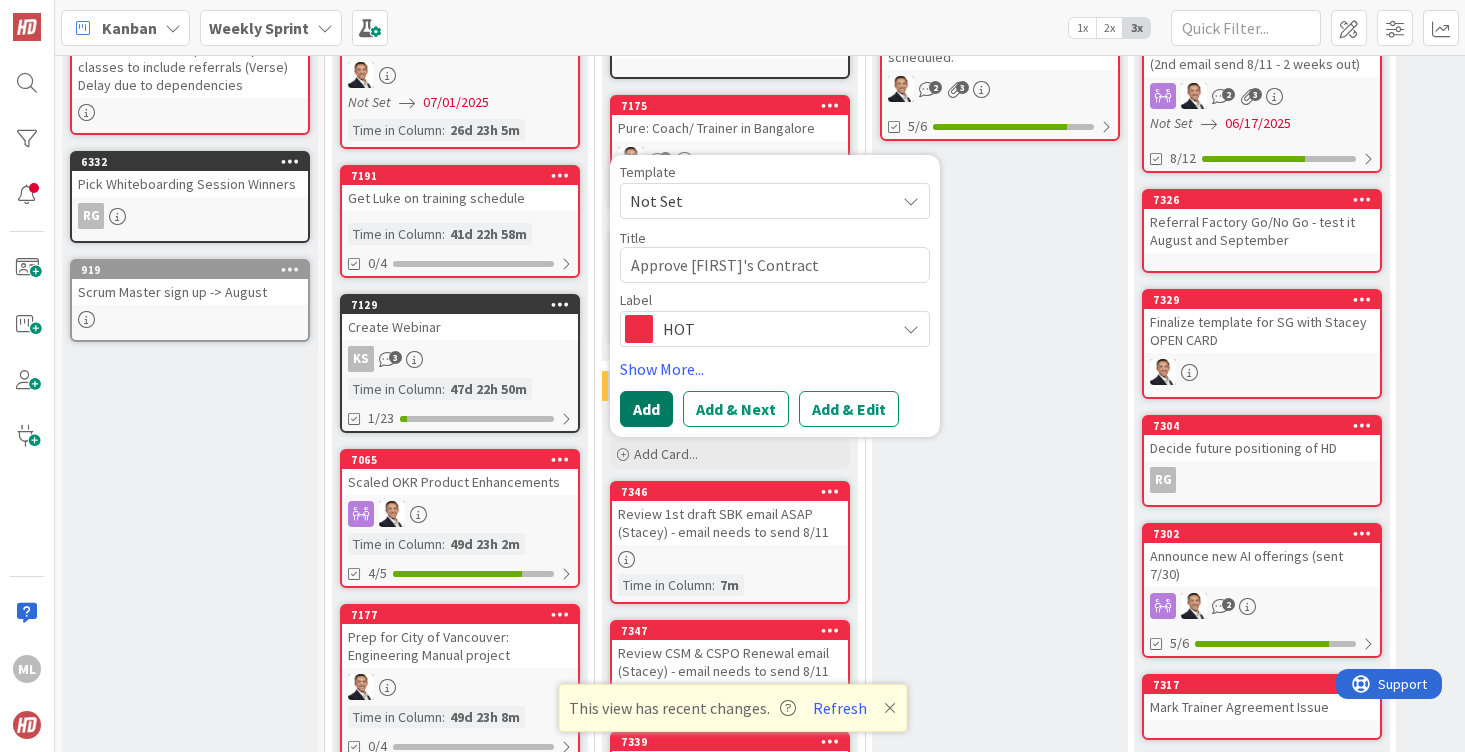 click on "Add" at bounding box center (646, 409) 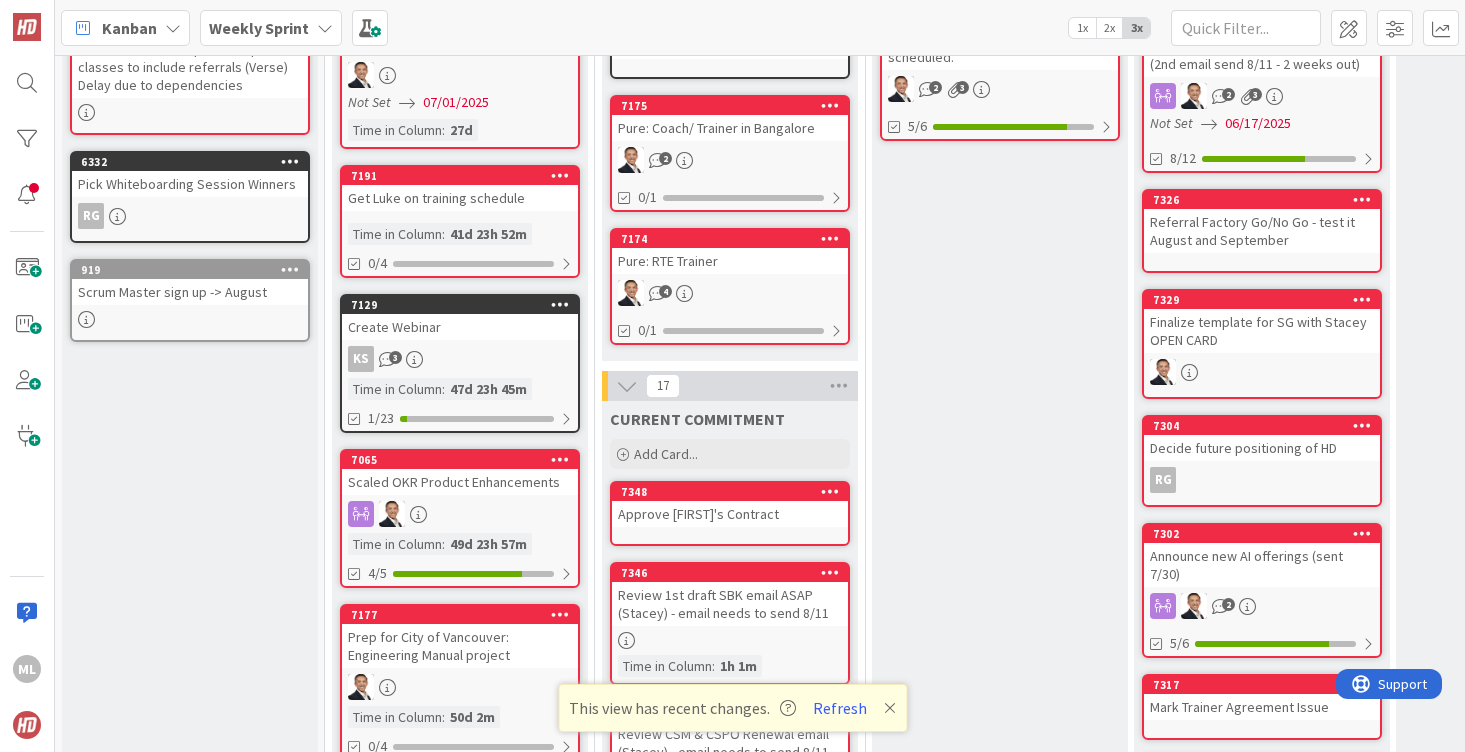 click on "Approve [FIRST]'s Contract" at bounding box center (730, 514) 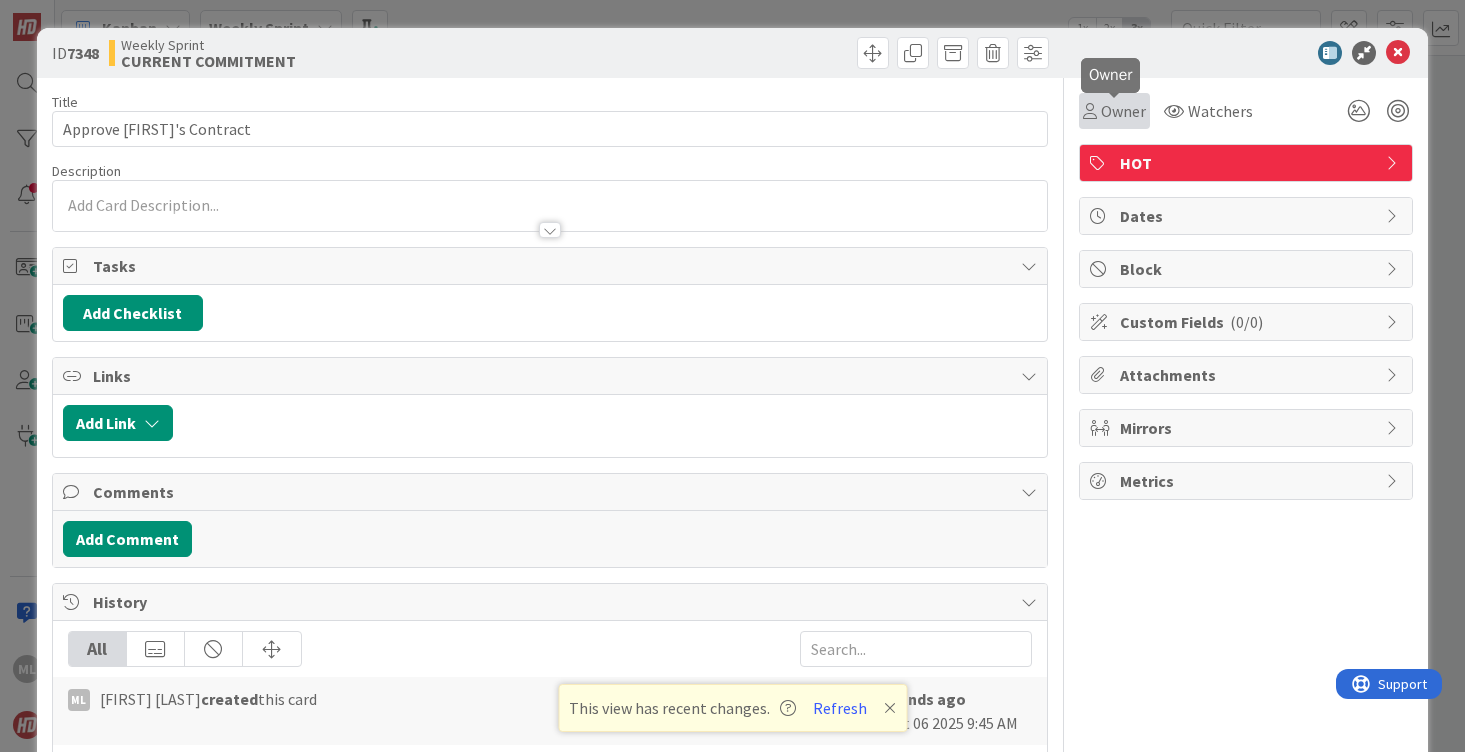 scroll, scrollTop: 0, scrollLeft: 0, axis: both 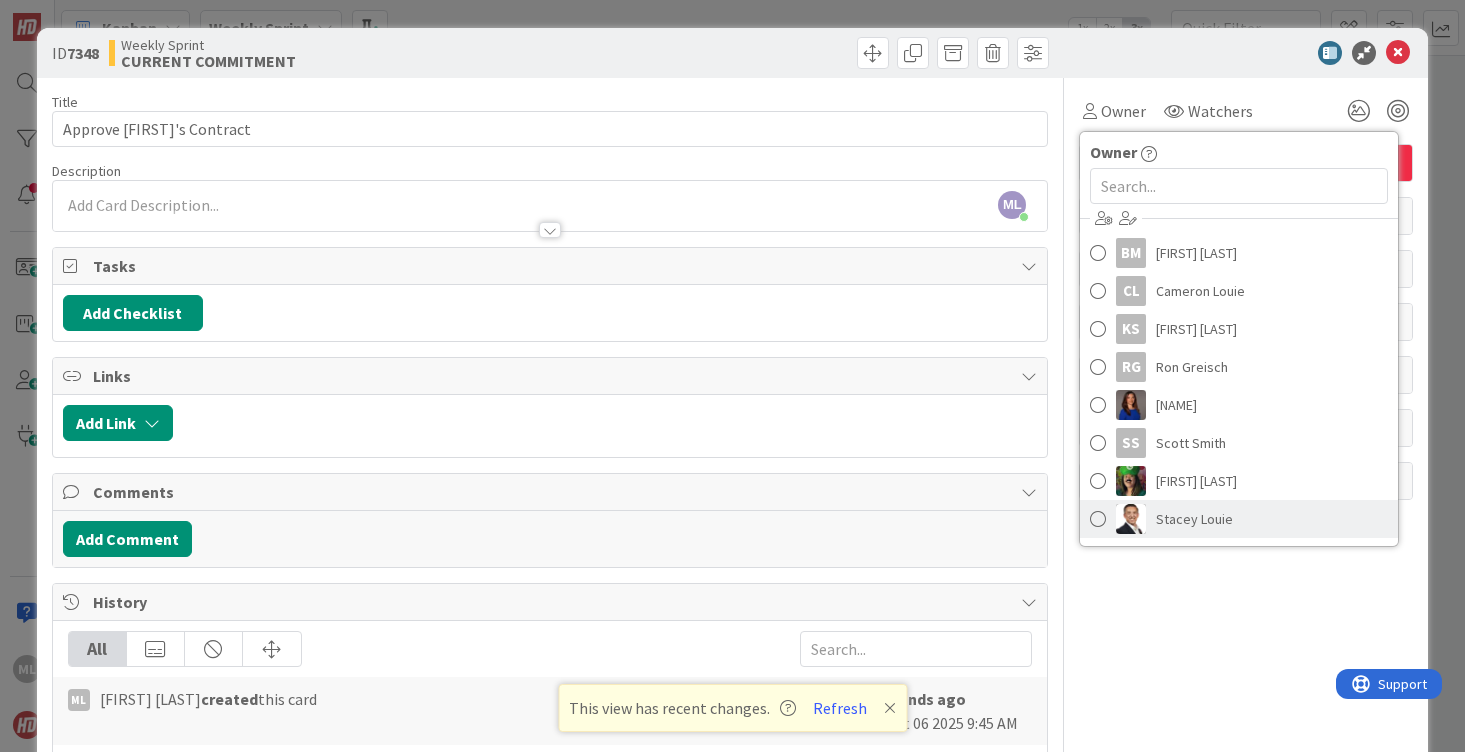 click at bounding box center (1098, 519) 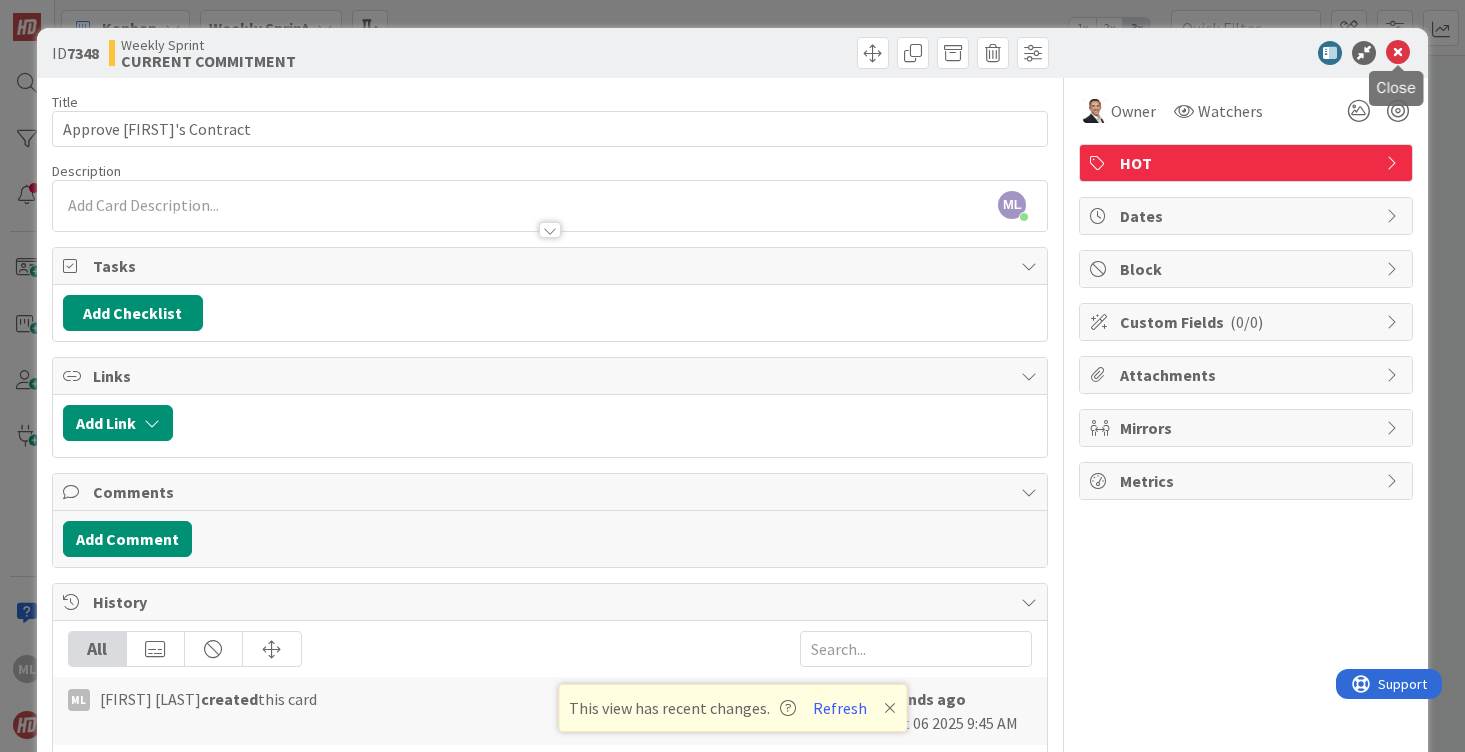 click at bounding box center [1398, 53] 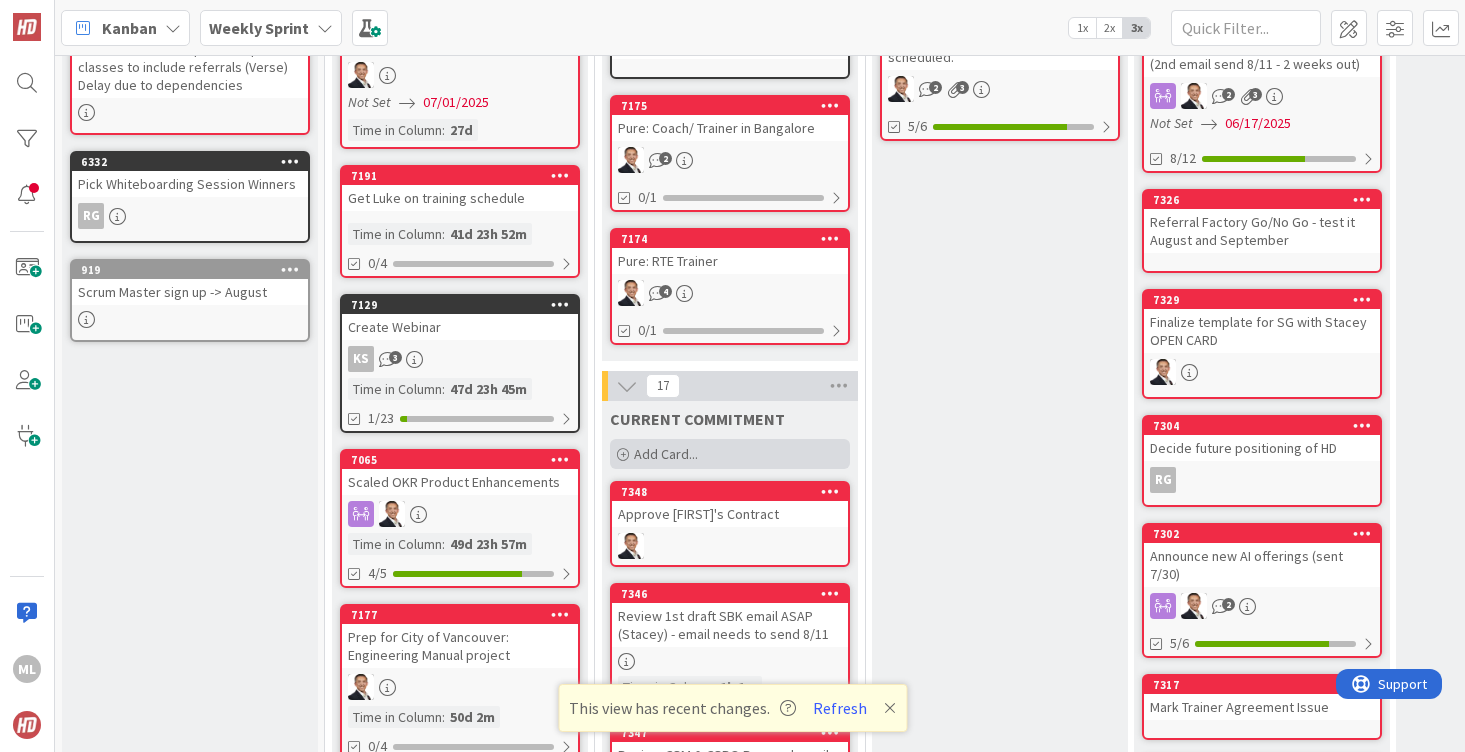 click on "Add Card..." at bounding box center (730, 454) 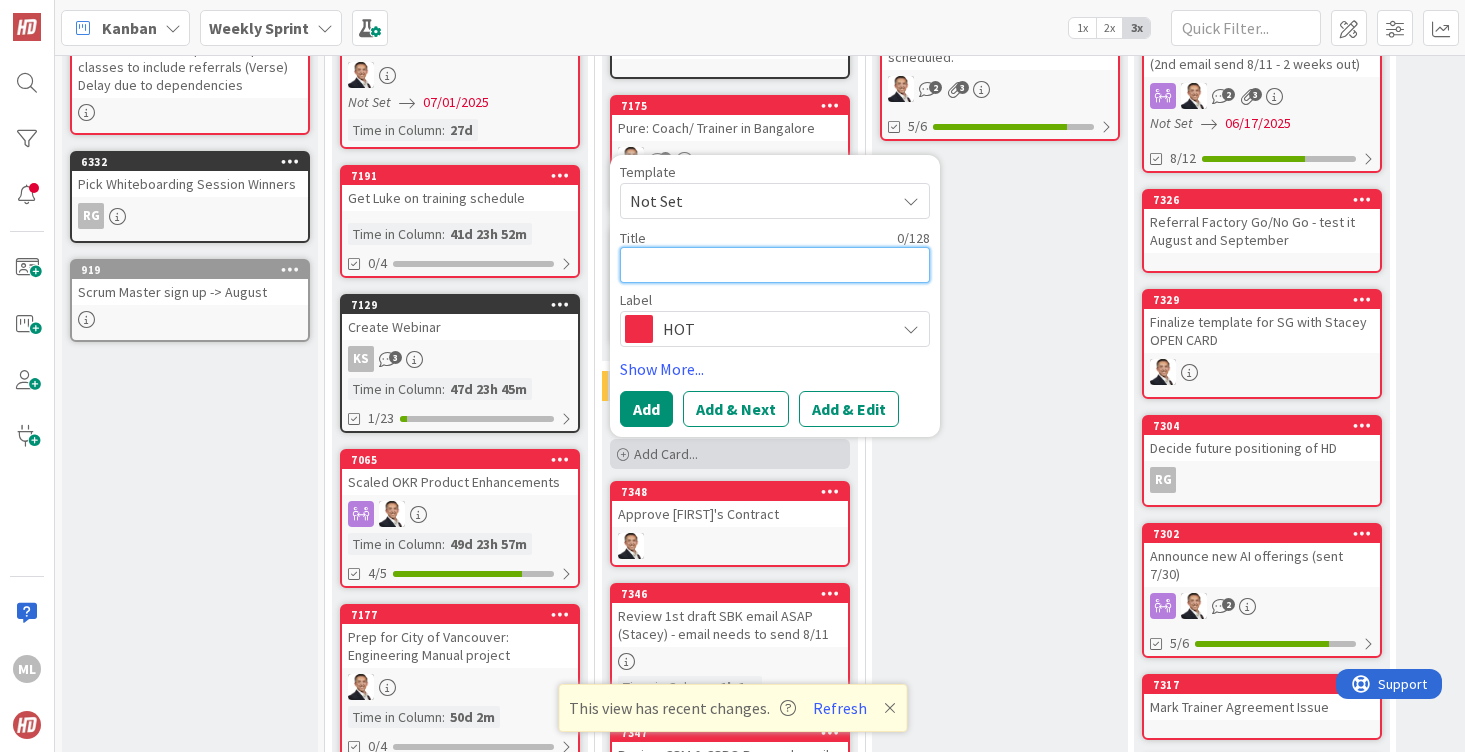 type on "x" 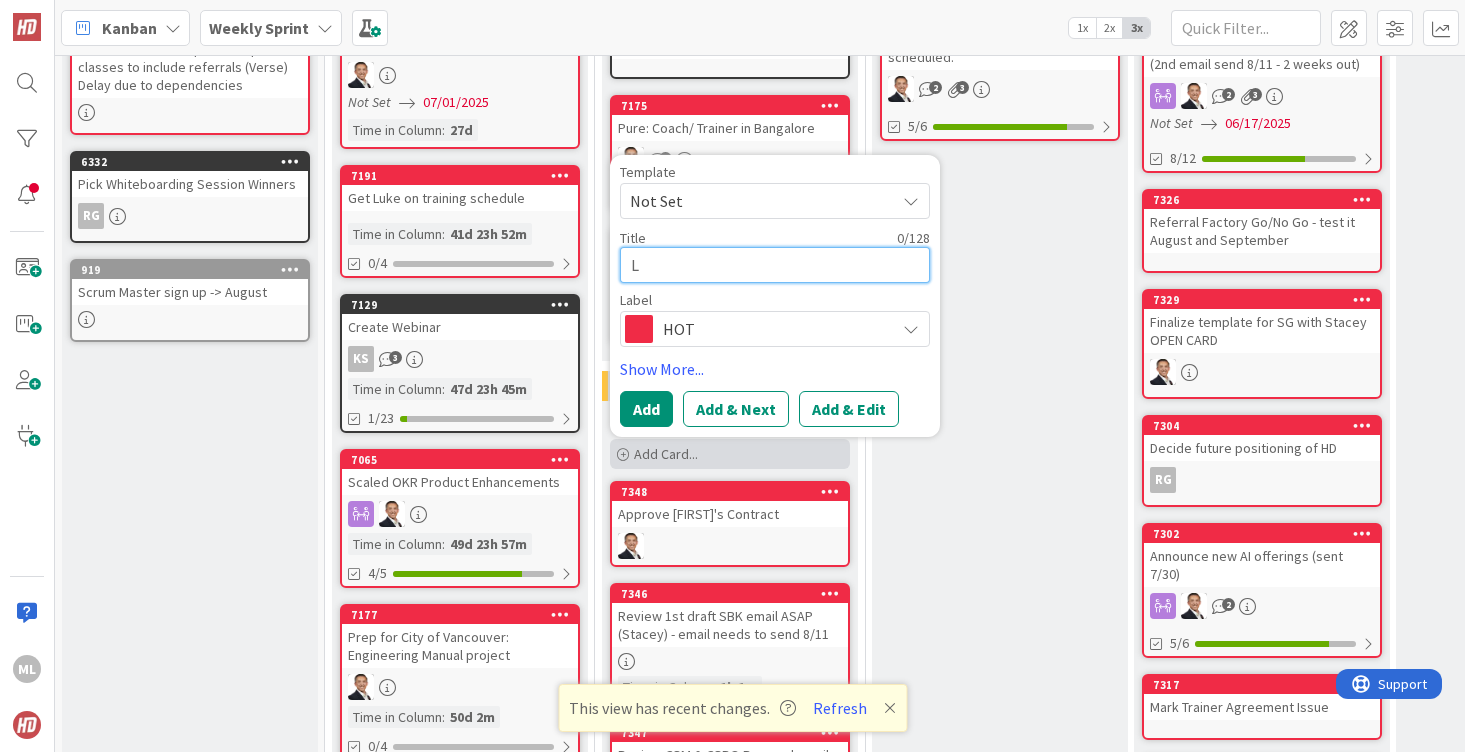 type on "x" 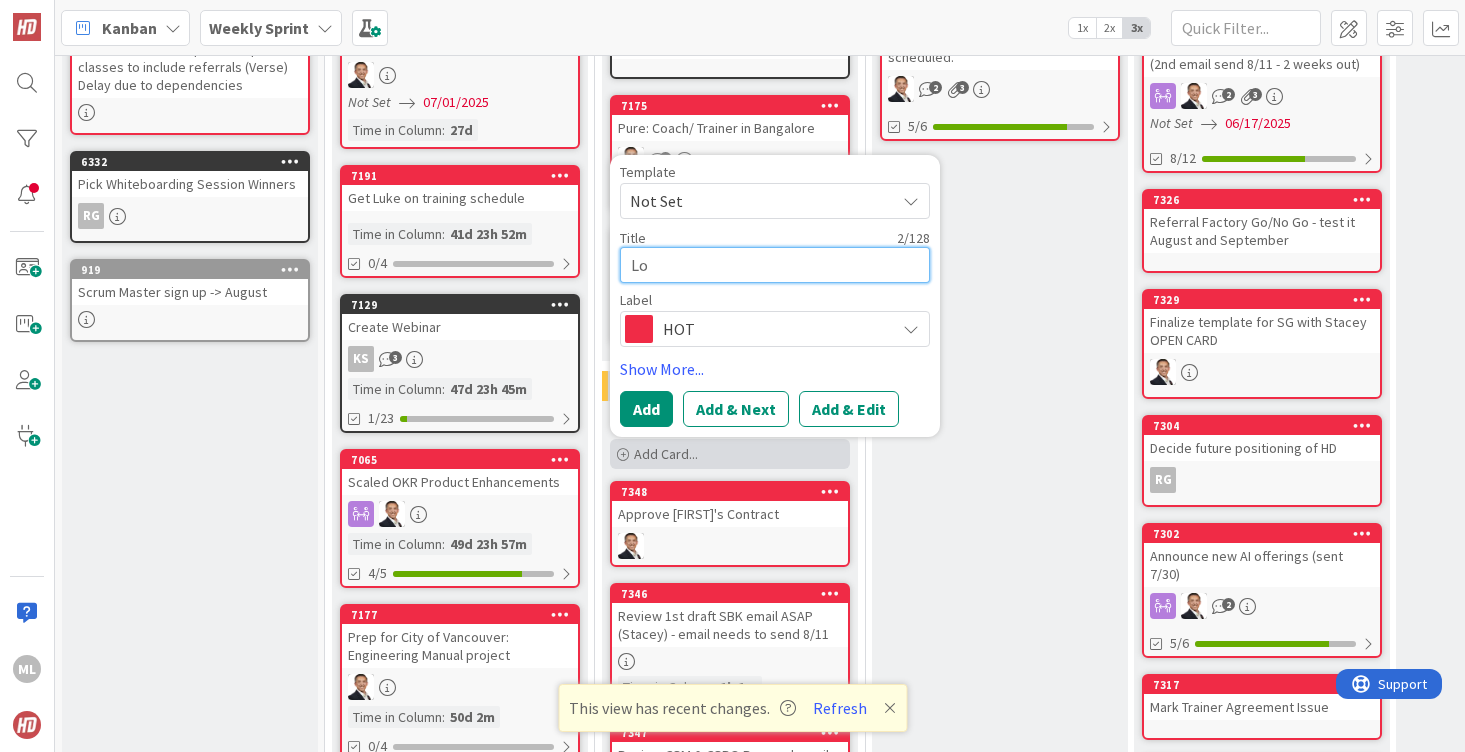 type on "x" 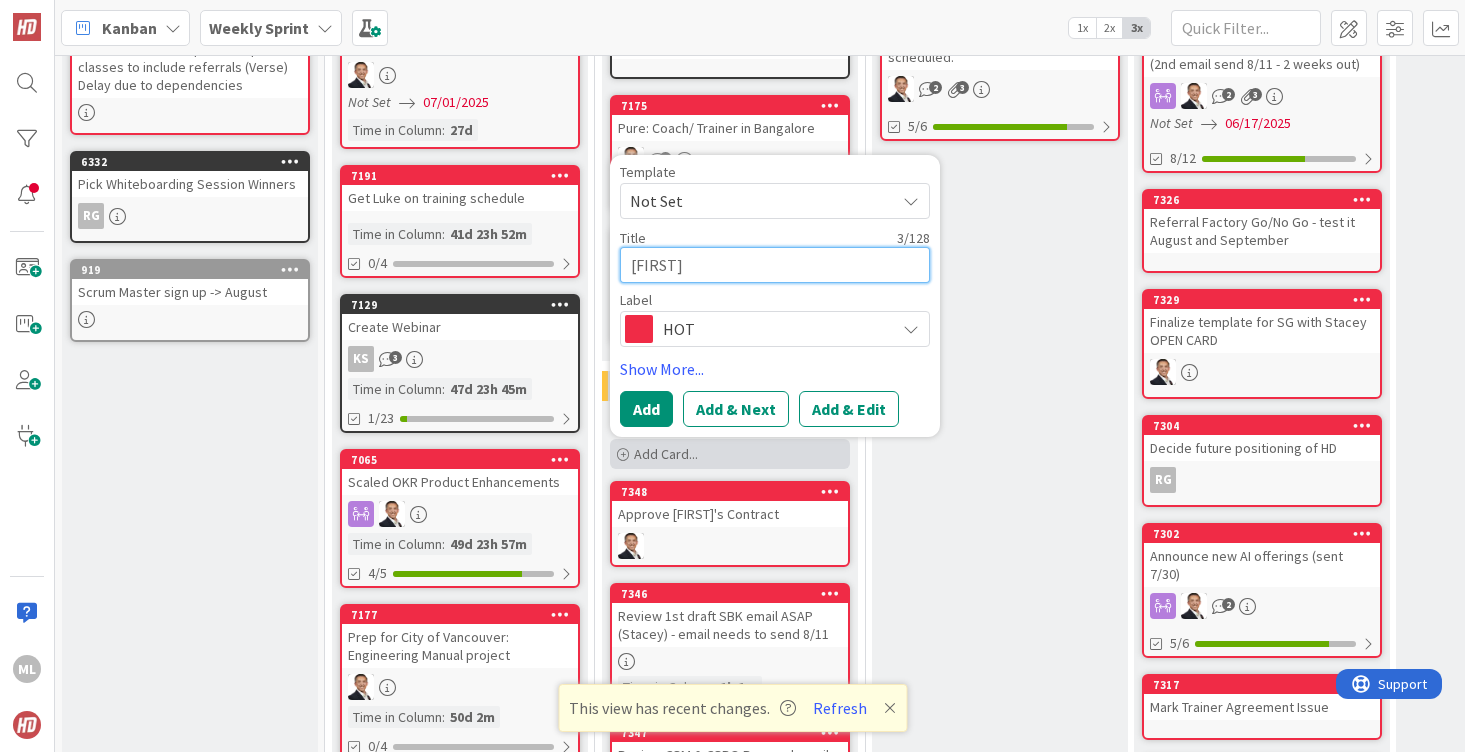 type on "x" 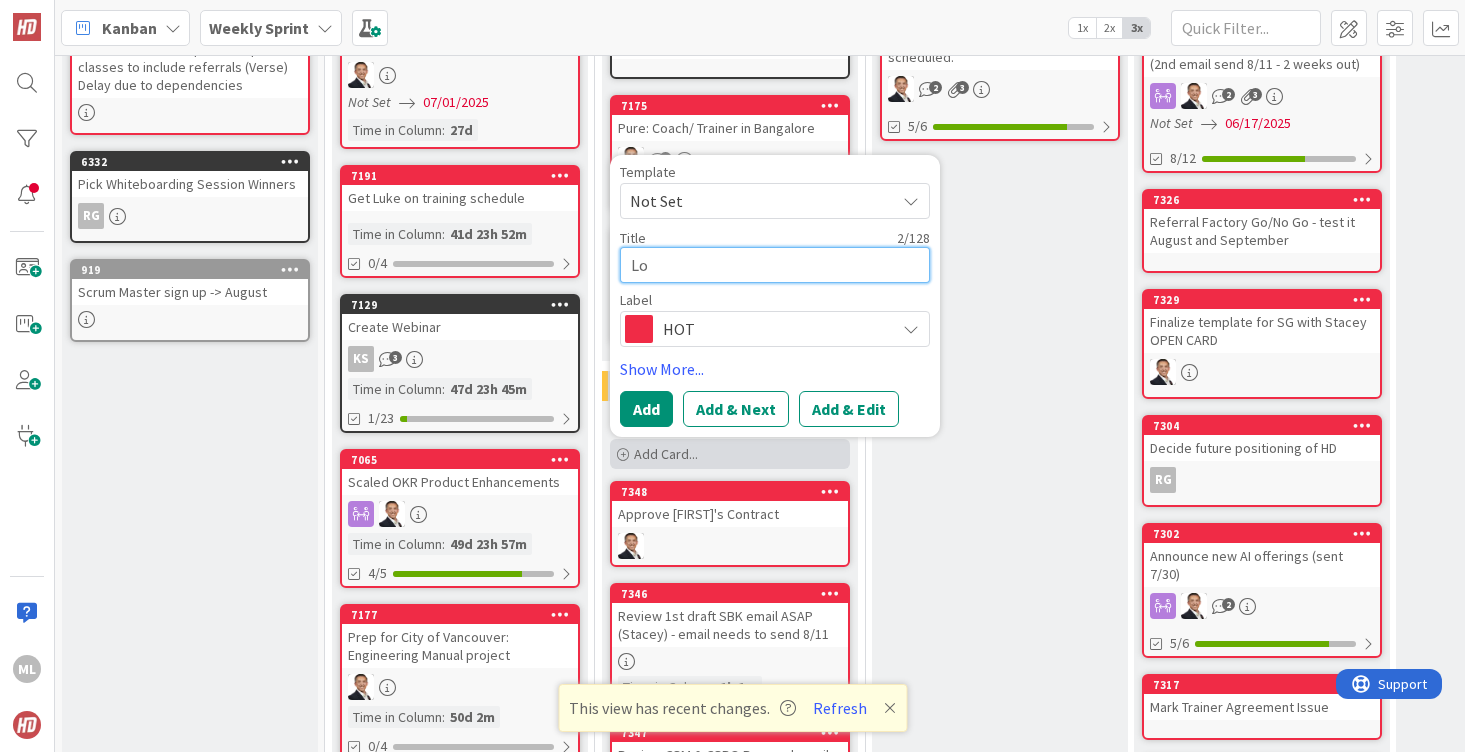 type on "x" 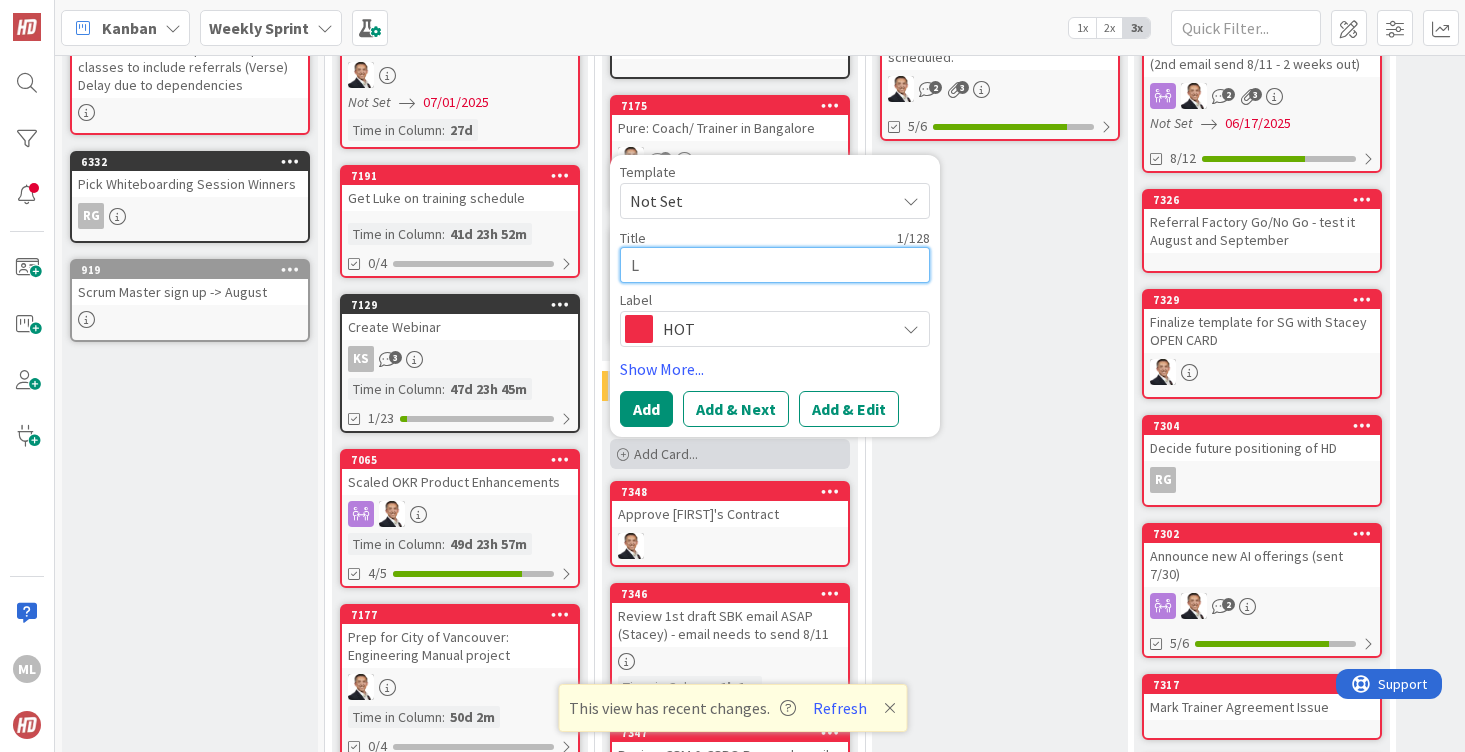type 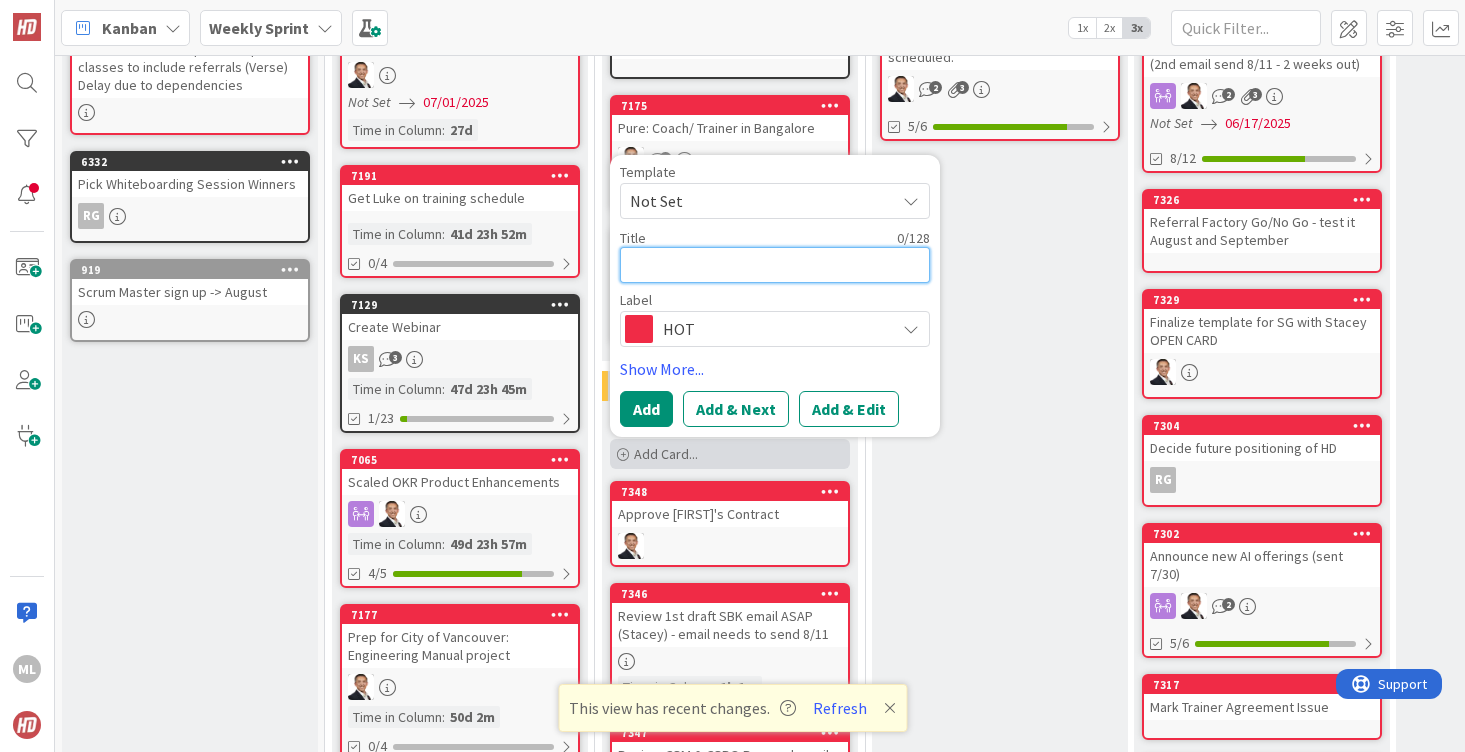type on "x" 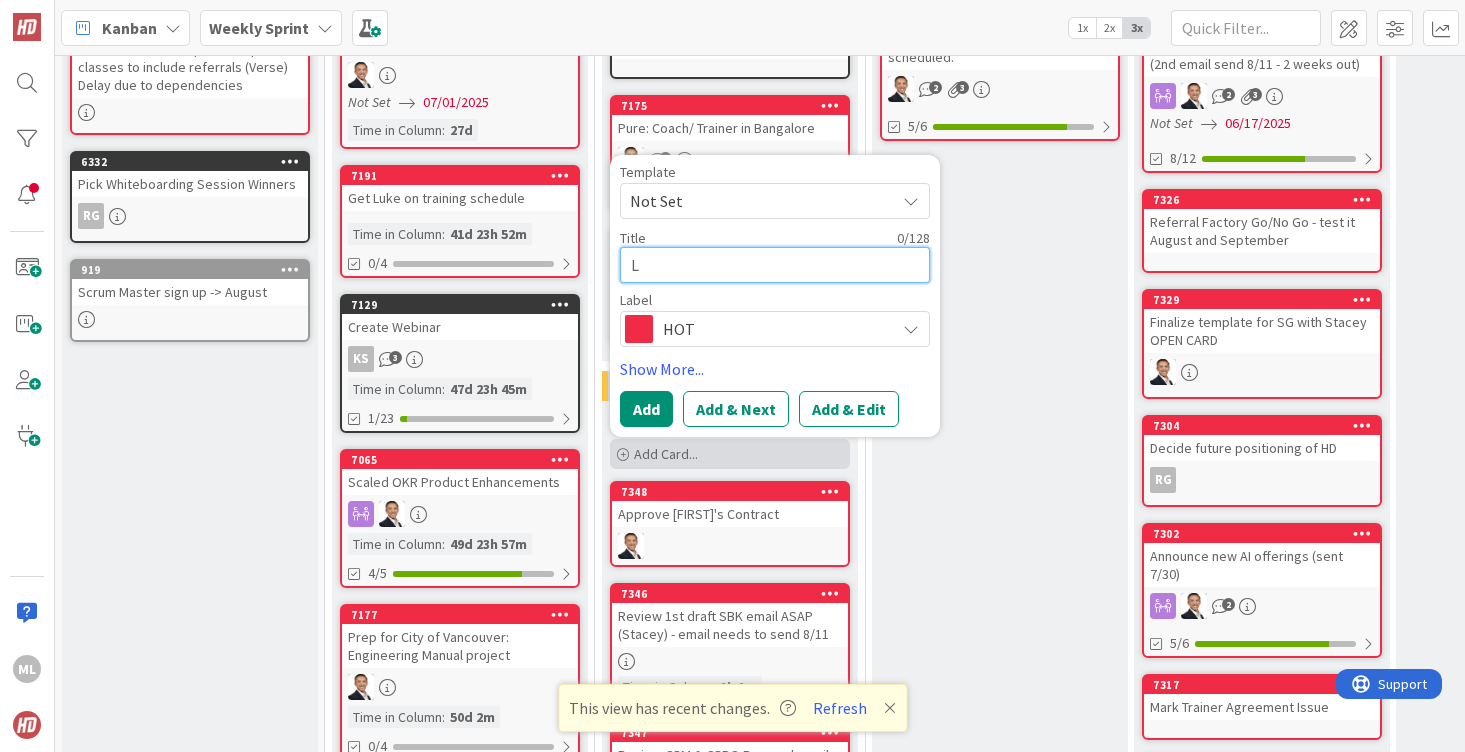 type on "x" 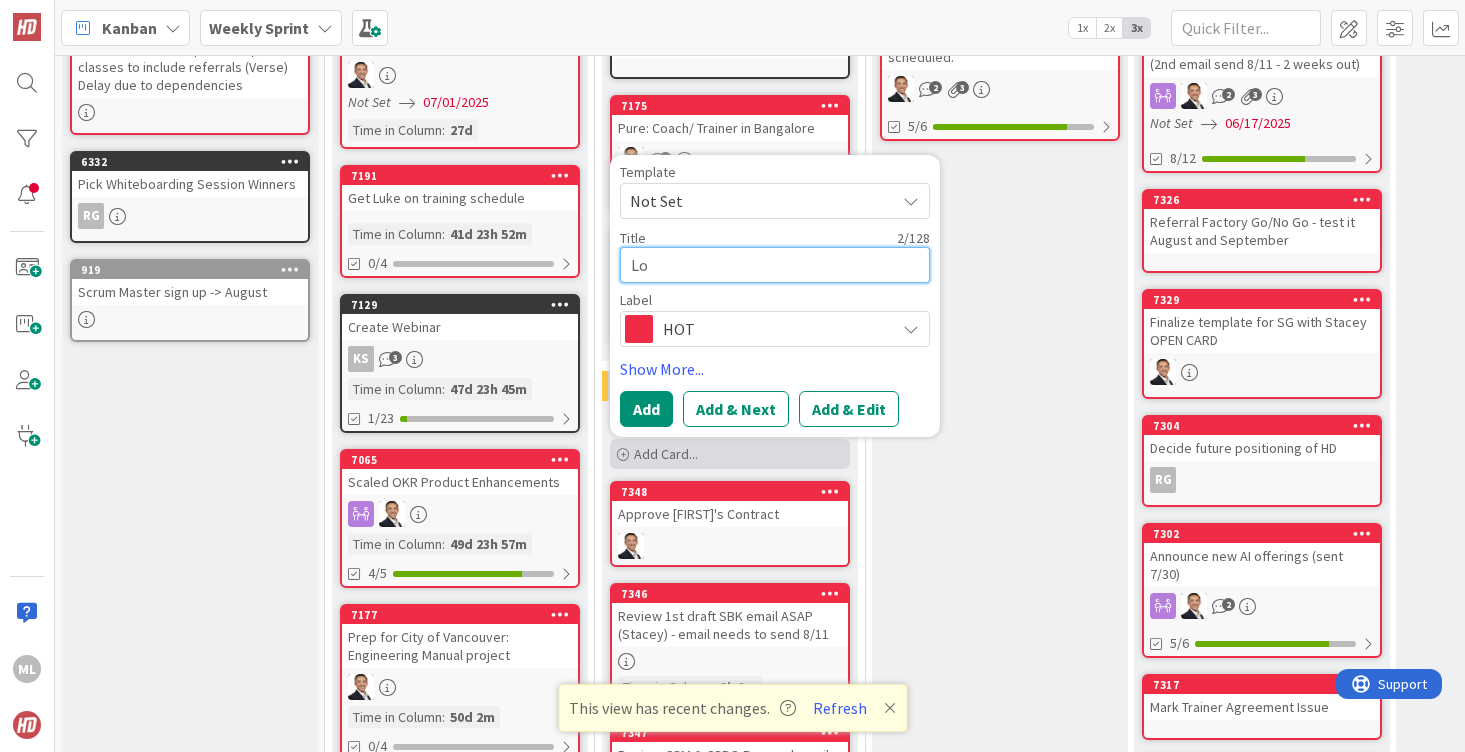 type on "x" 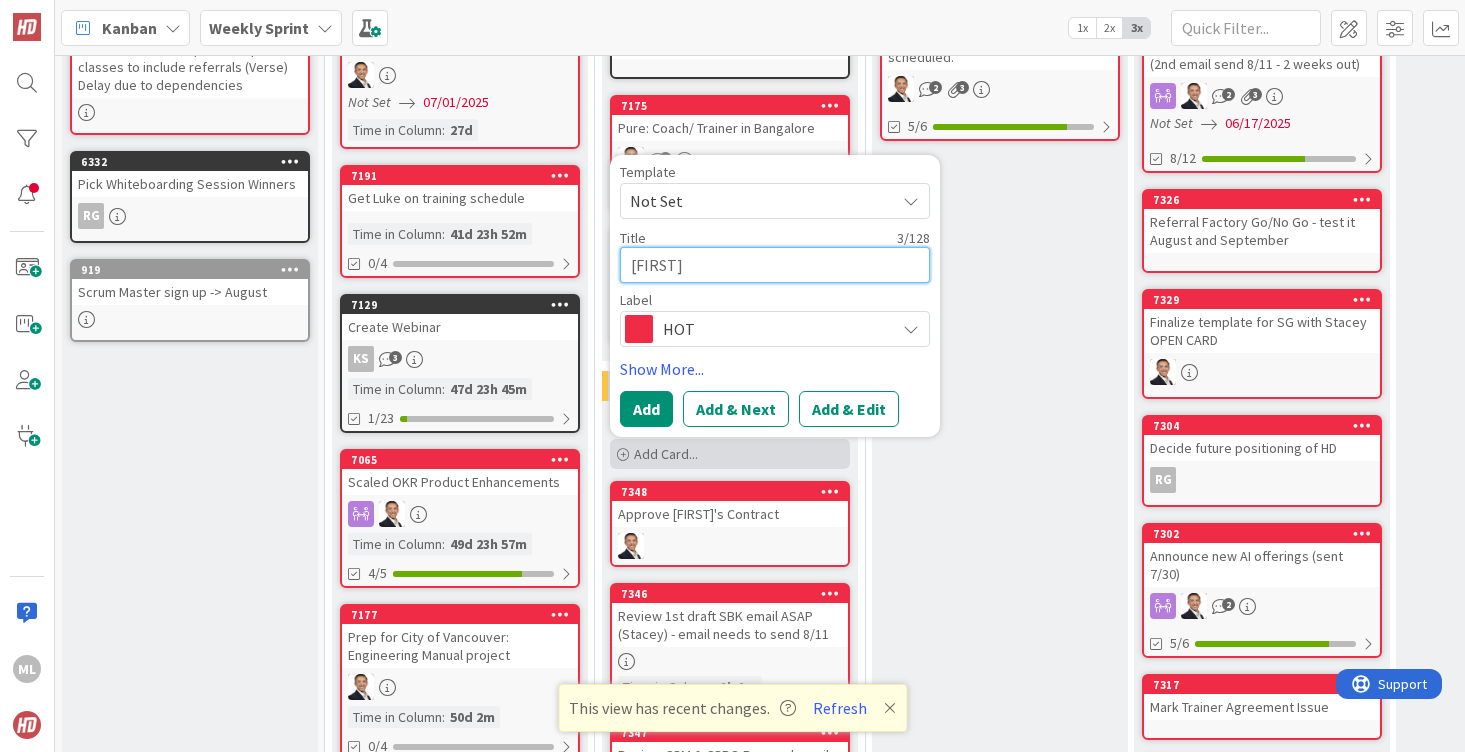 type on "x" 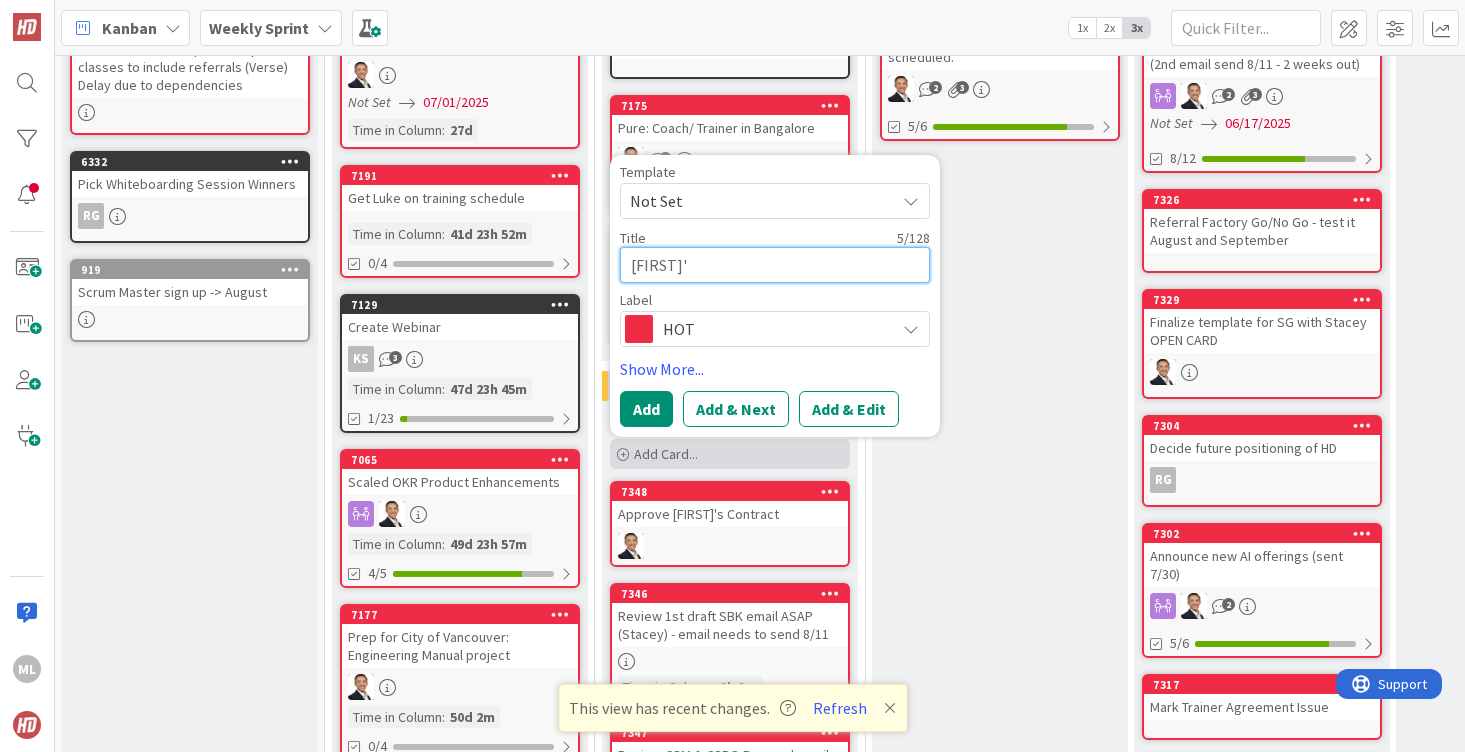 type on "x" 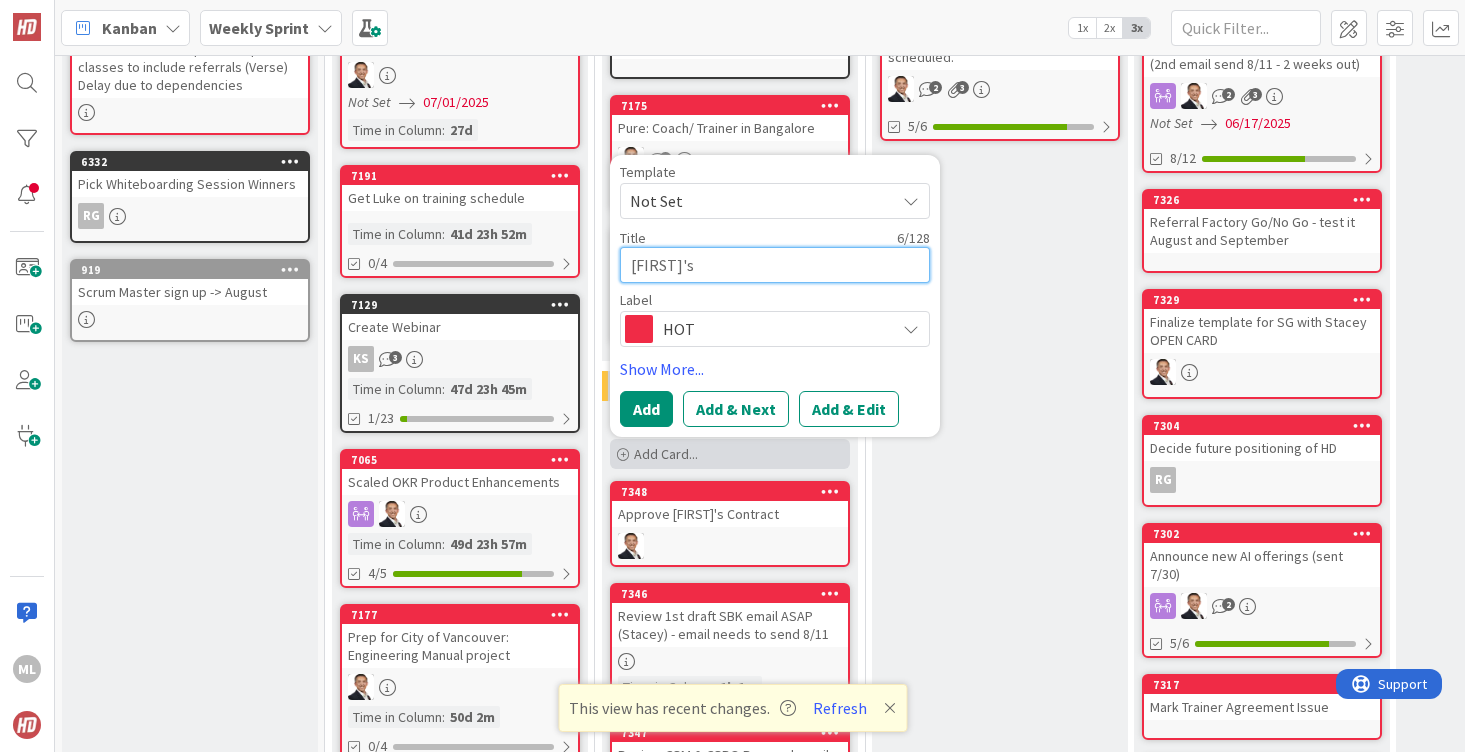 type on "x" 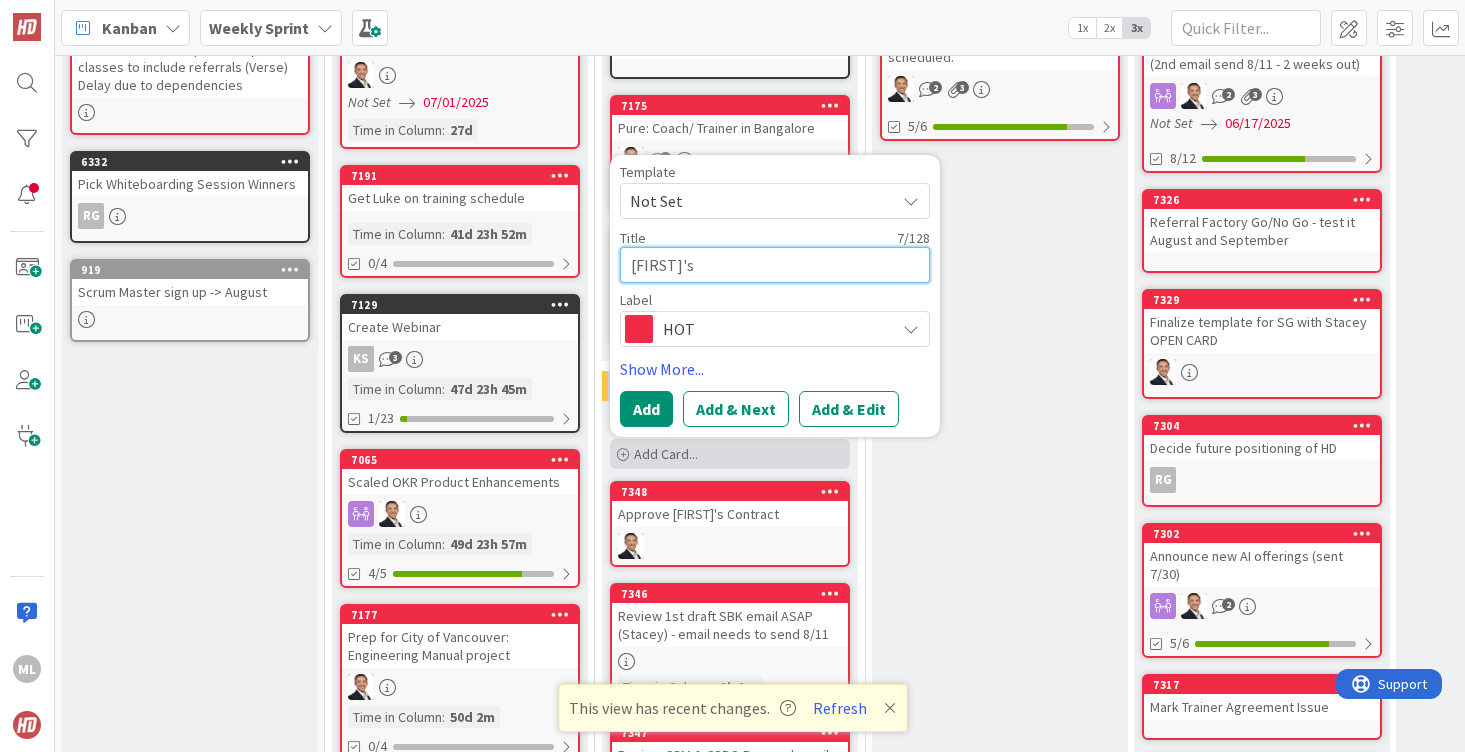 type on "x" 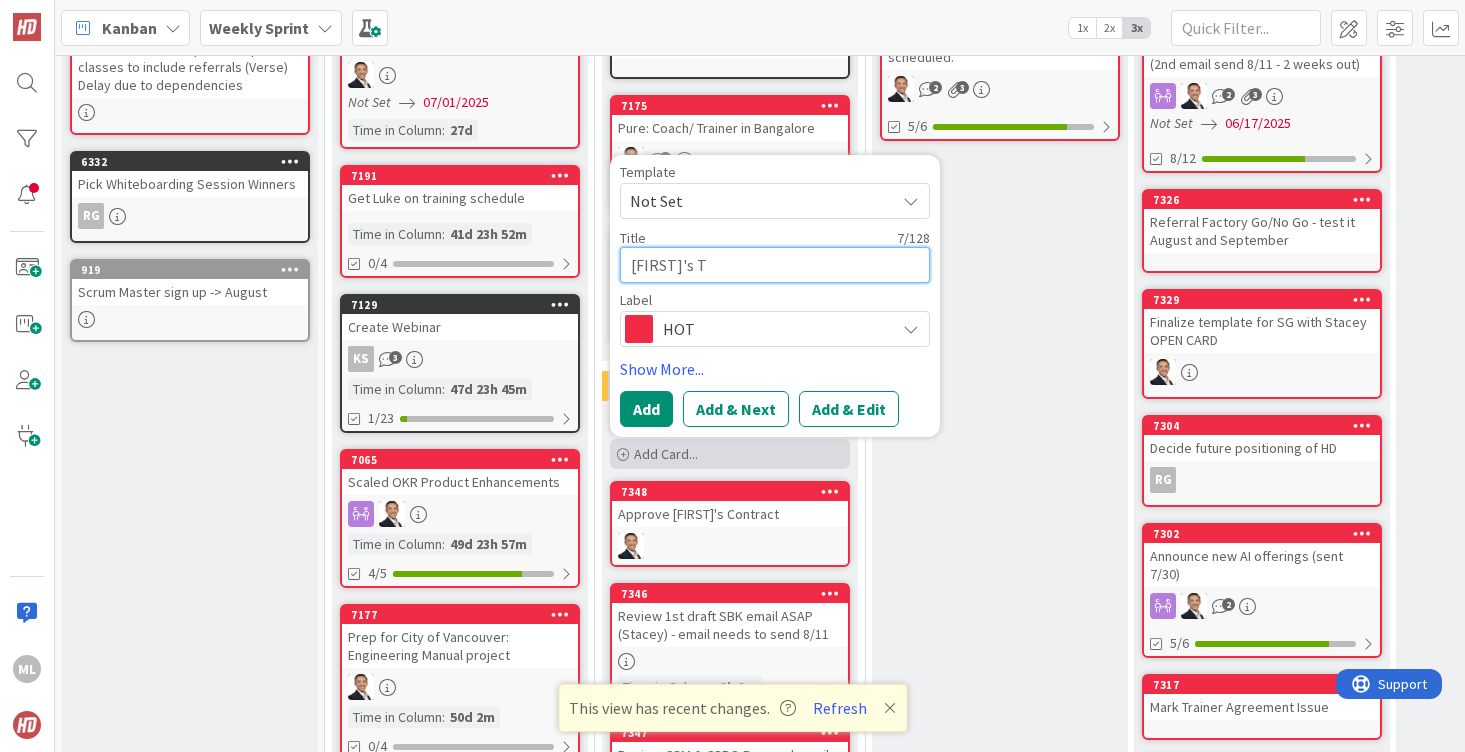 type on "[FIRST]'s Ti" 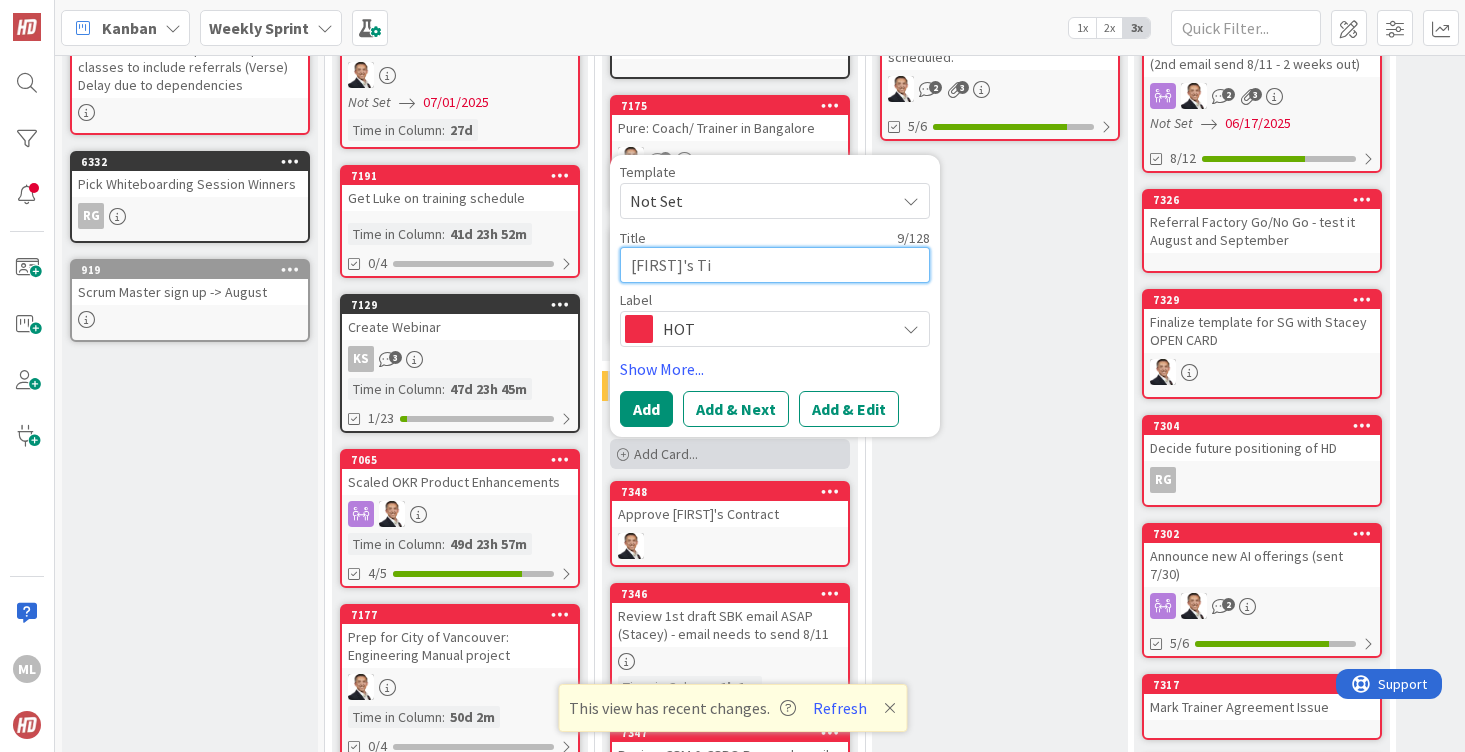 type on "x" 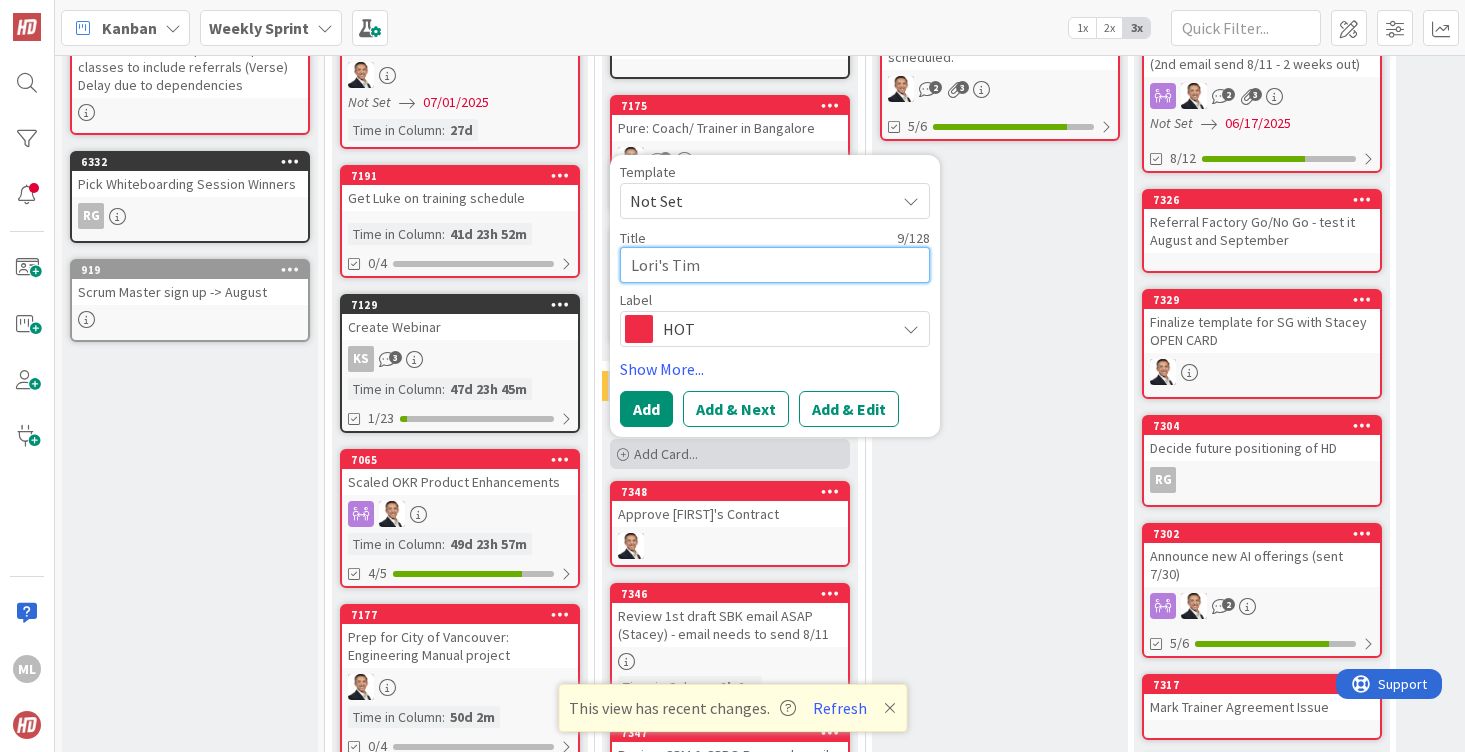 type on "x" 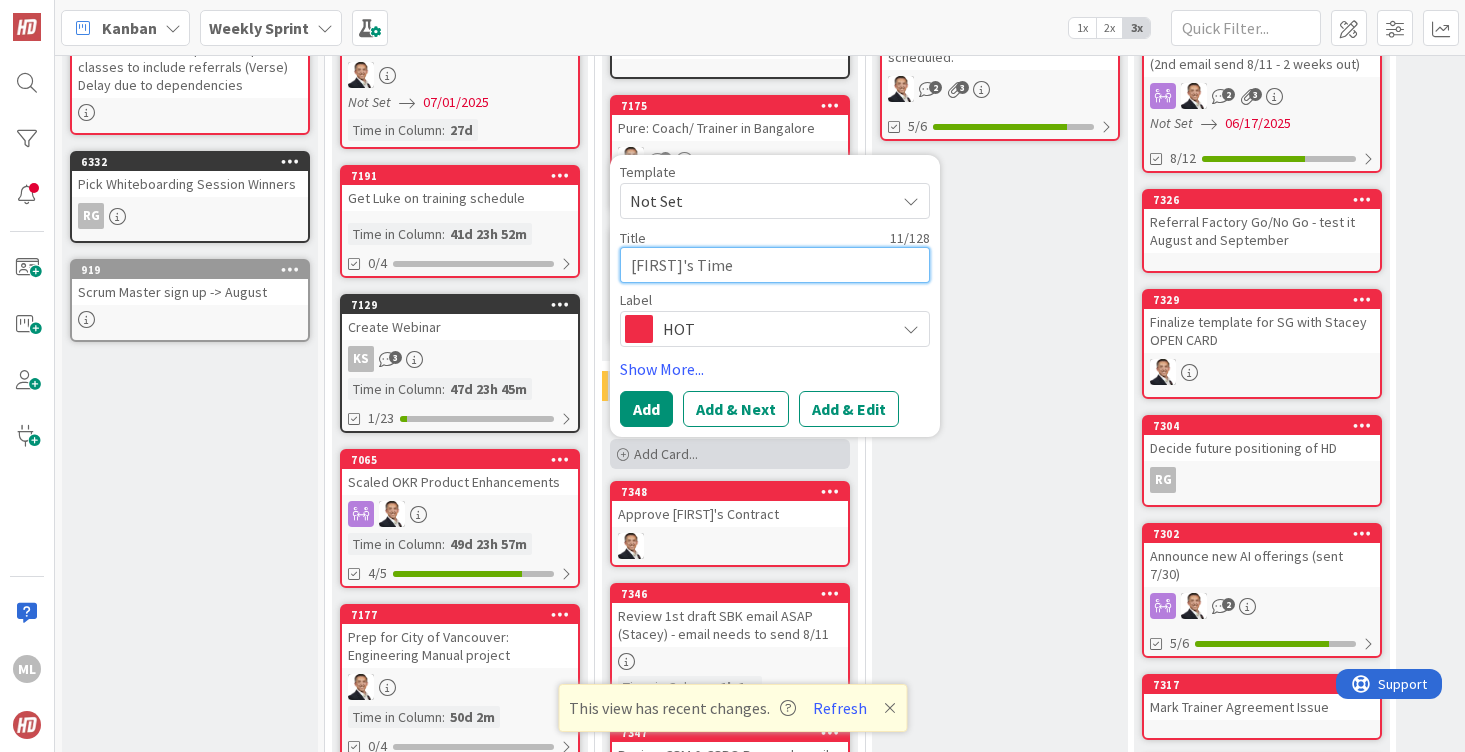 type on "x" 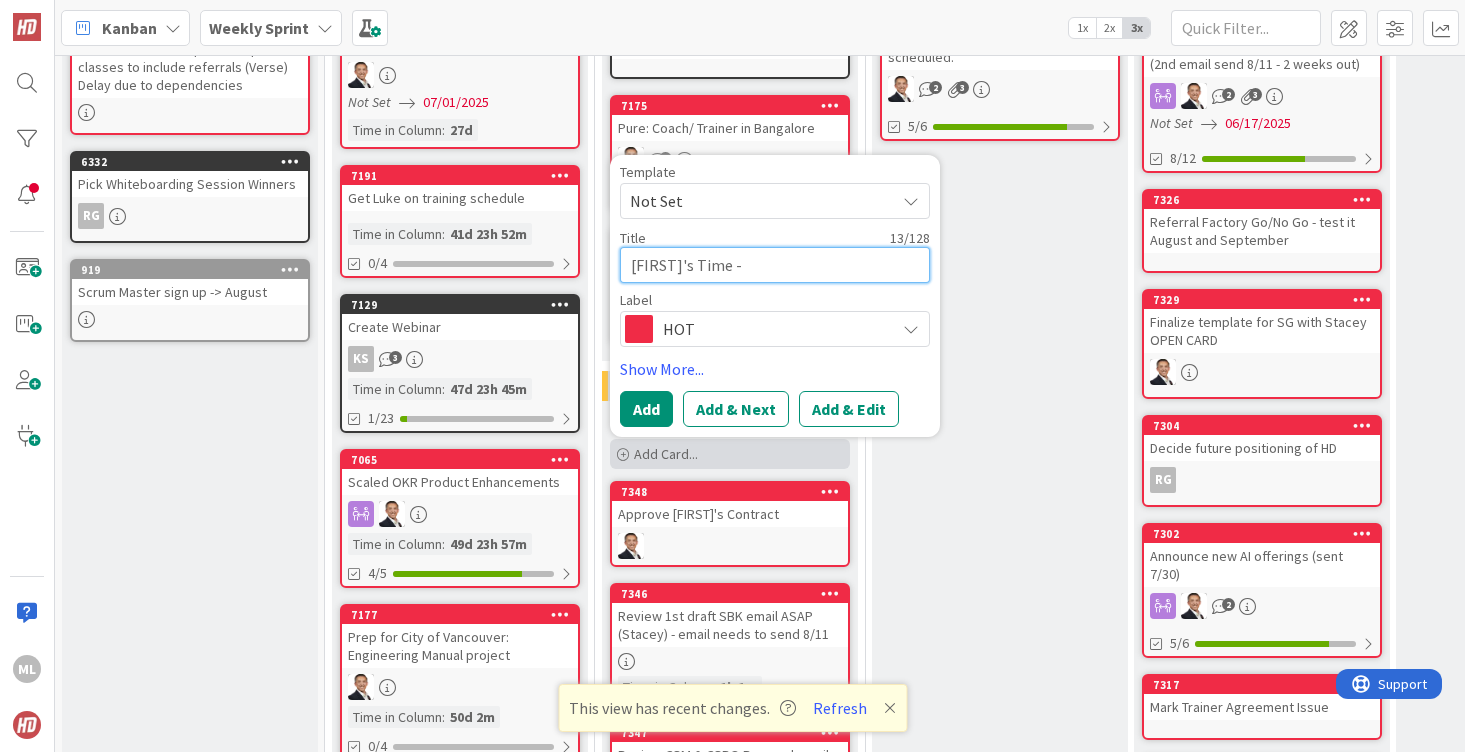 type on "x" 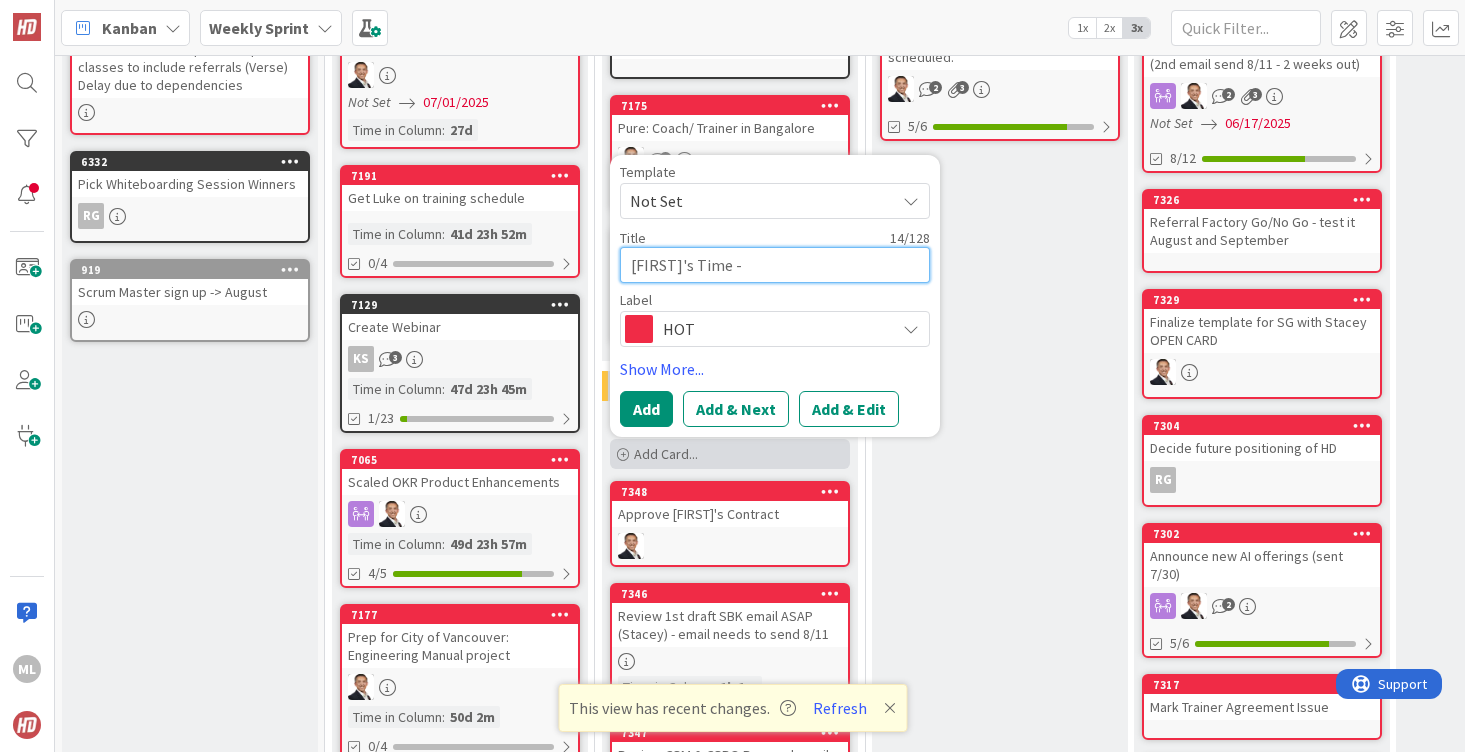 type on "x" 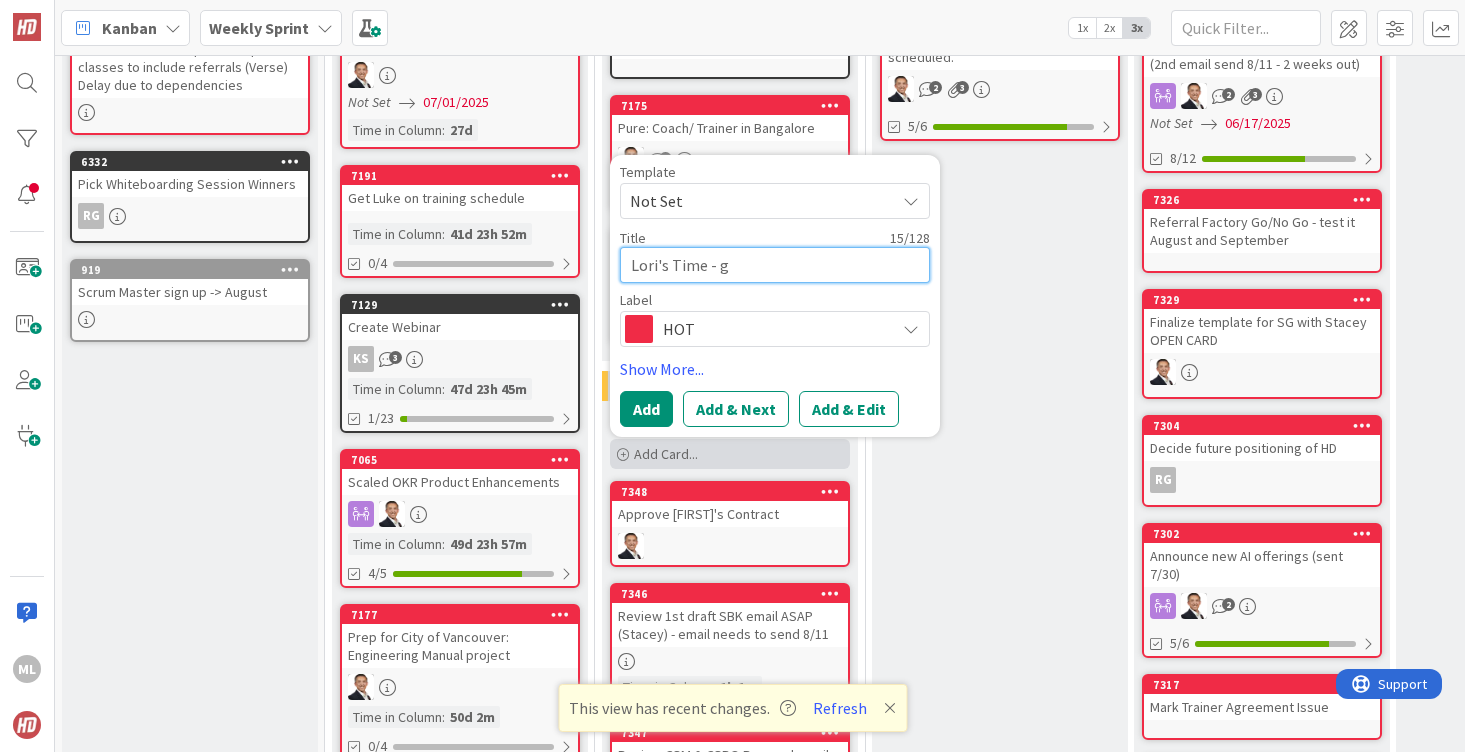 type on "x" 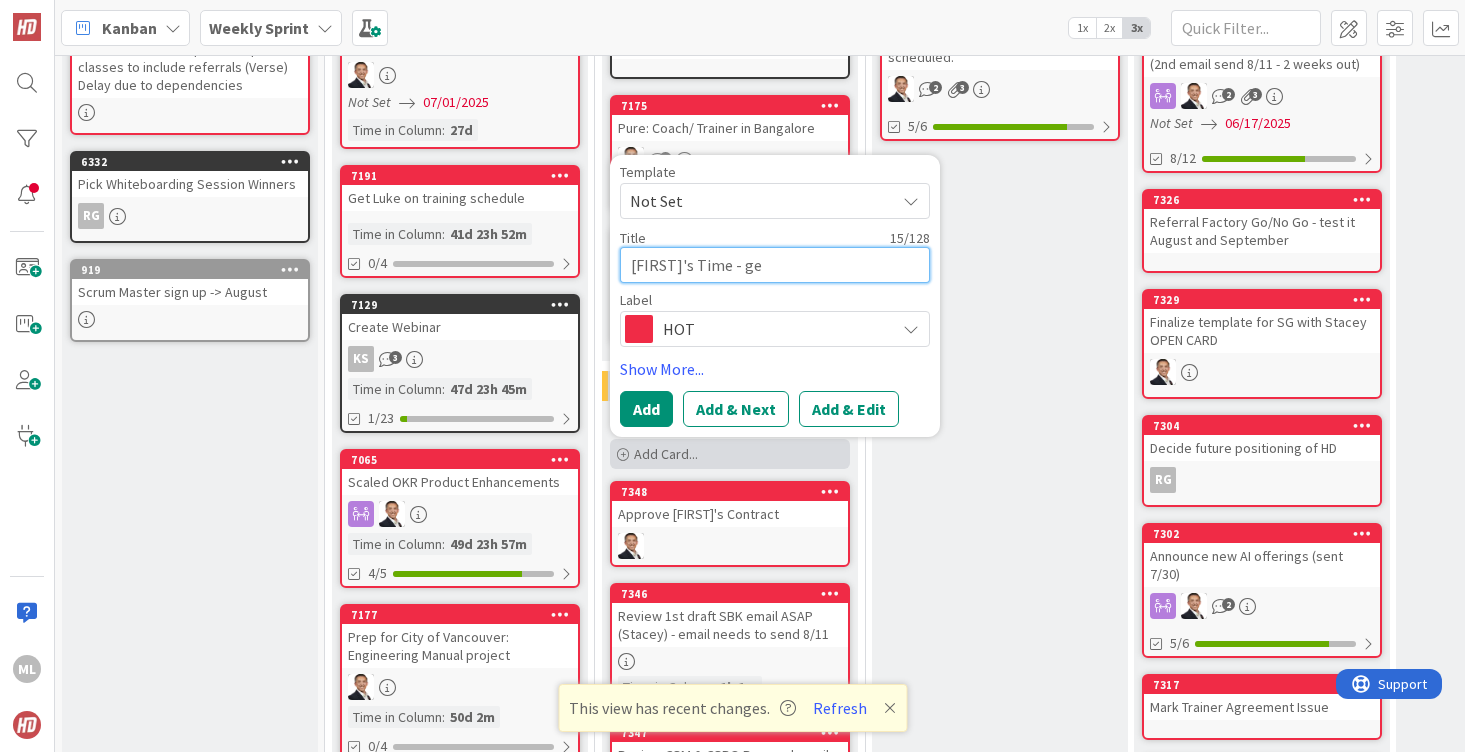 type on "[FIRST]'s Time - get" 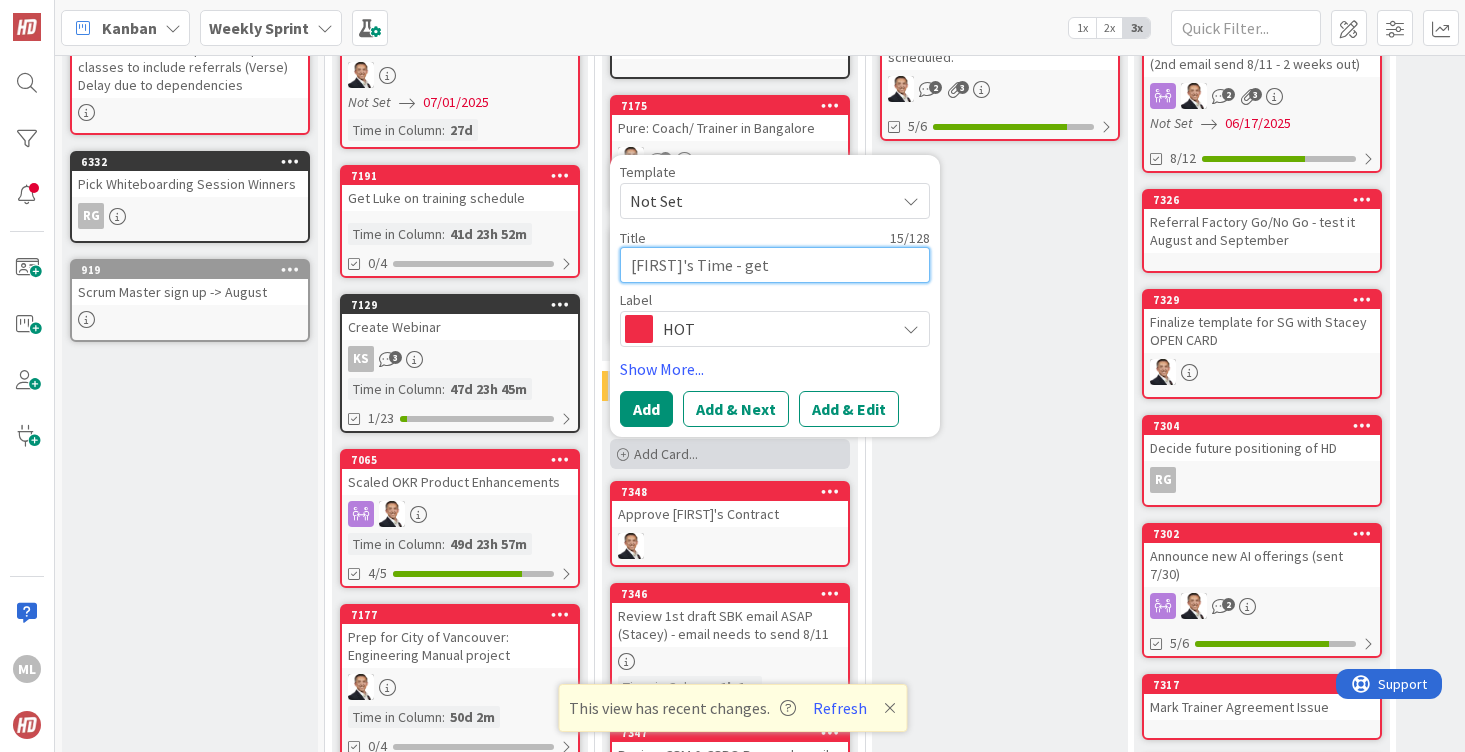 type on "x" 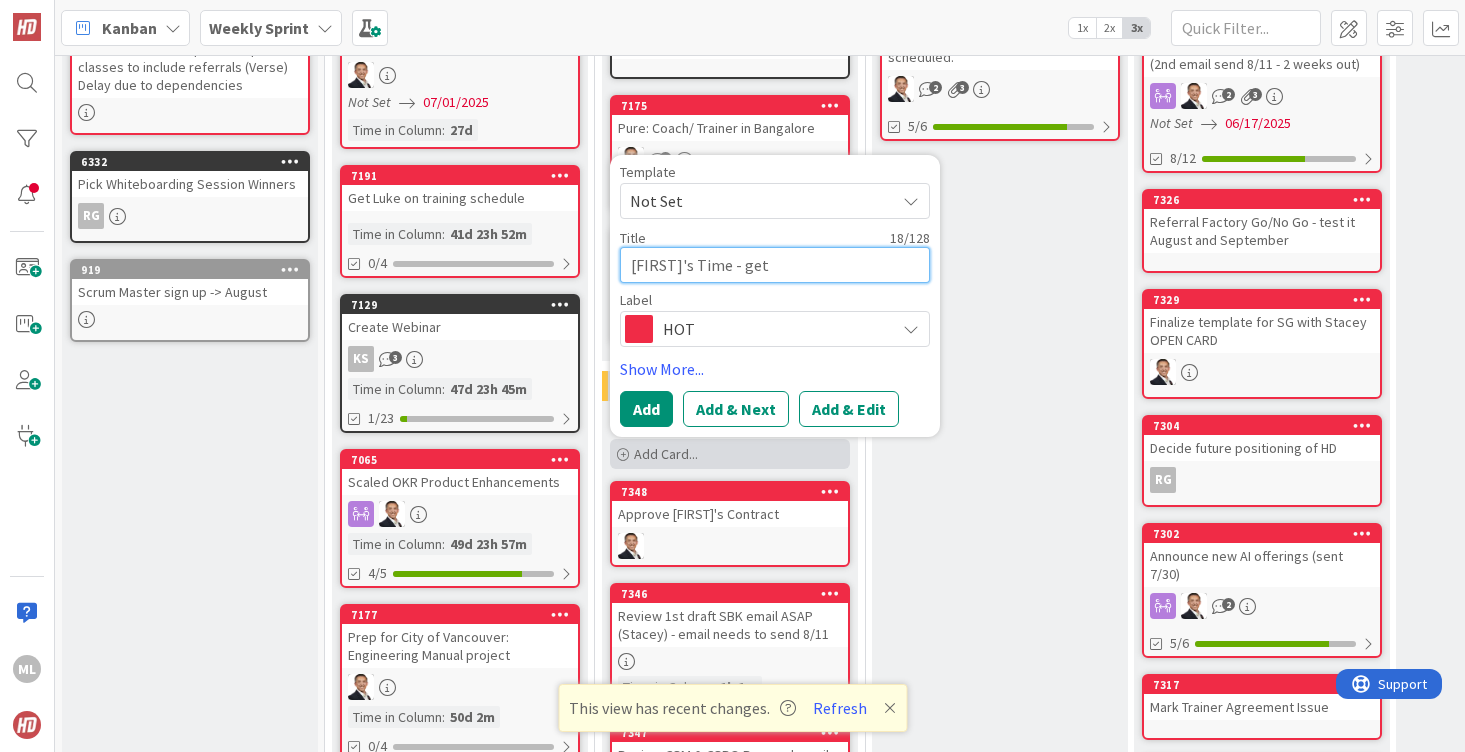 type on "x" 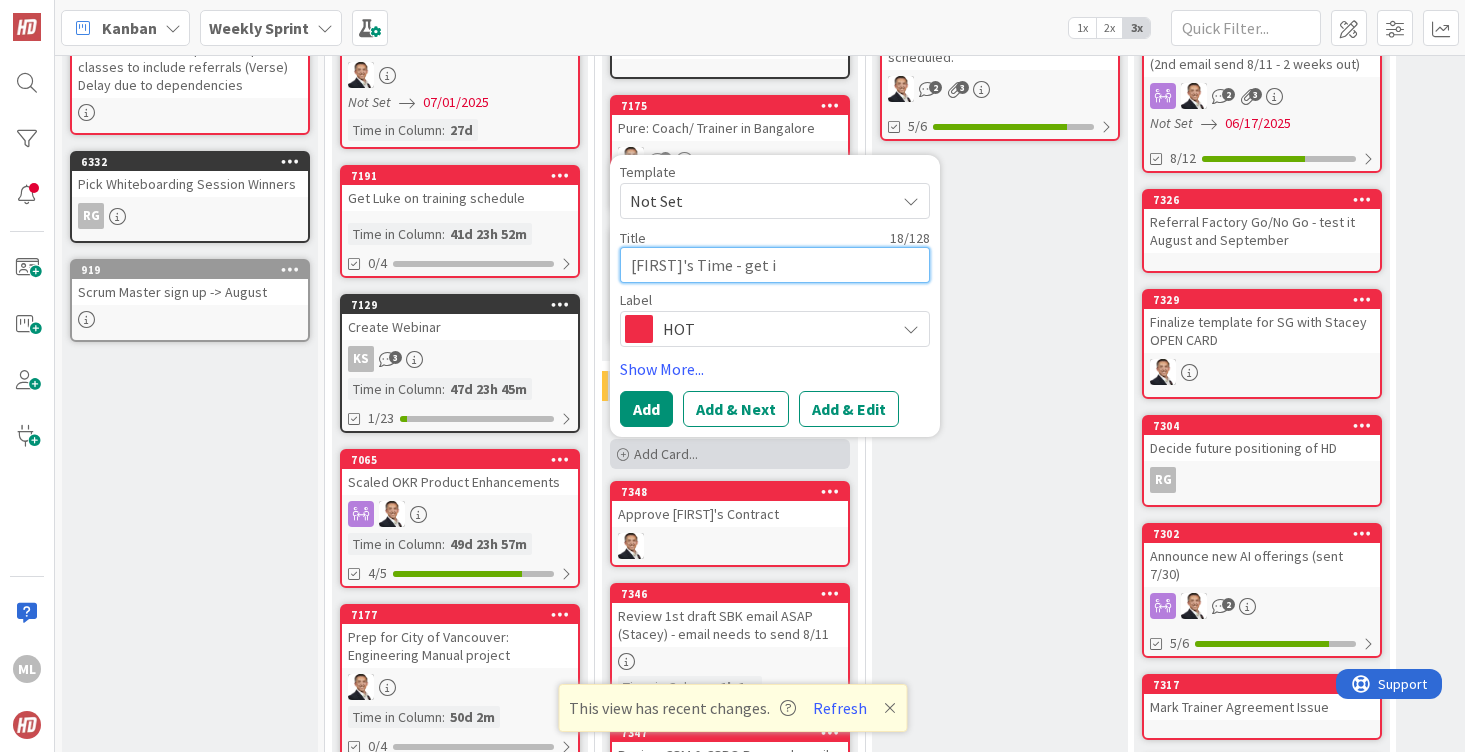 type on "x" 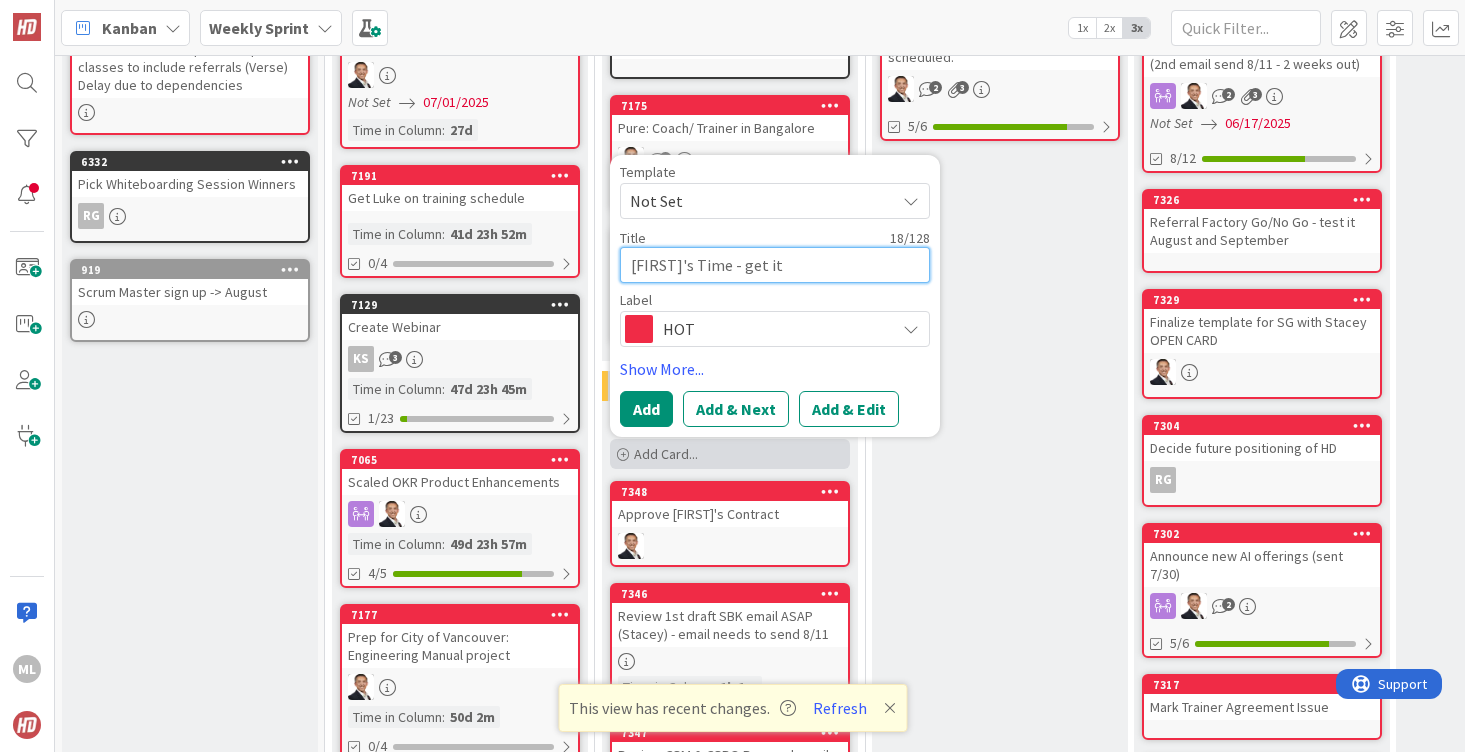 type on "x" 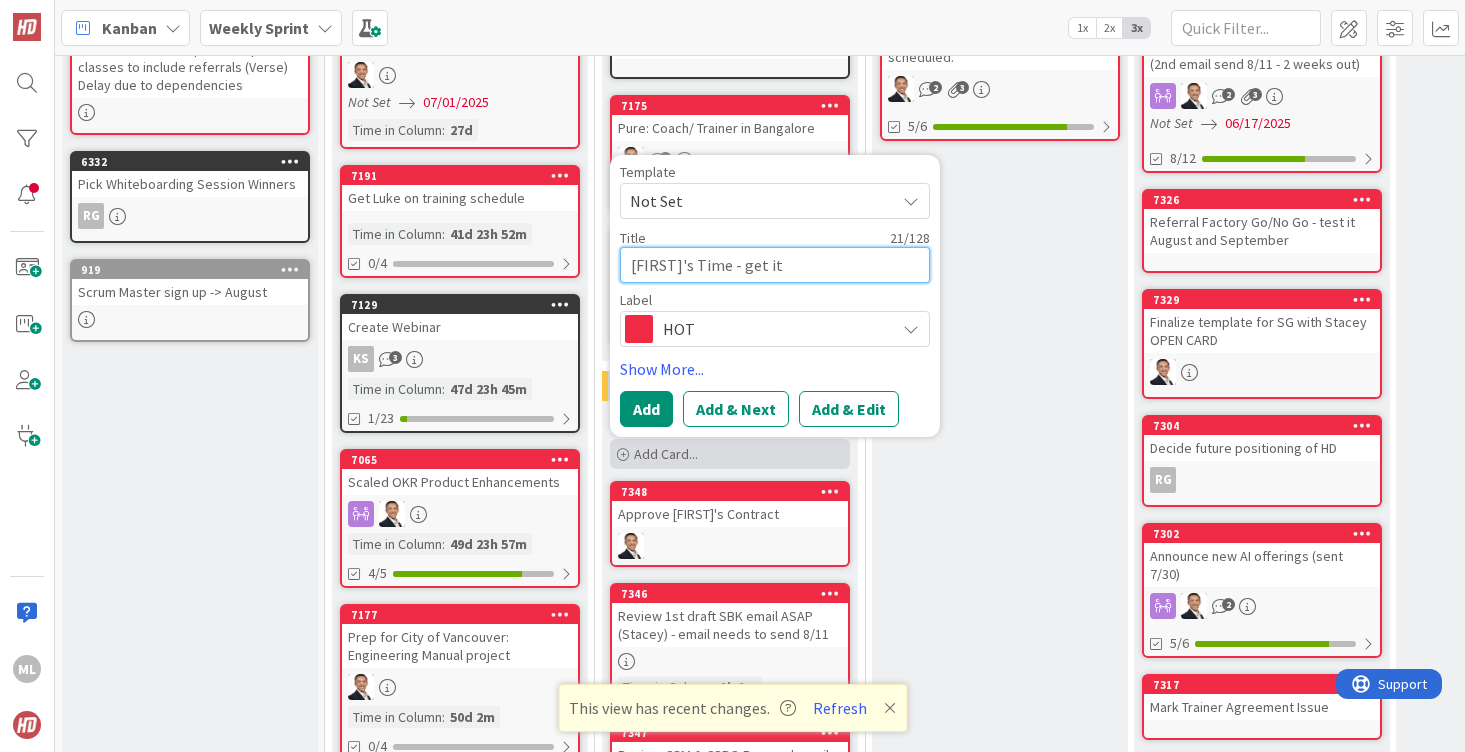 type on "x" 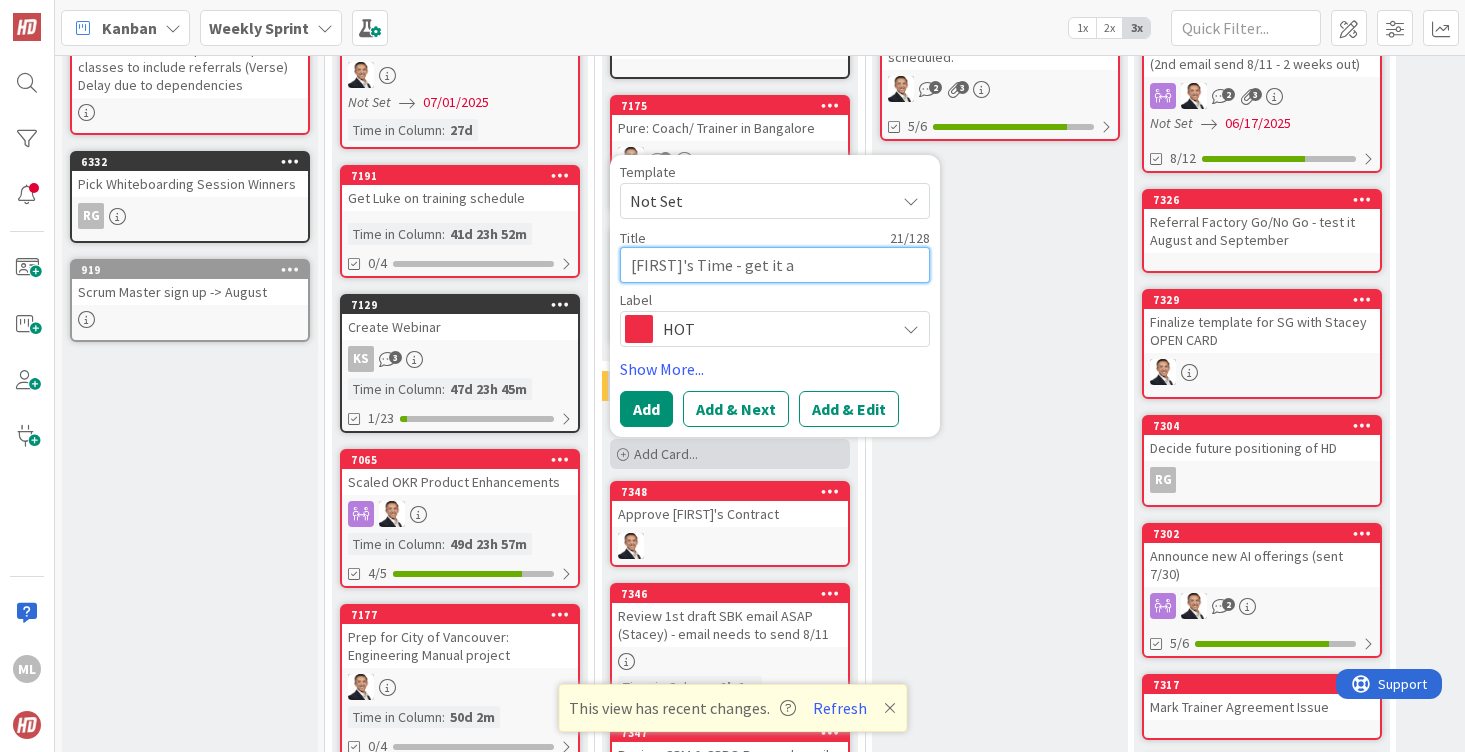 type on "x" 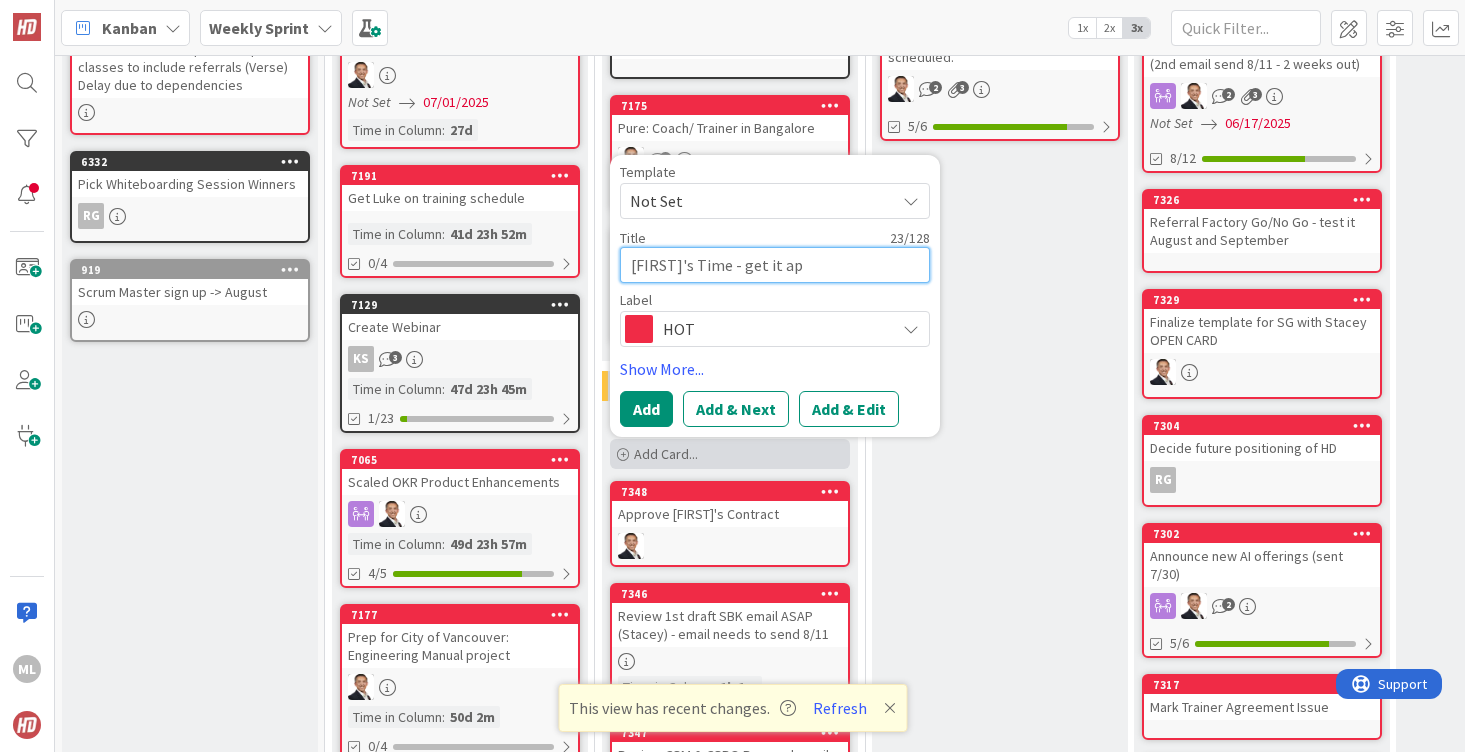 type on "x" 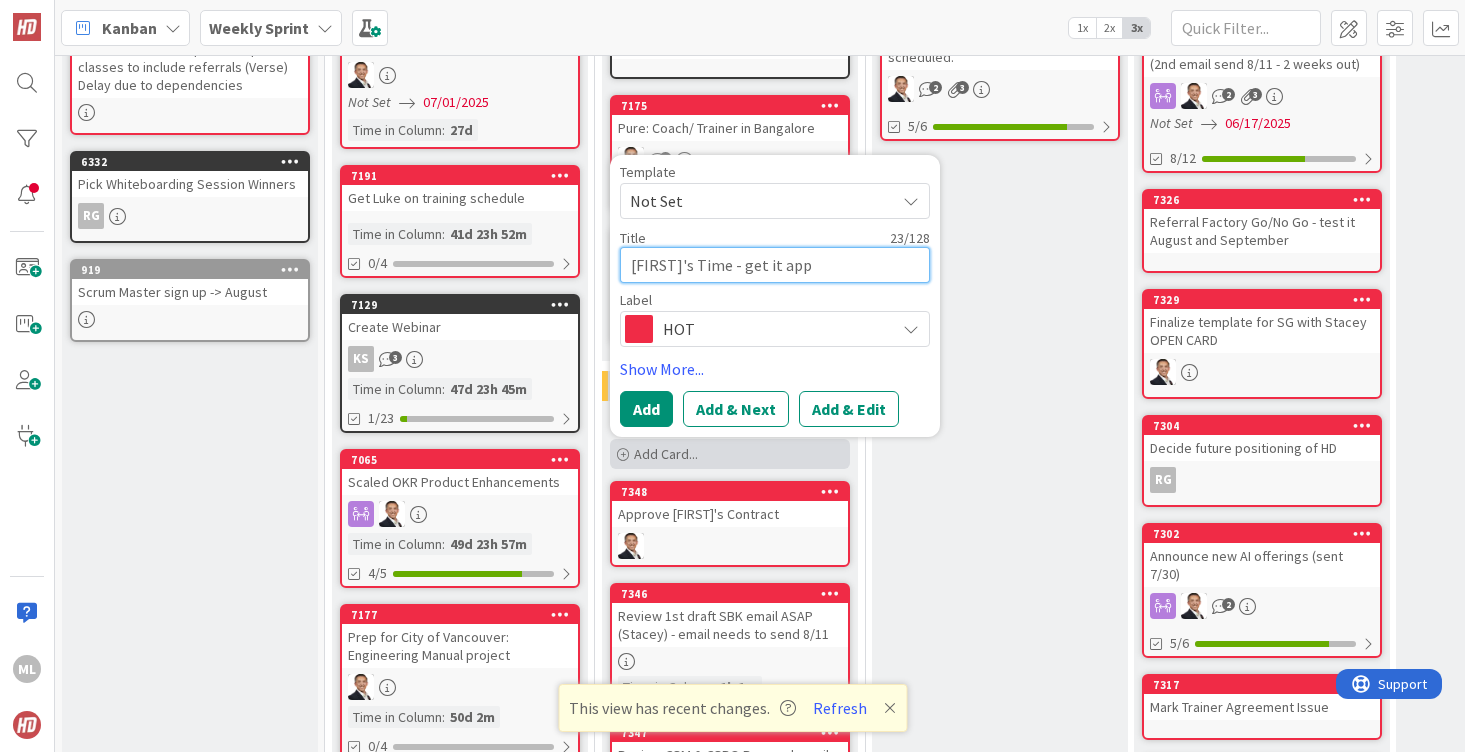 type on "[FIRST]'s Time - get it appr" 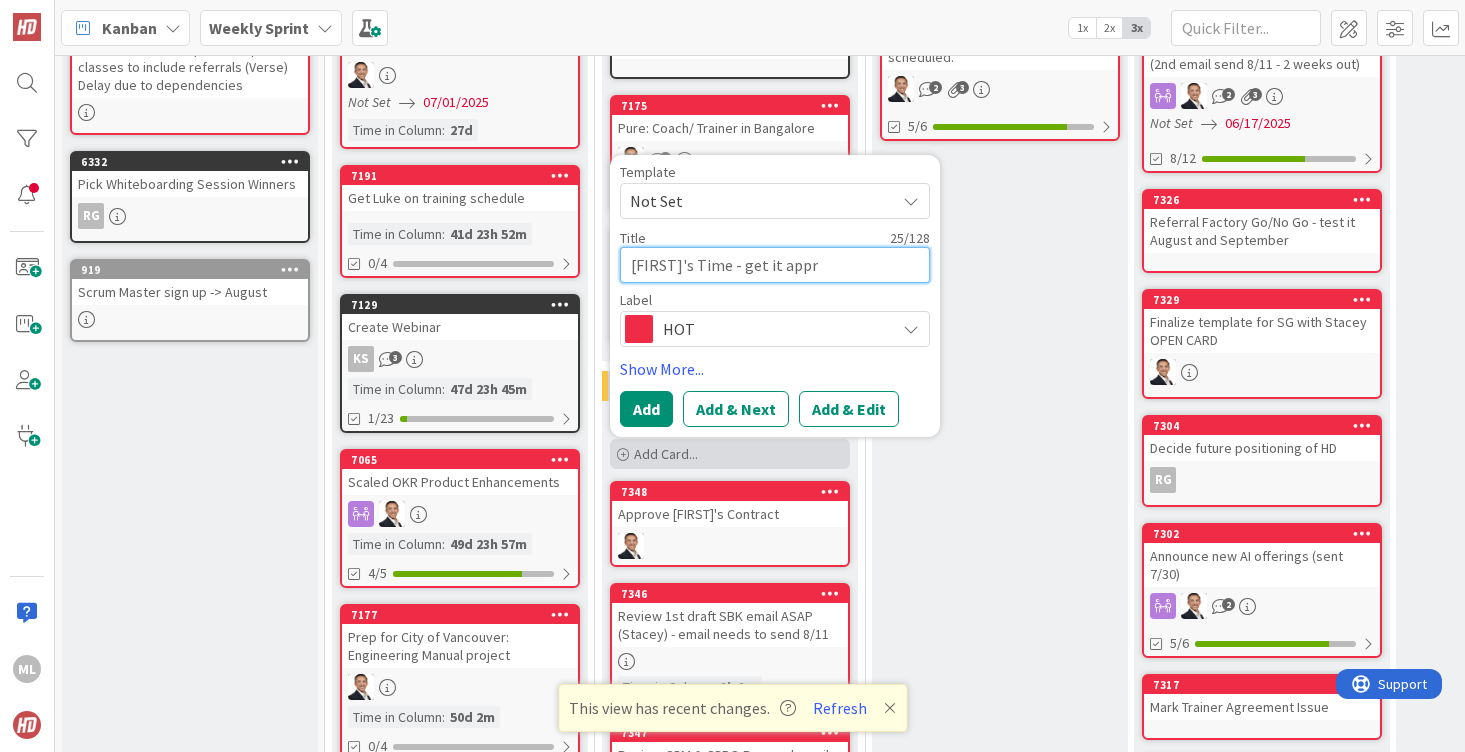type on "x" 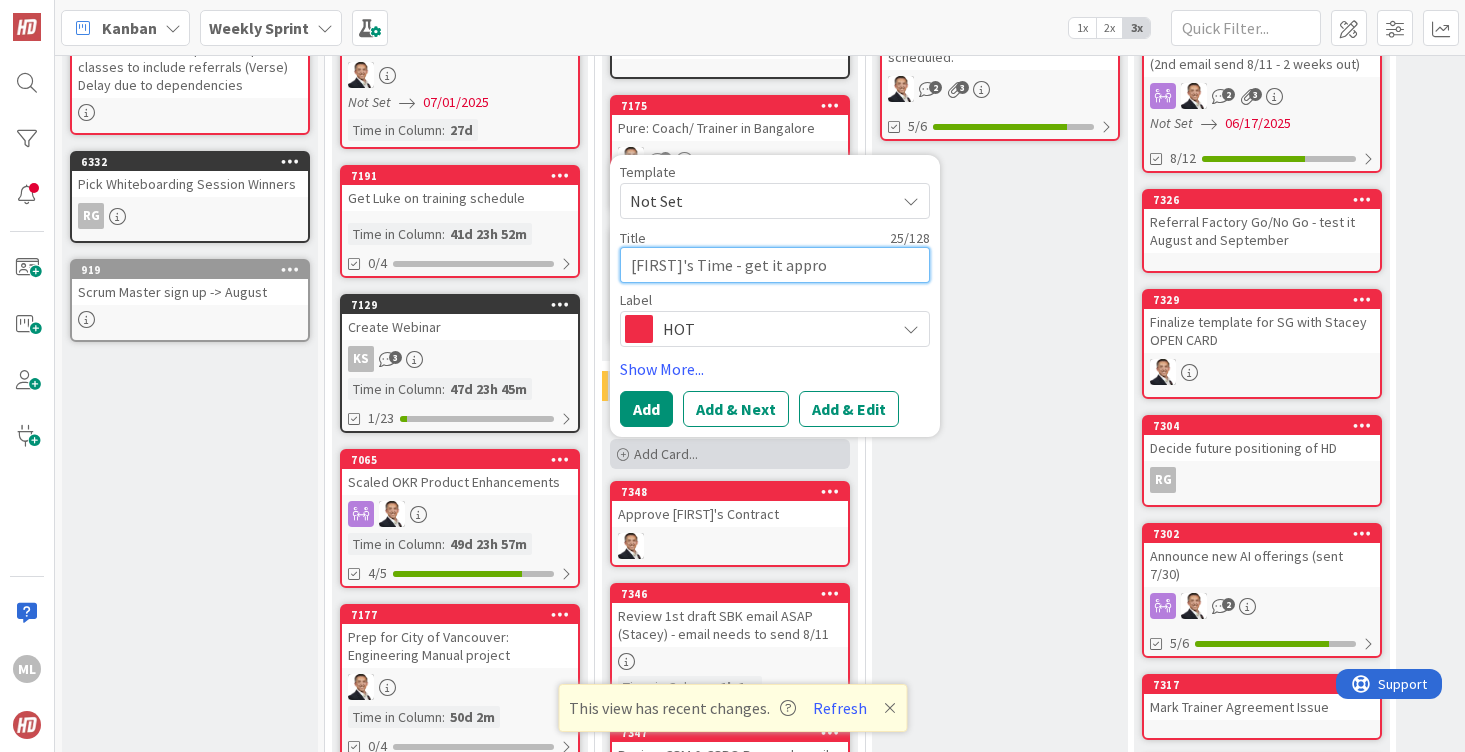 type on "[FIRST]'s Time - get it approv" 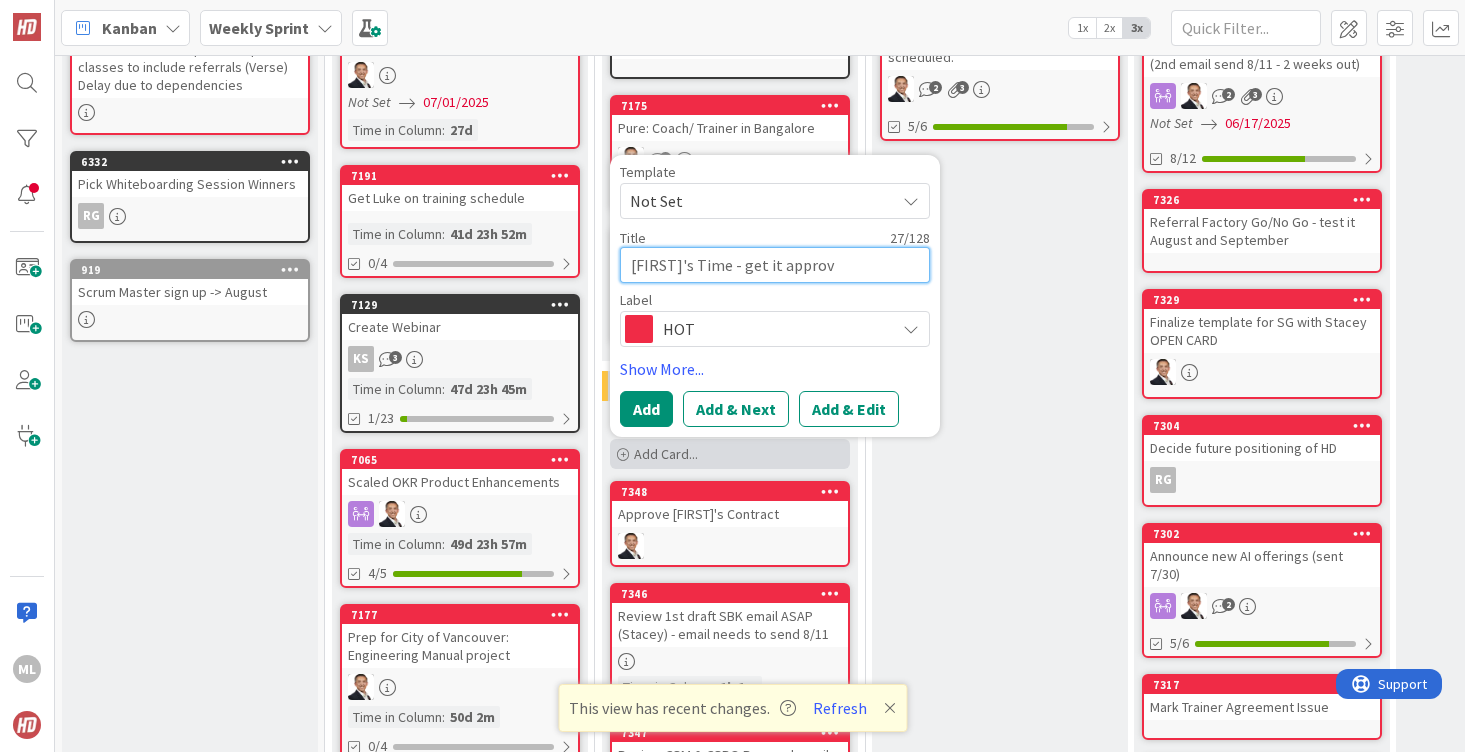 type on "x" 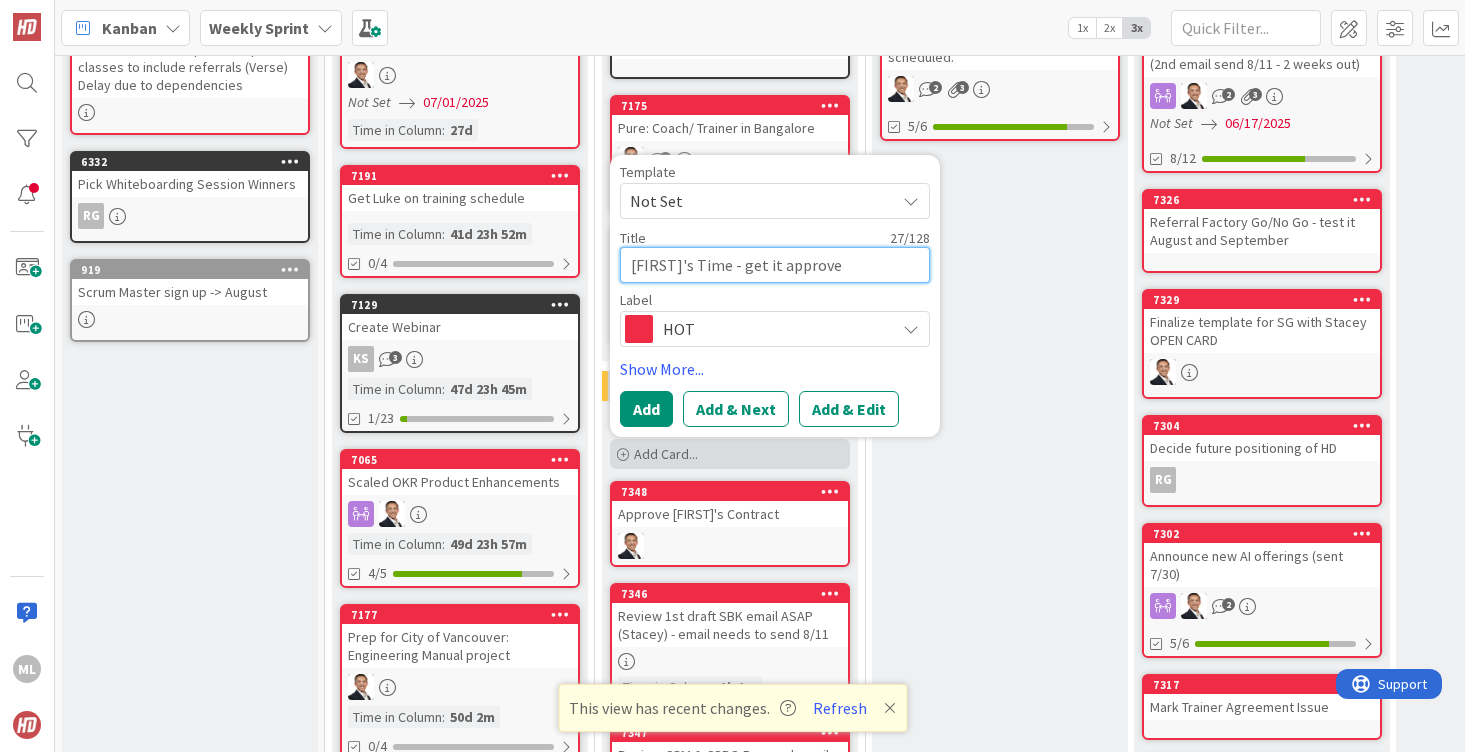 type on "x" 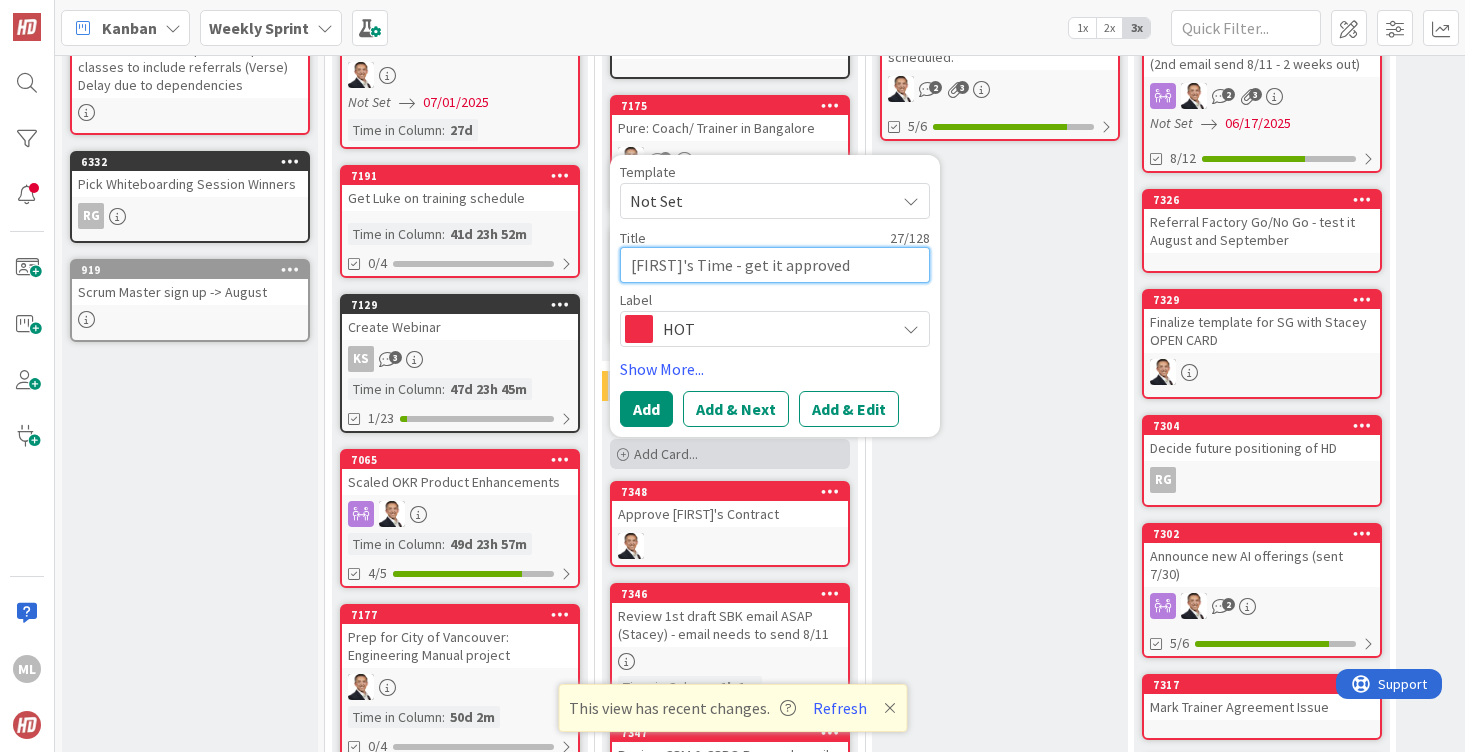 type on "[FIRST]'s Time - get it approved" 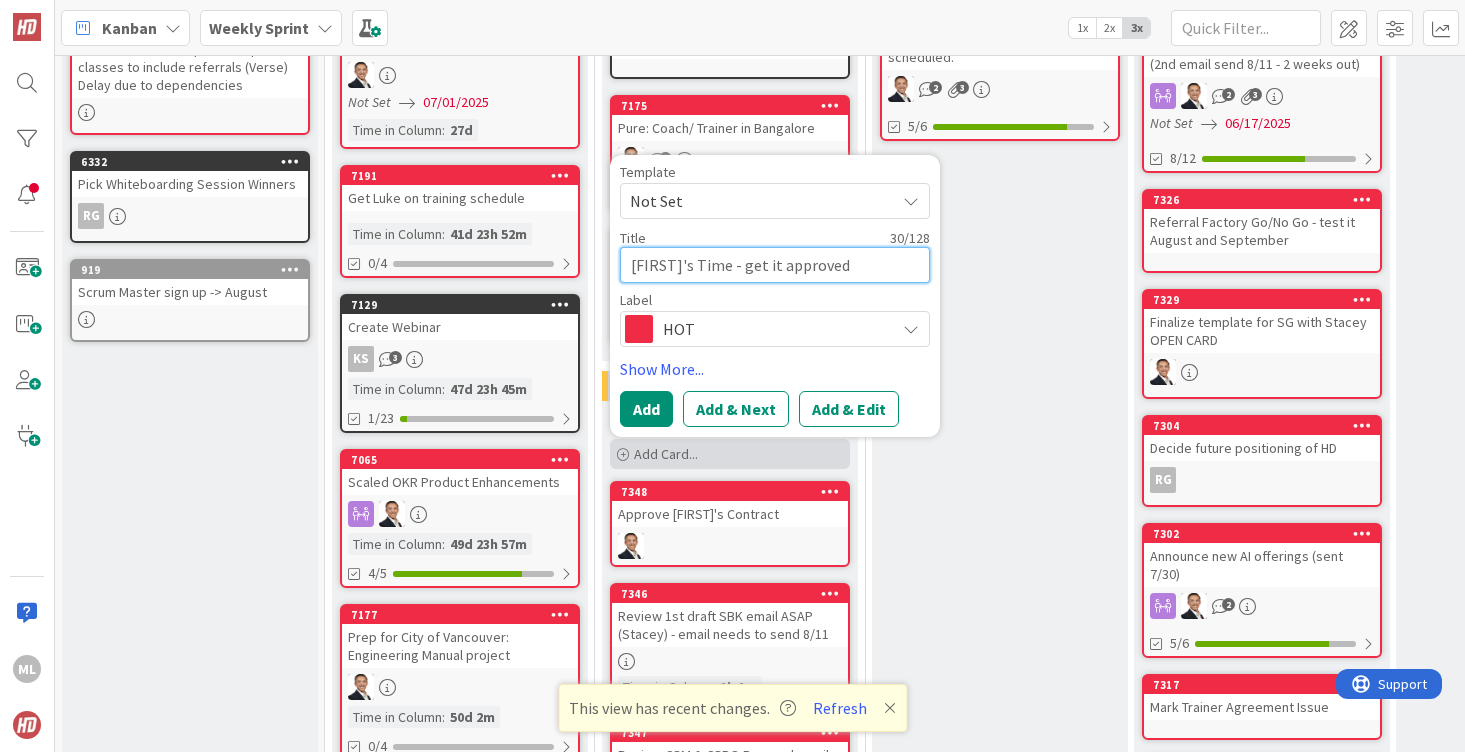 type on "x" 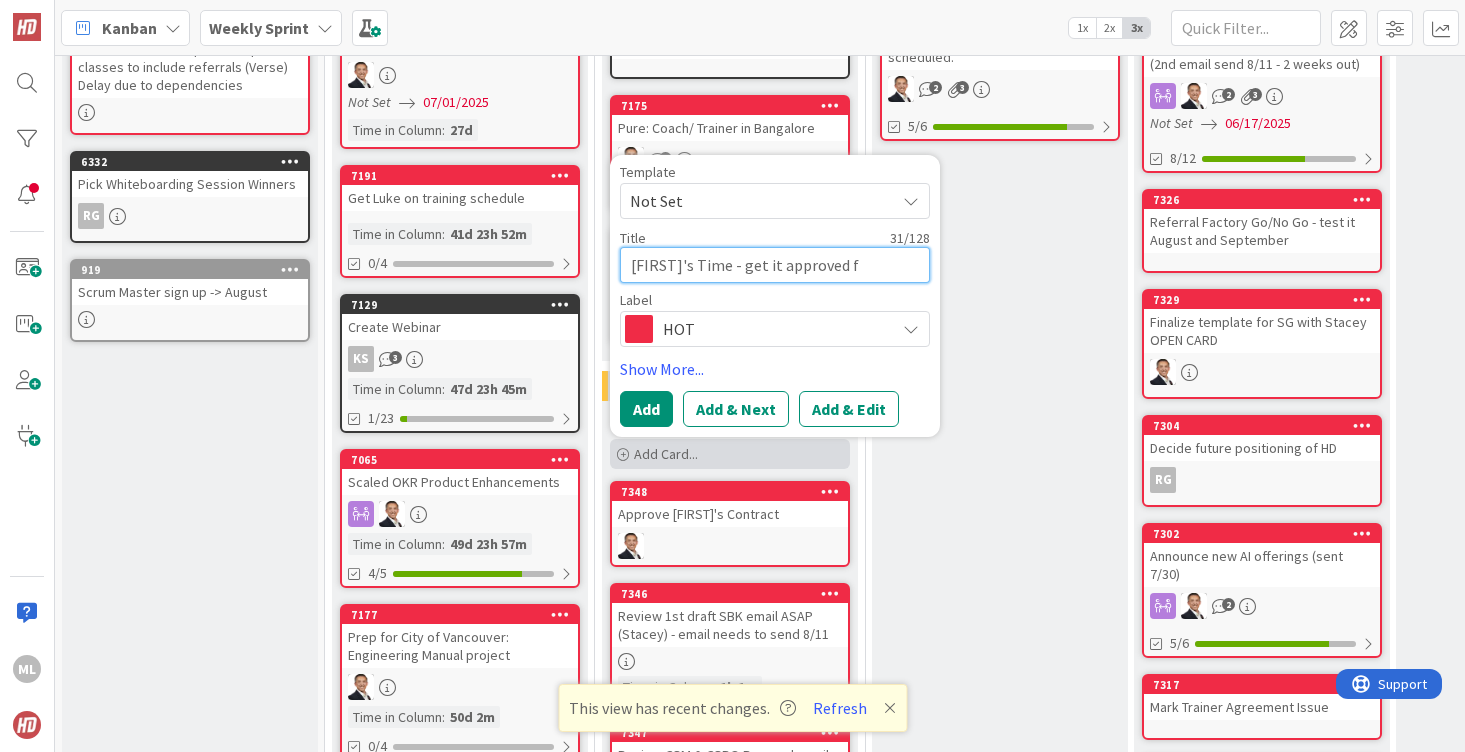 type on "x" 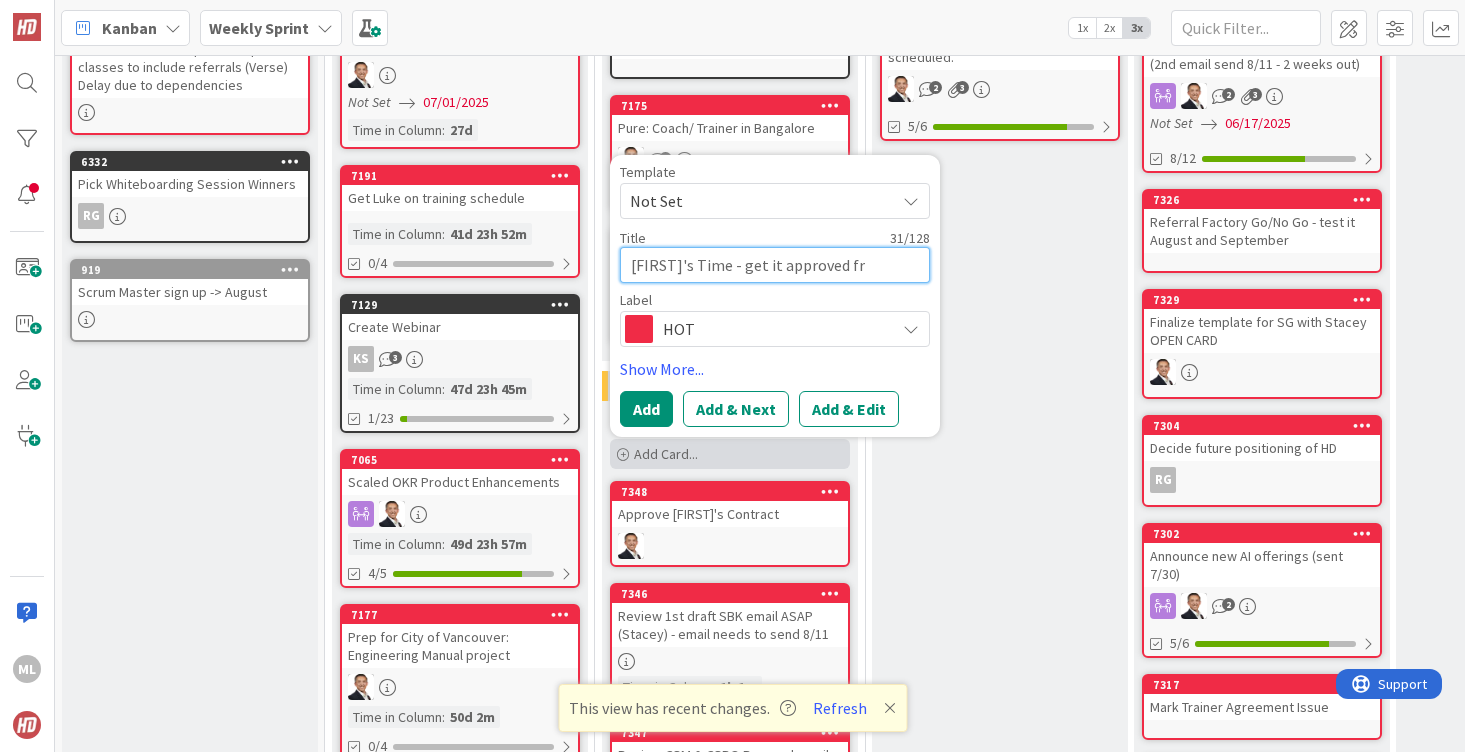 type on "x" 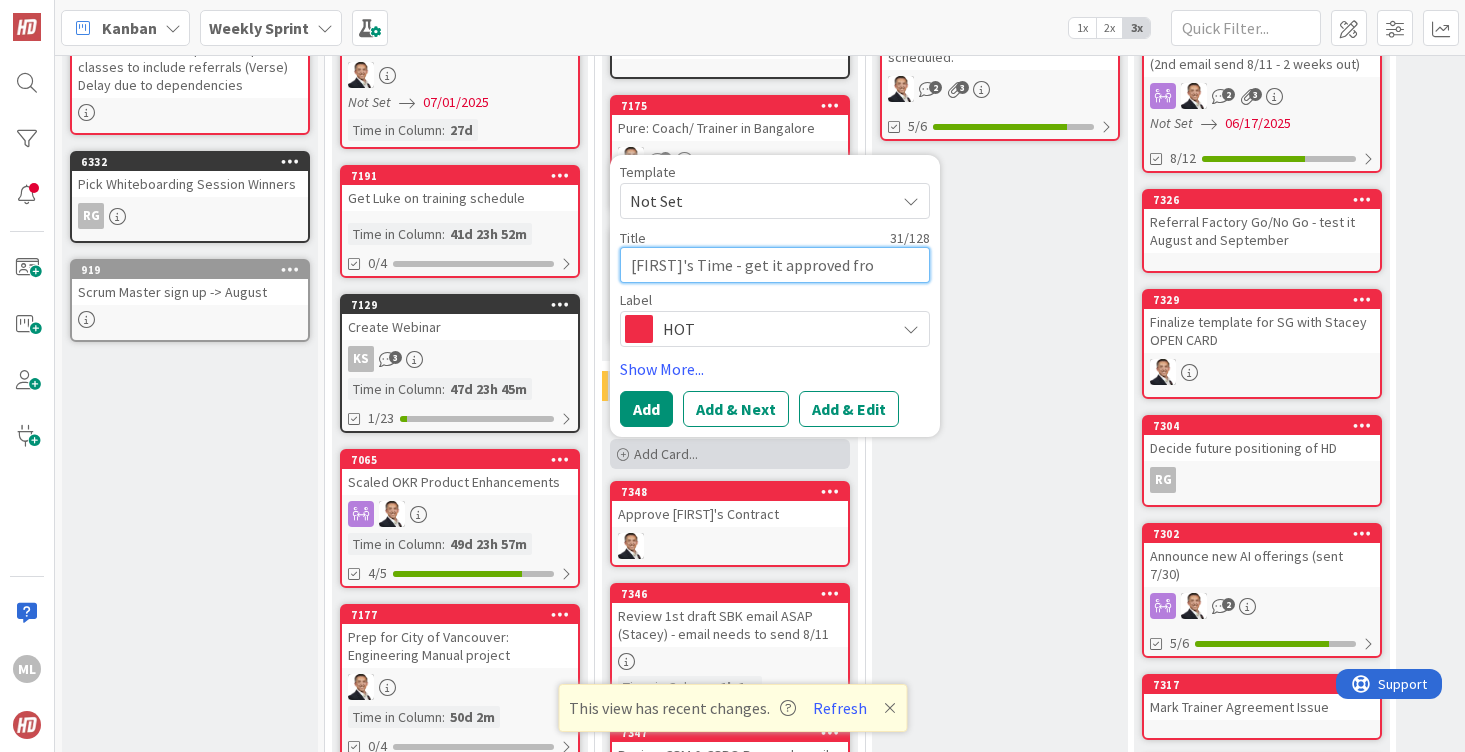 type on "x" 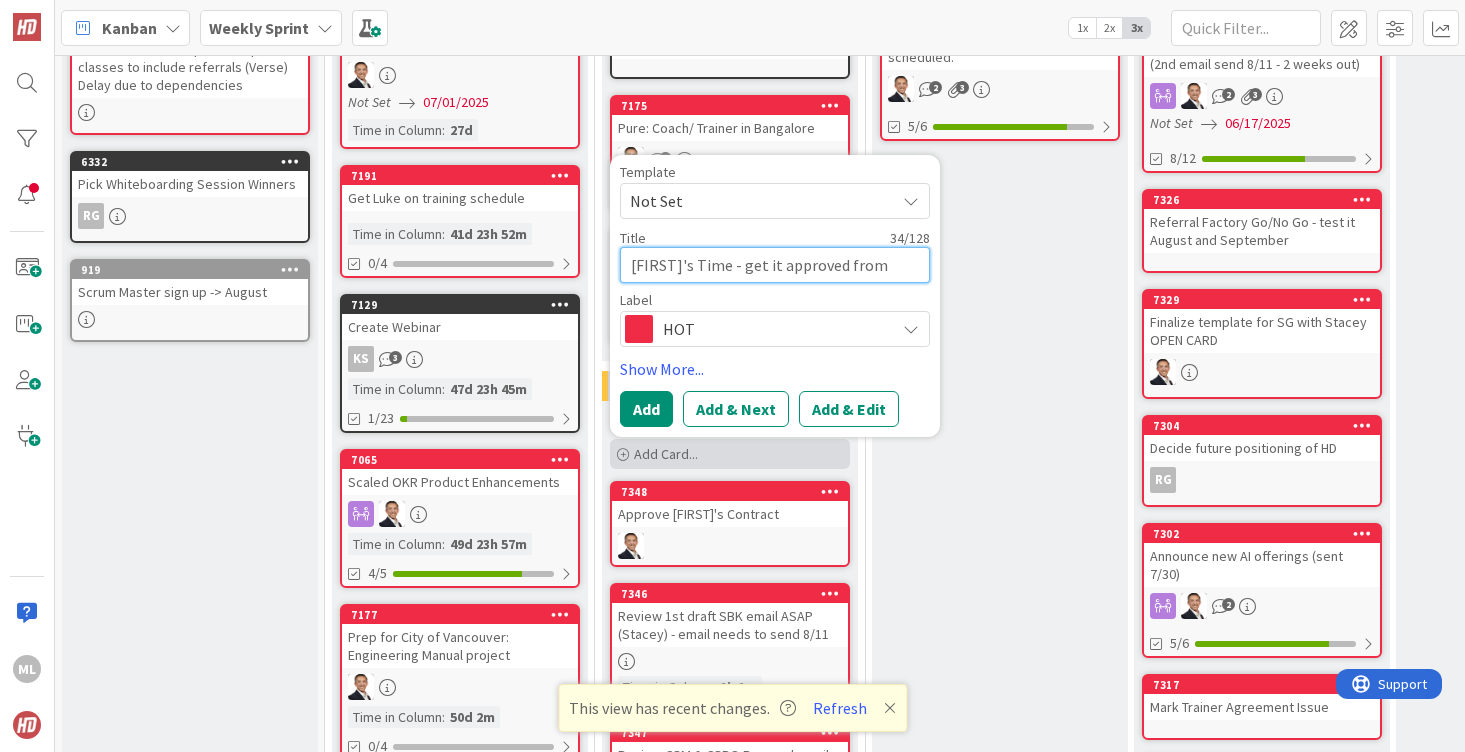 type on "x" 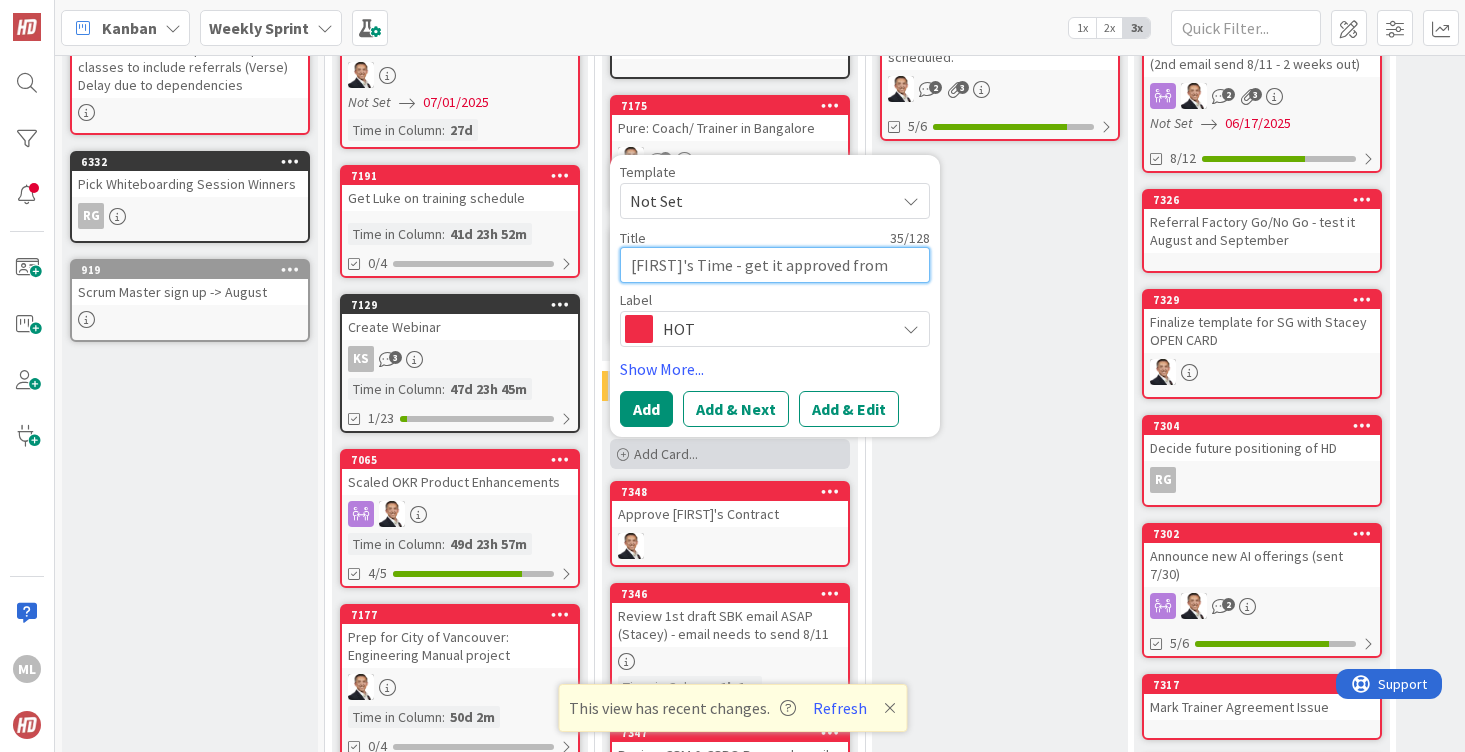 type on "x" 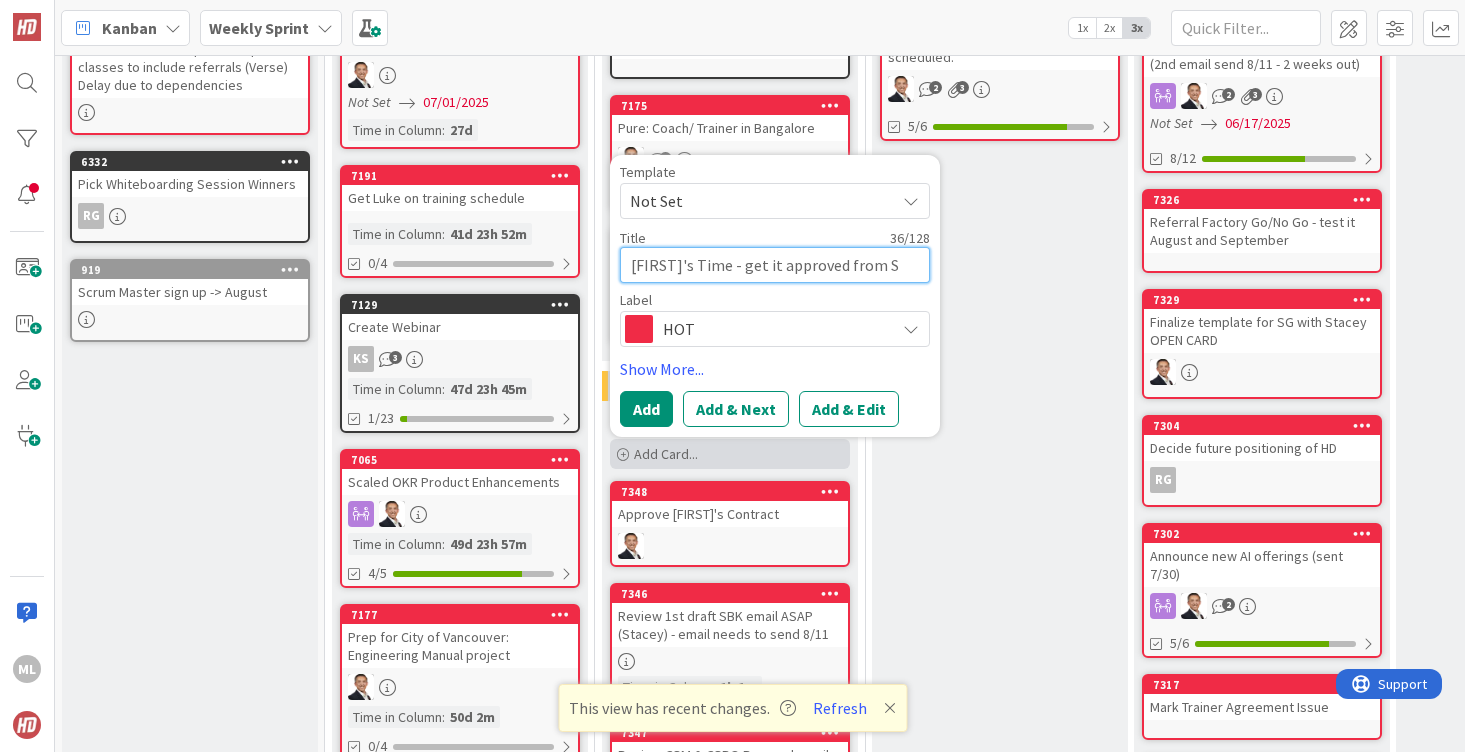 type on "x" 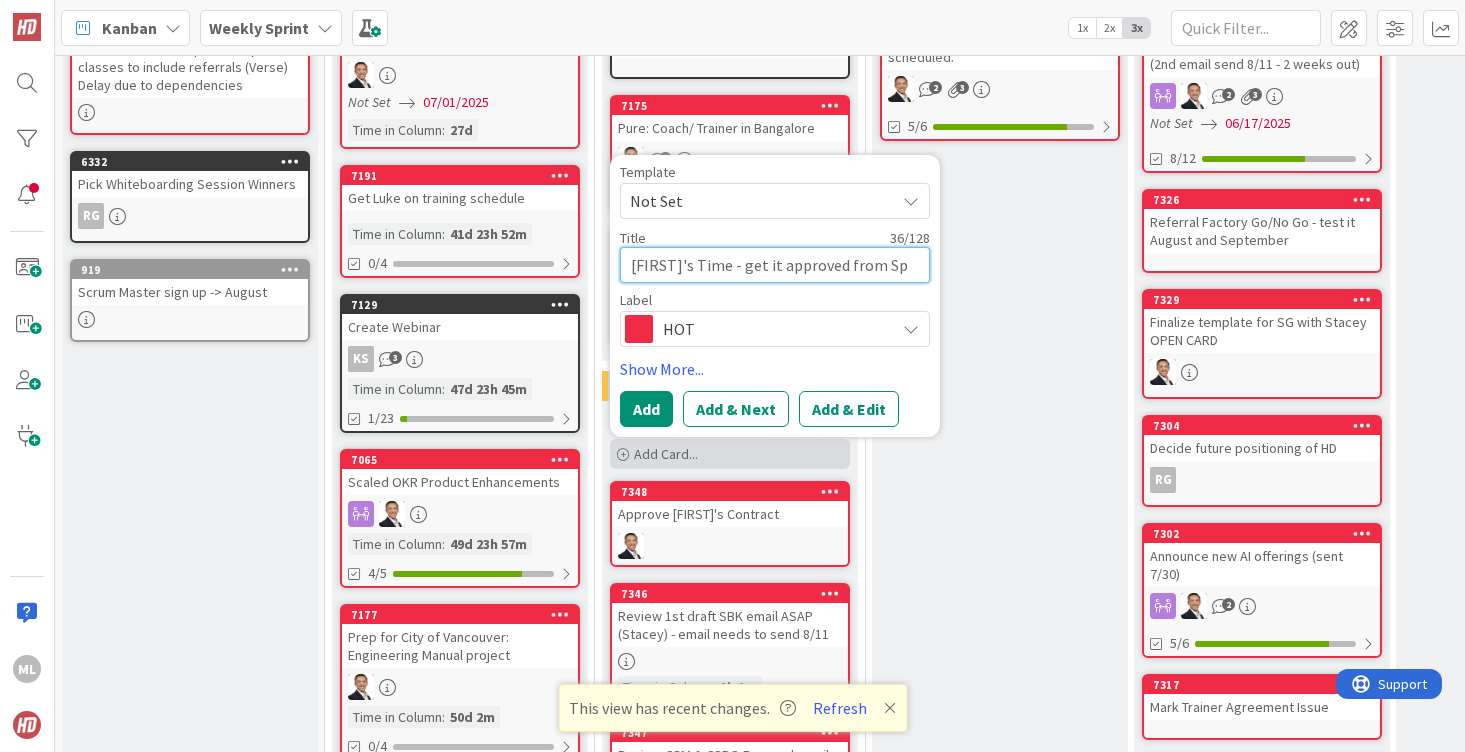 type on "x" 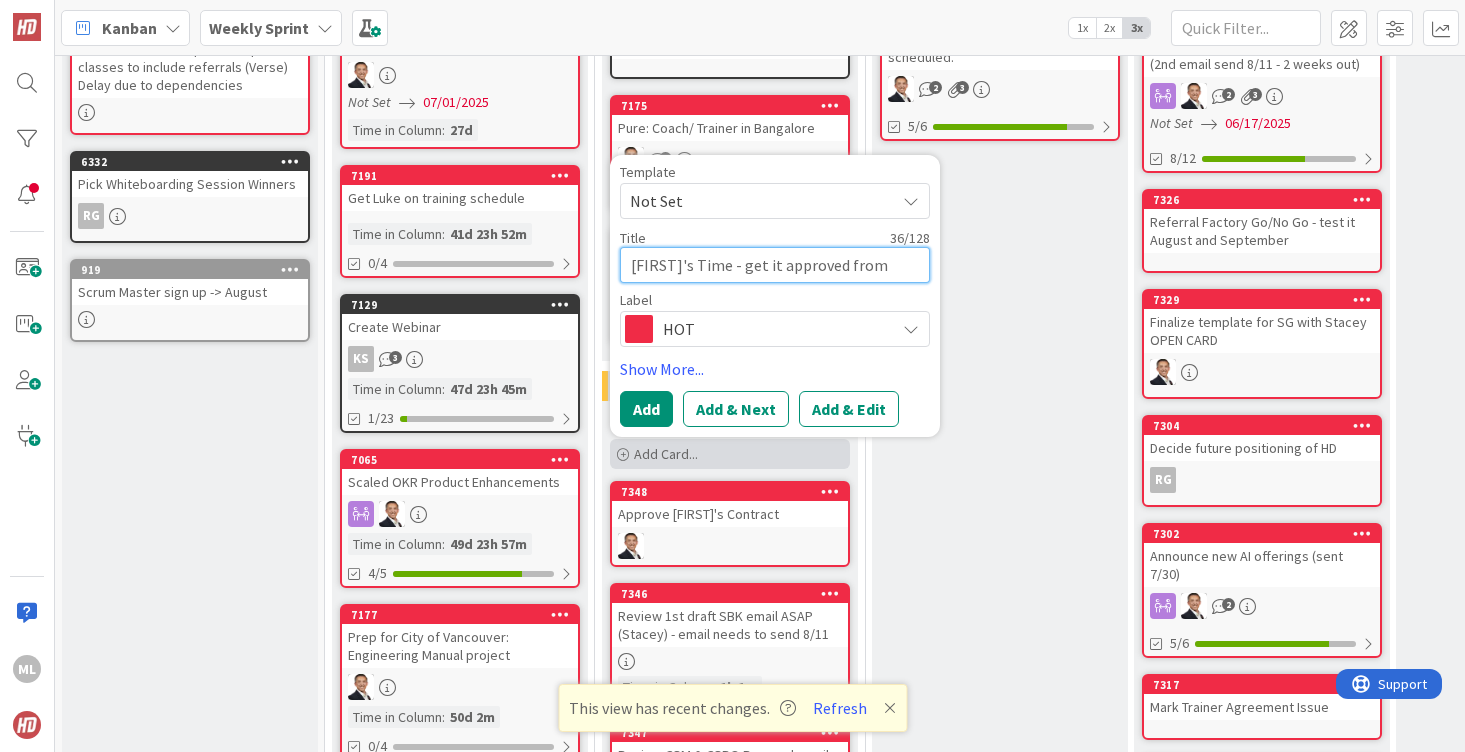 type on "x" 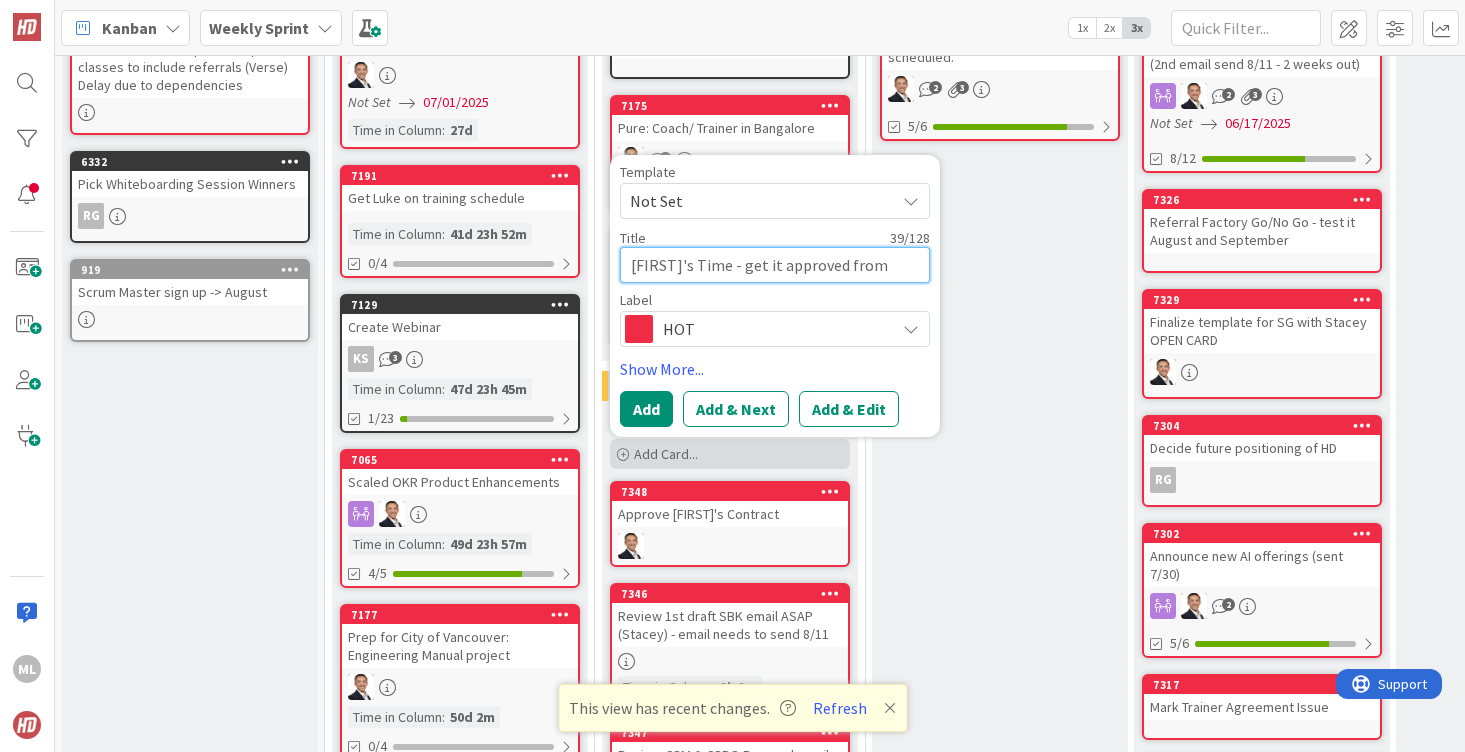 type on "x" 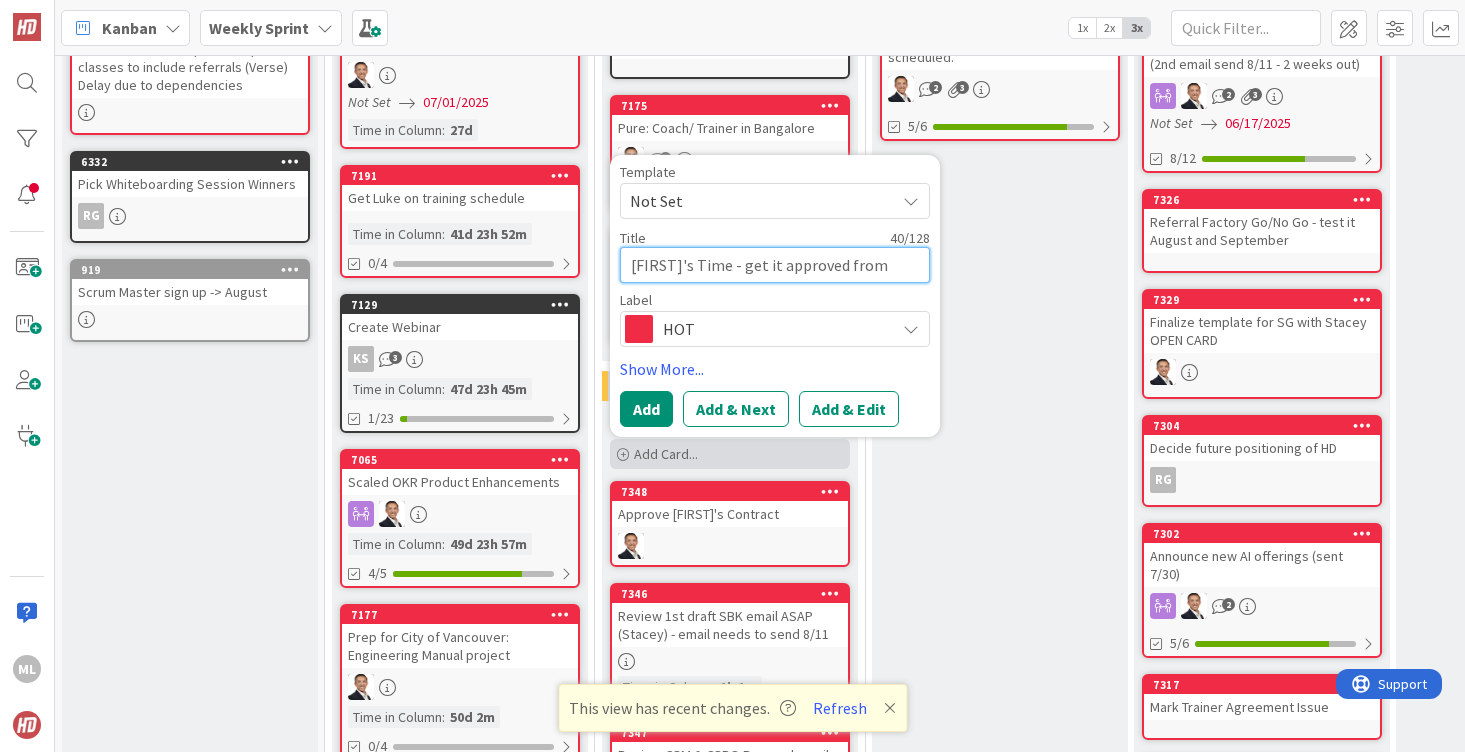 type on "x" 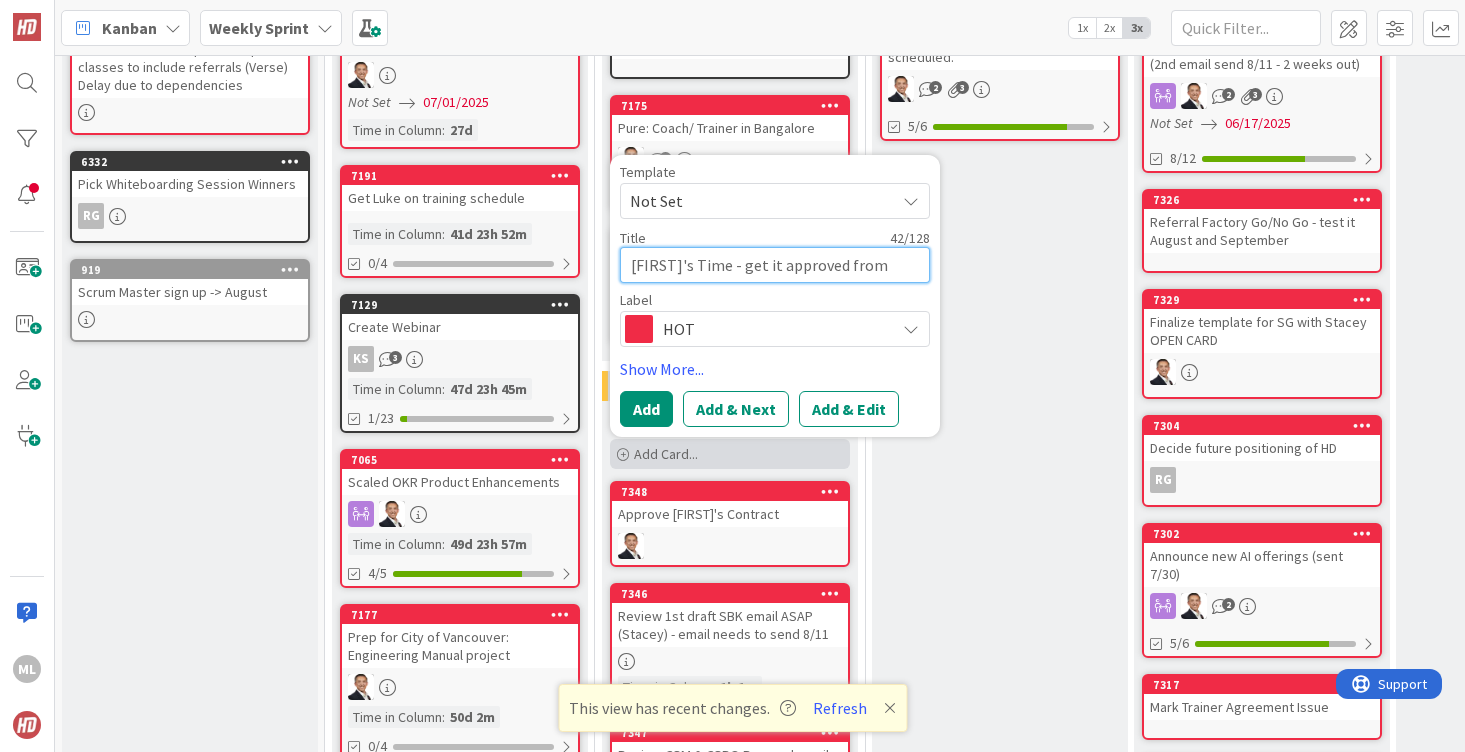 type on "x" 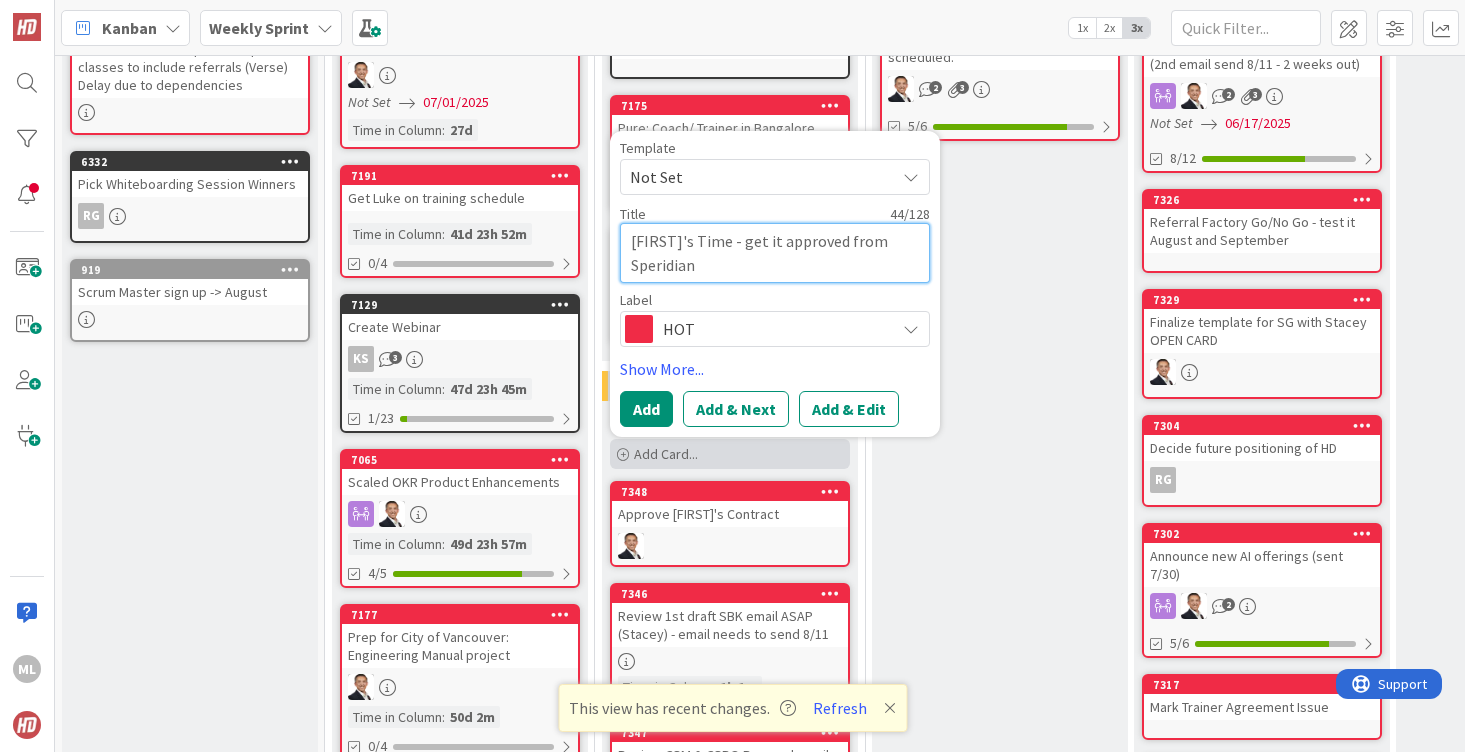 type on "x" 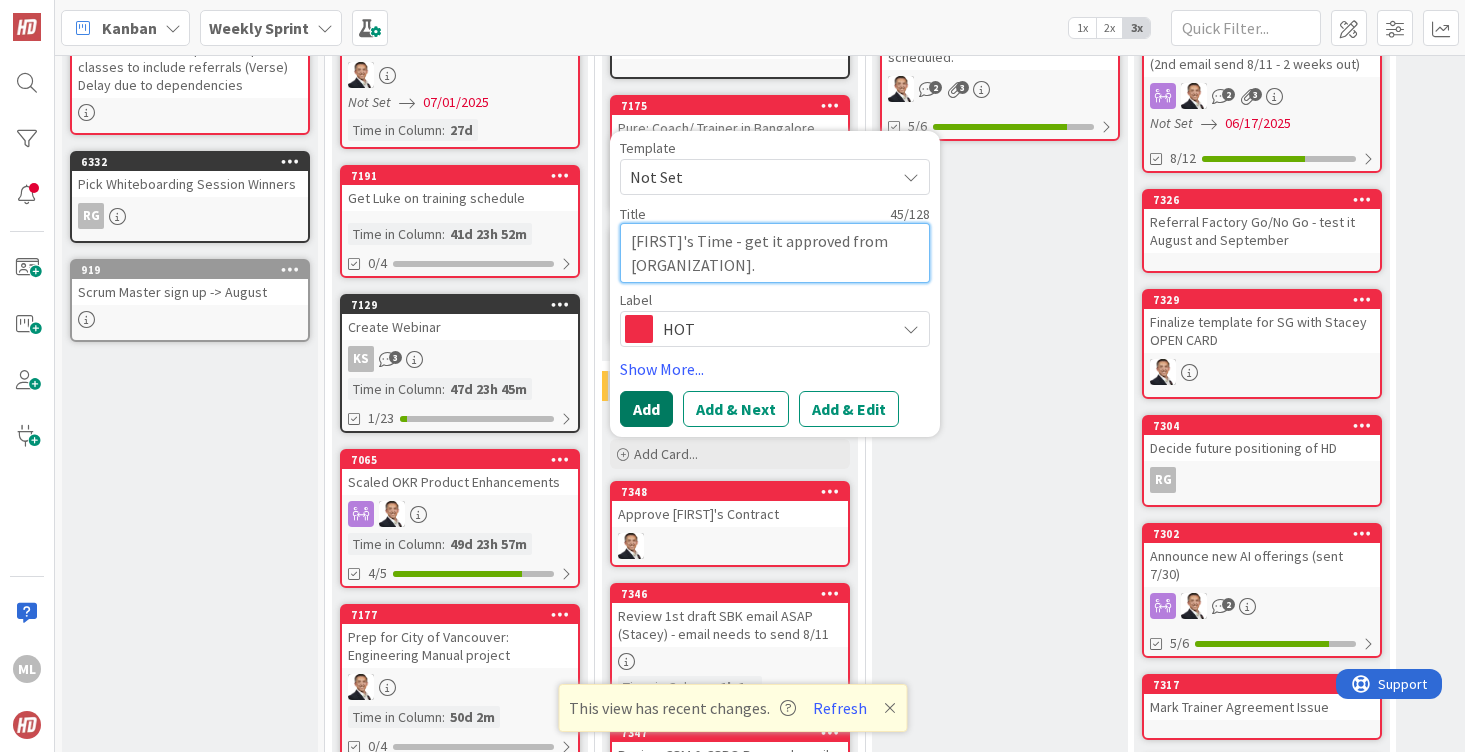 type on "[FIRST]'s Time - get it approved from [ORGANIZATION]." 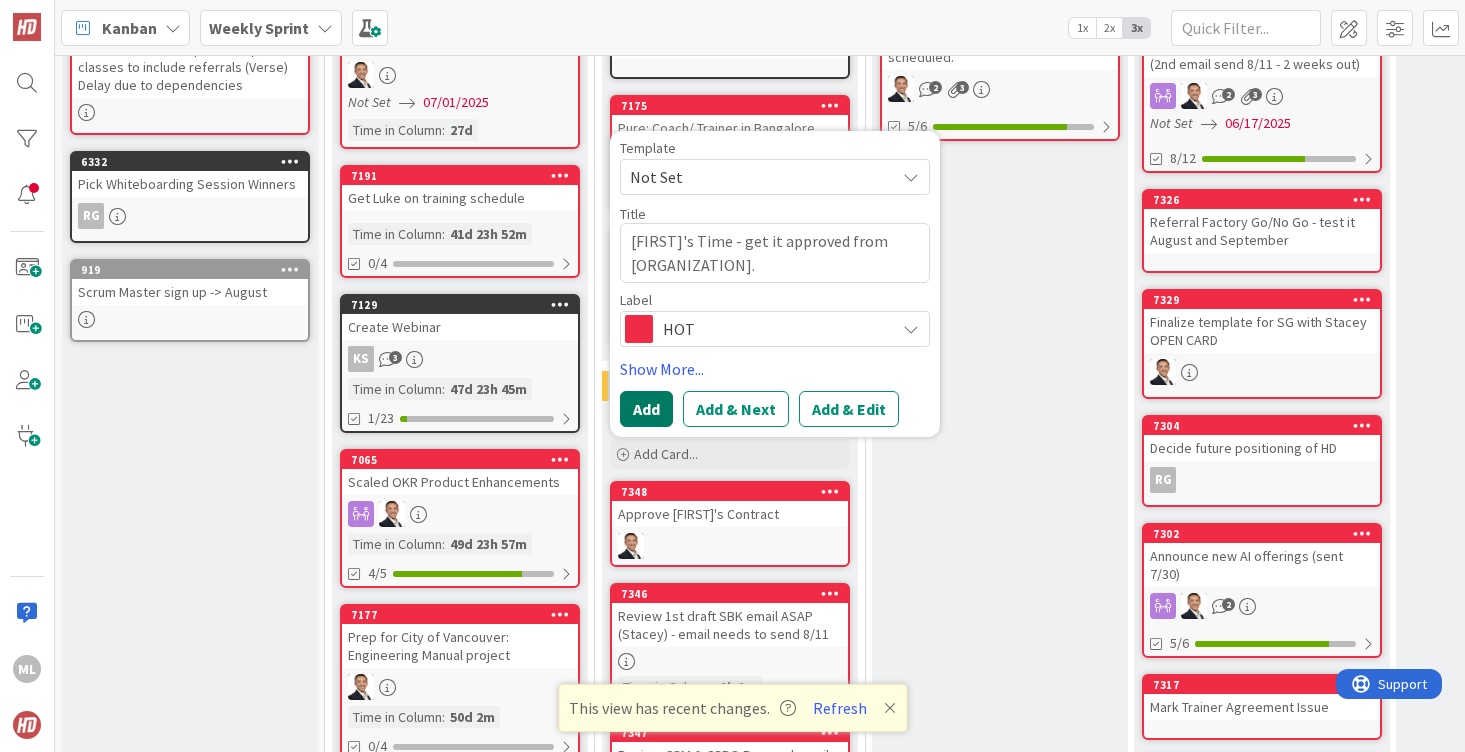 click on "Add" at bounding box center [646, 409] 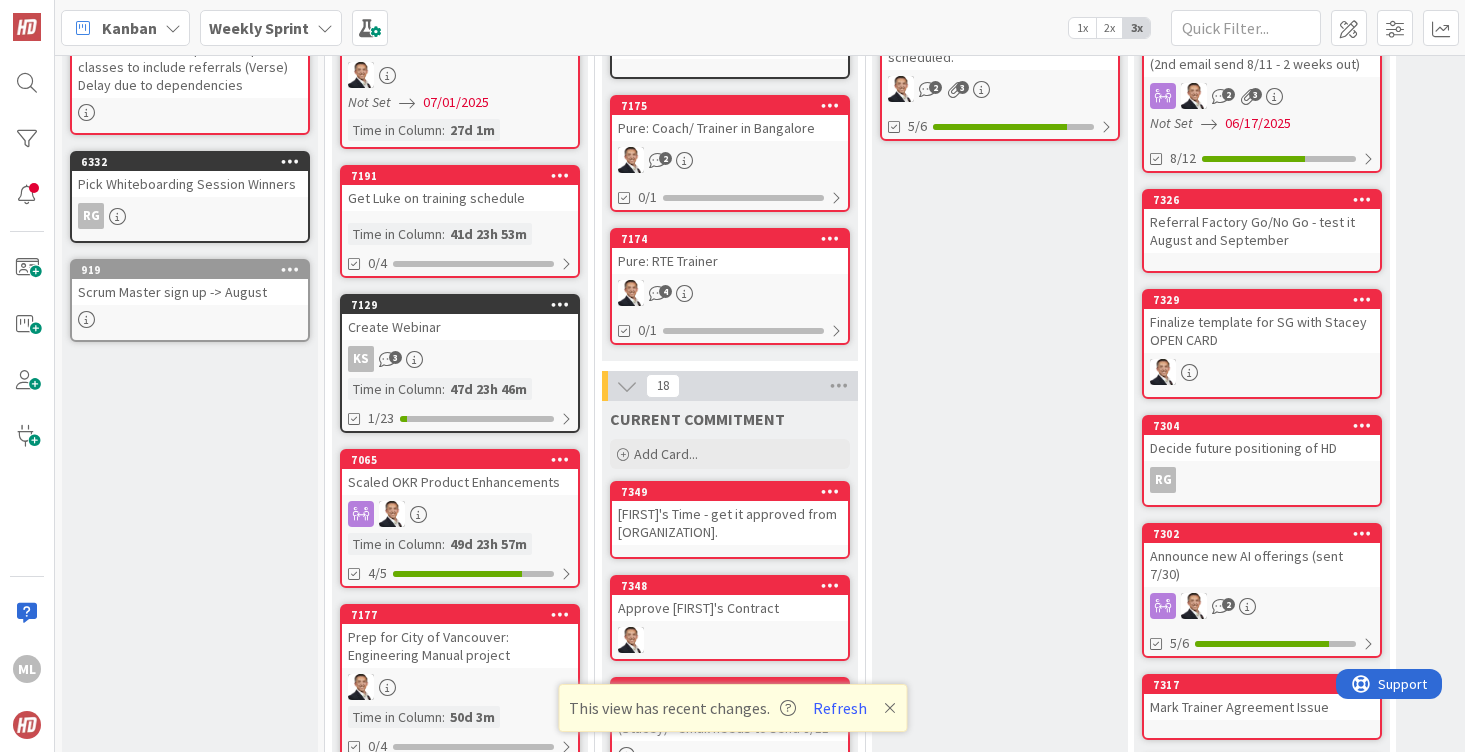 click on "[FIRST]'s Time - get it approved from [ORGANIZATION]." at bounding box center (730, 523) 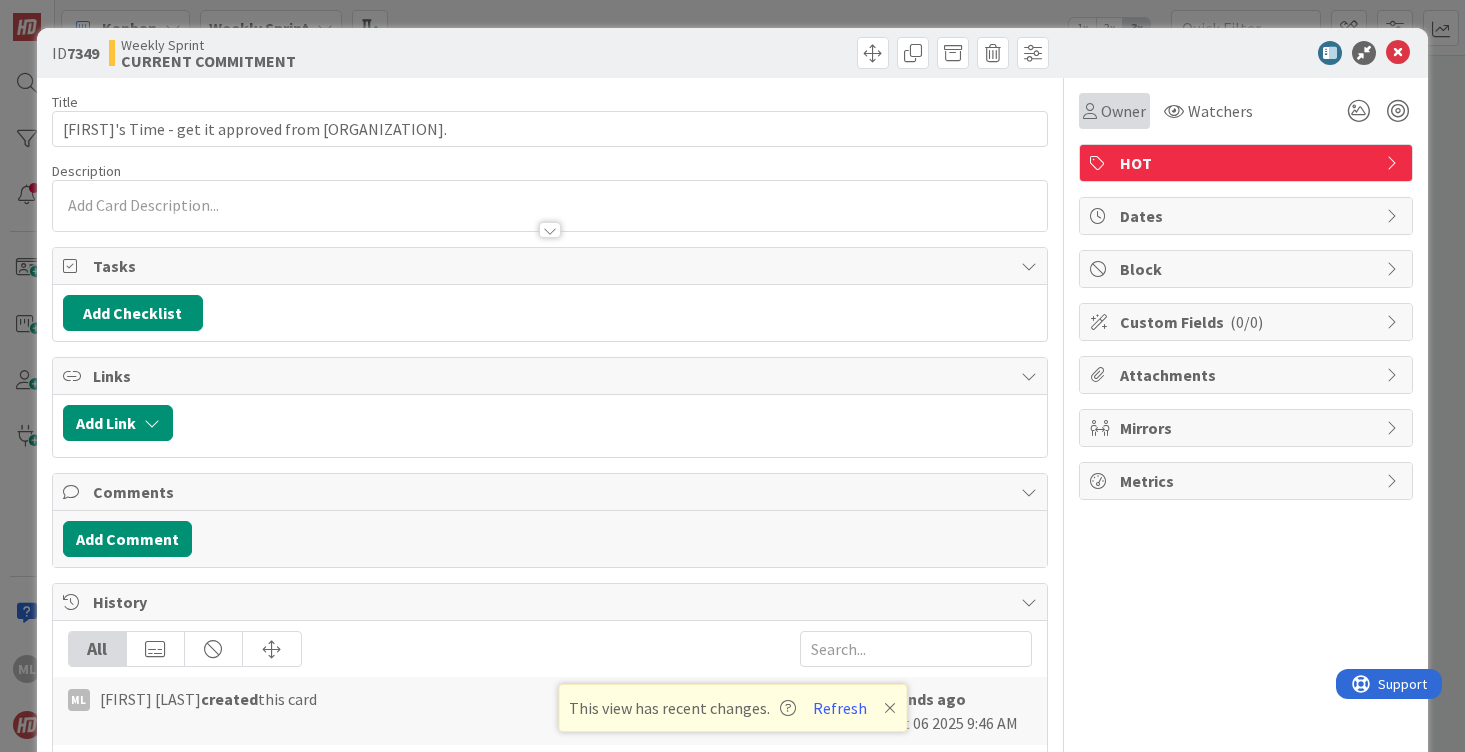 scroll, scrollTop: 0, scrollLeft: 0, axis: both 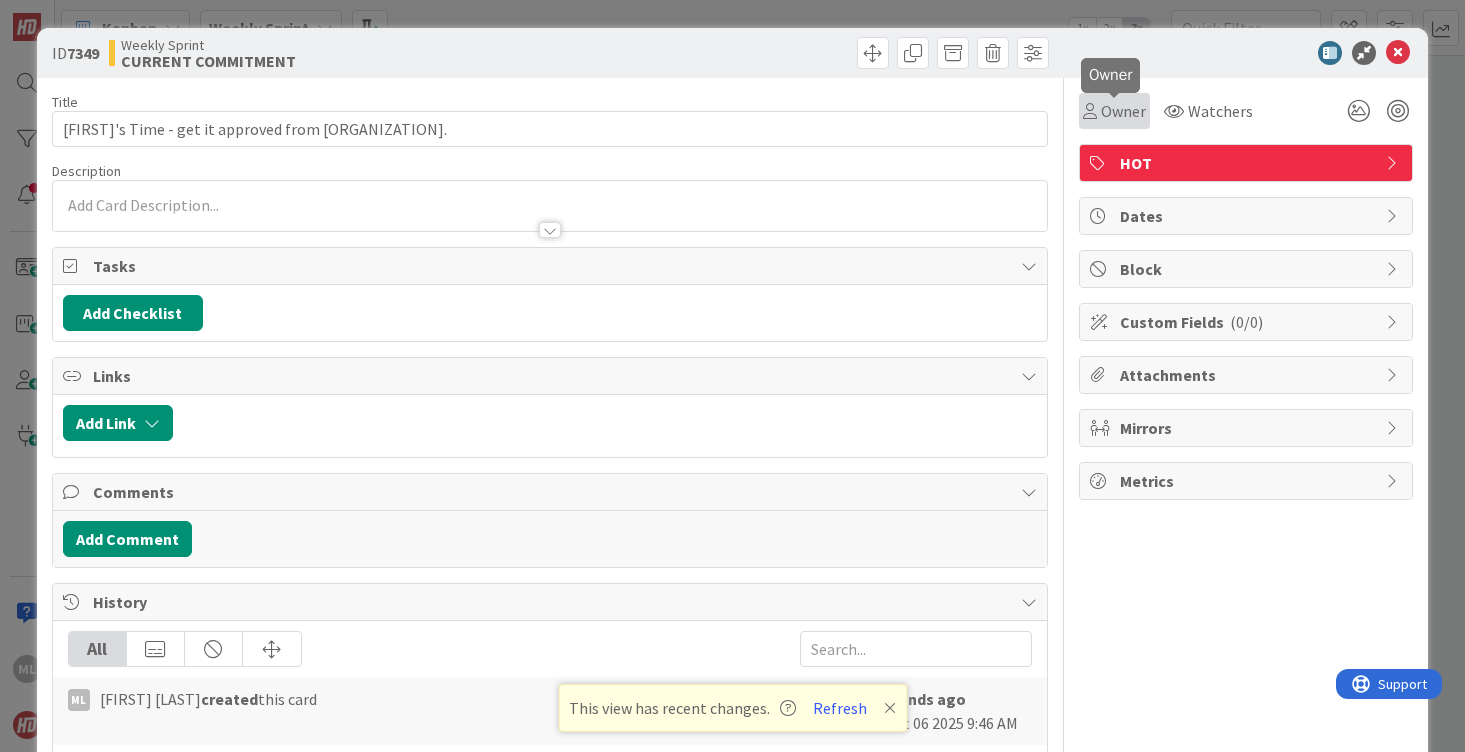 click on "Owner" at bounding box center [1123, 111] 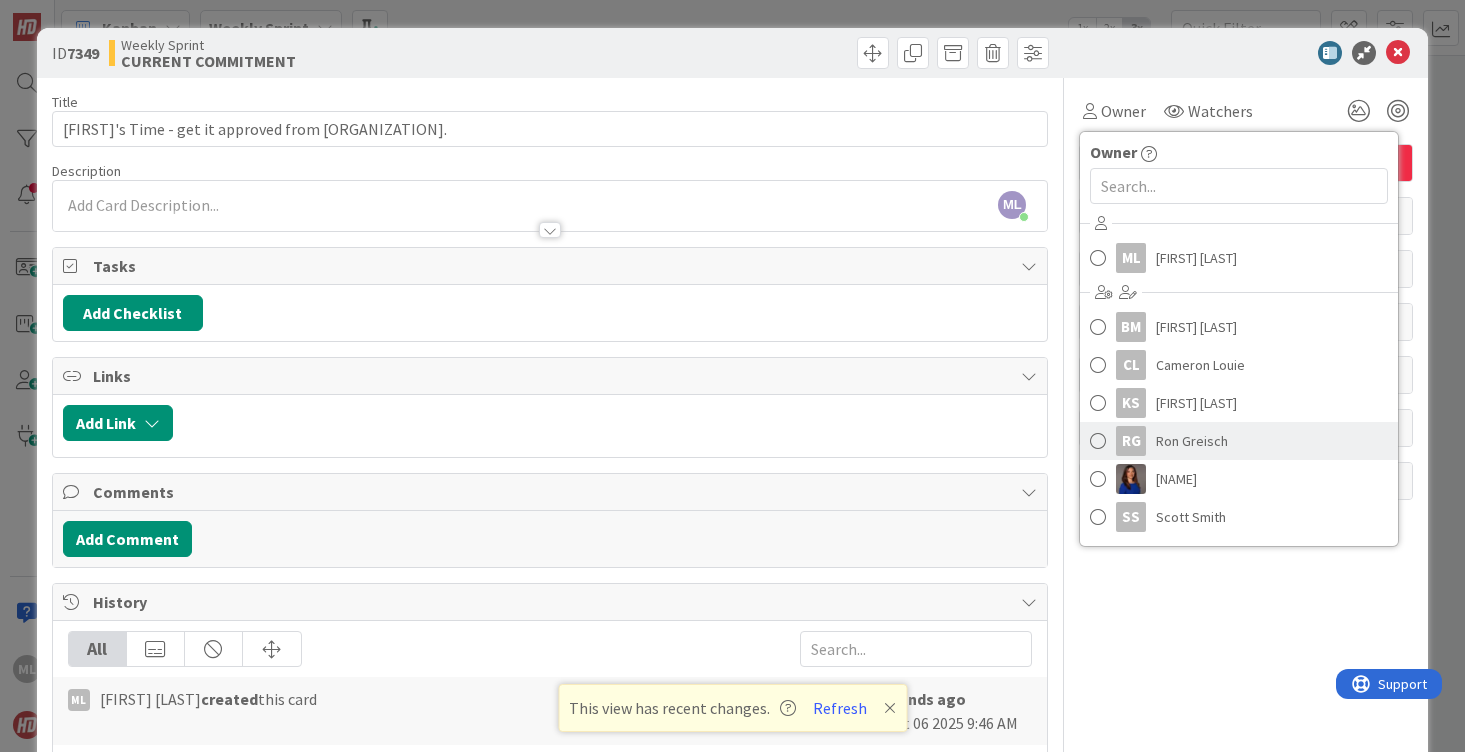 scroll, scrollTop: 74, scrollLeft: 0, axis: vertical 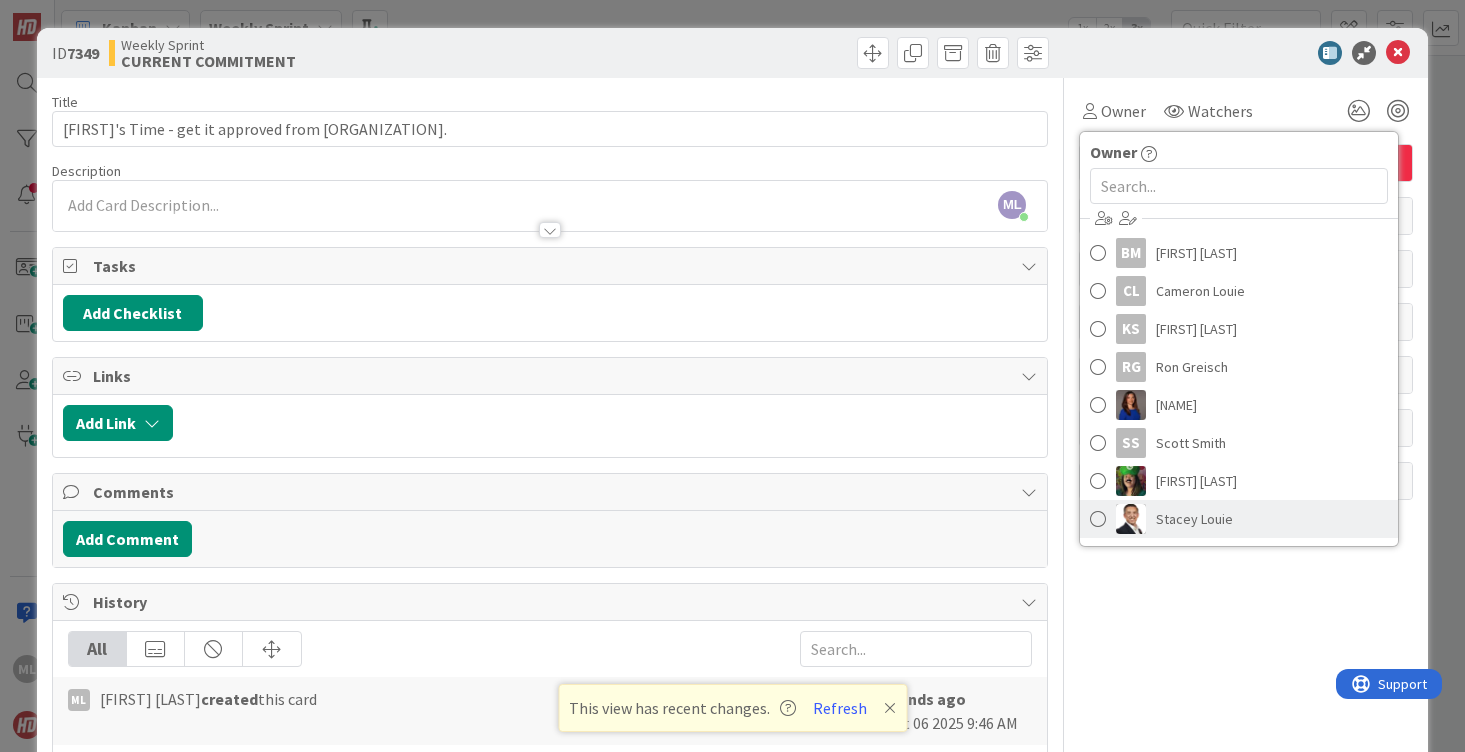 click at bounding box center [1098, 519] 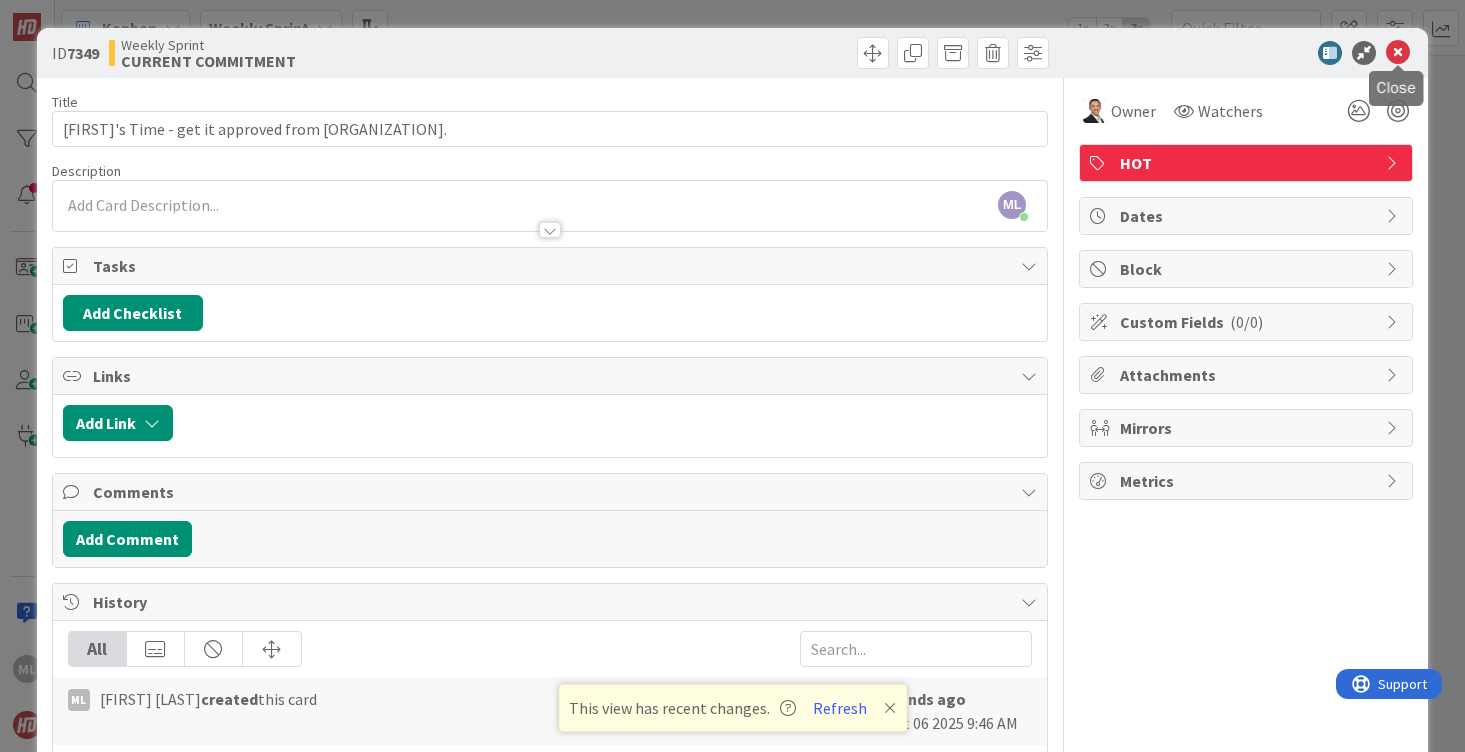 click at bounding box center (1398, 53) 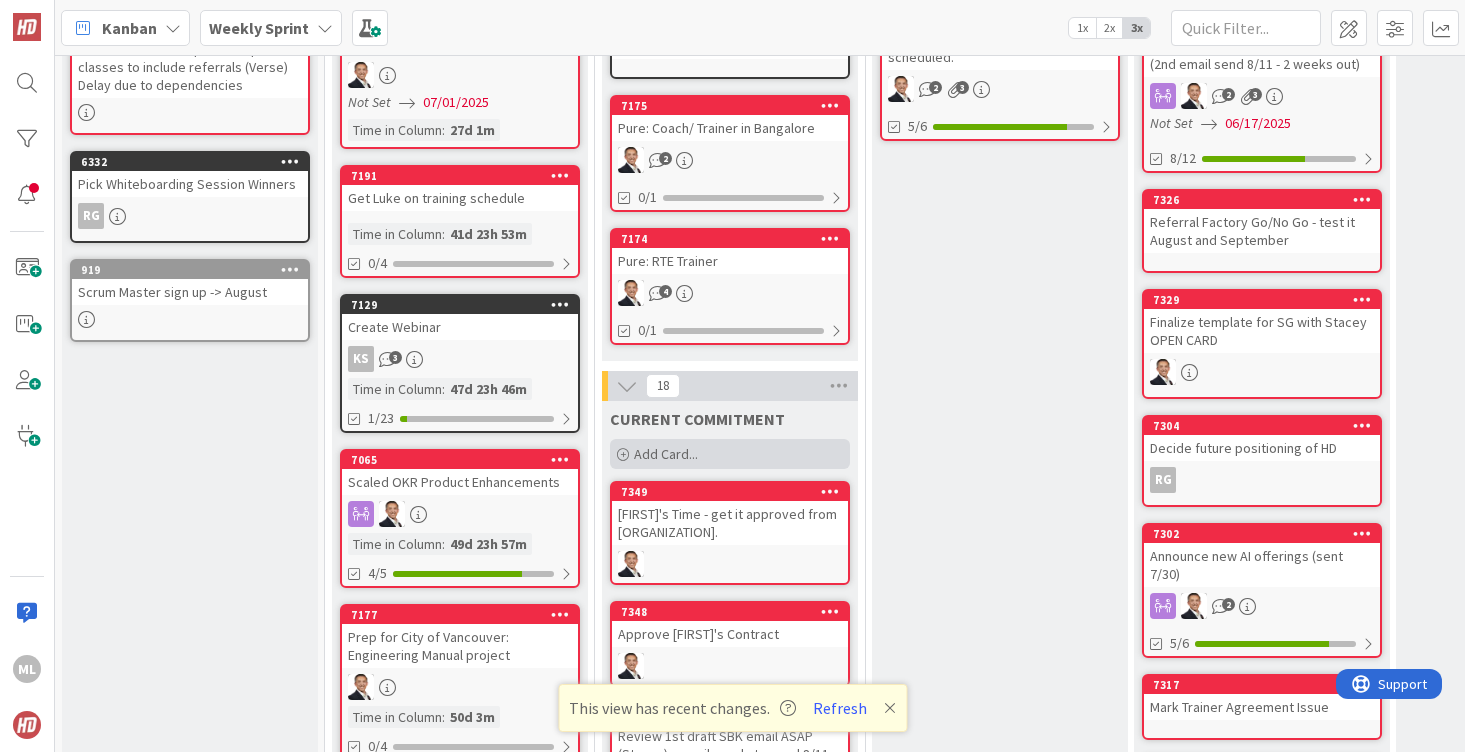 click on "Add Card..." at bounding box center (730, 454) 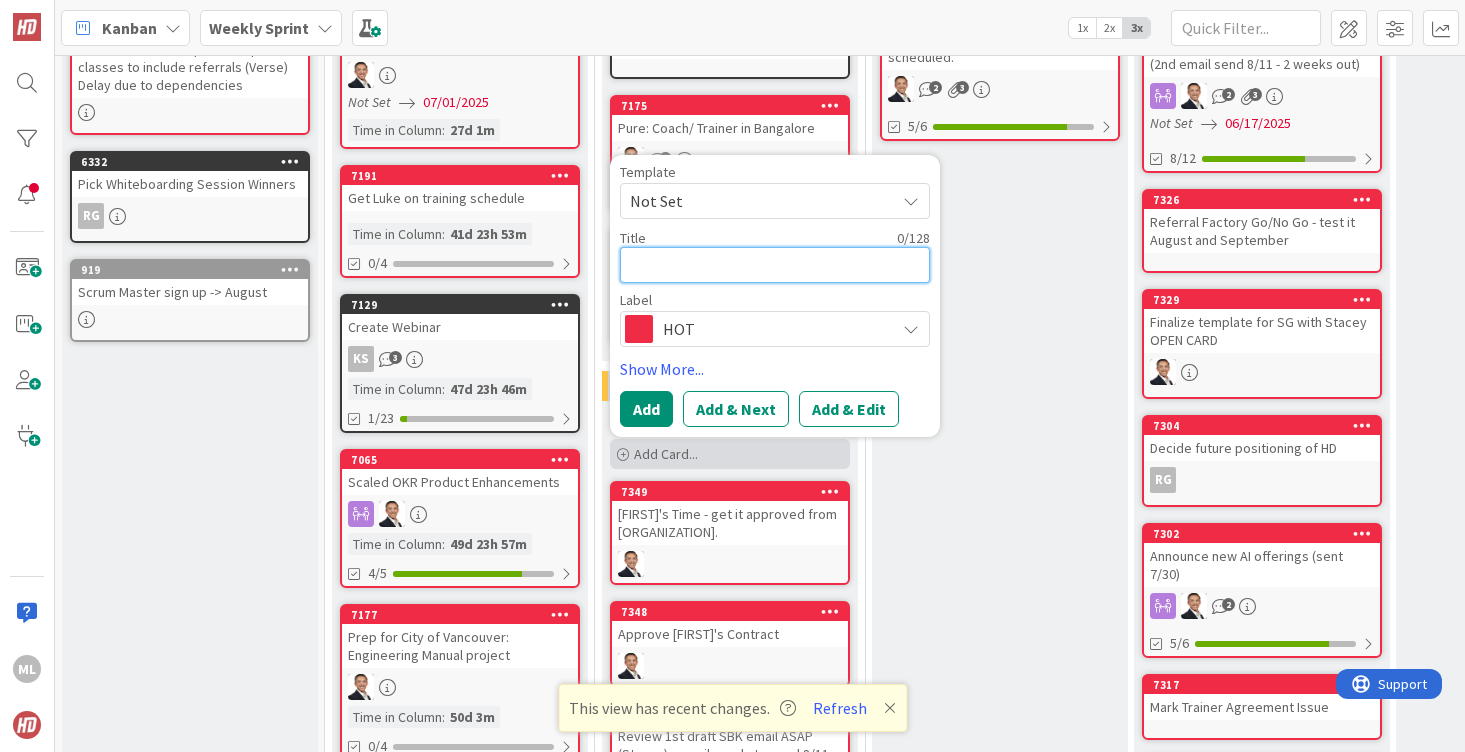 type on "x" 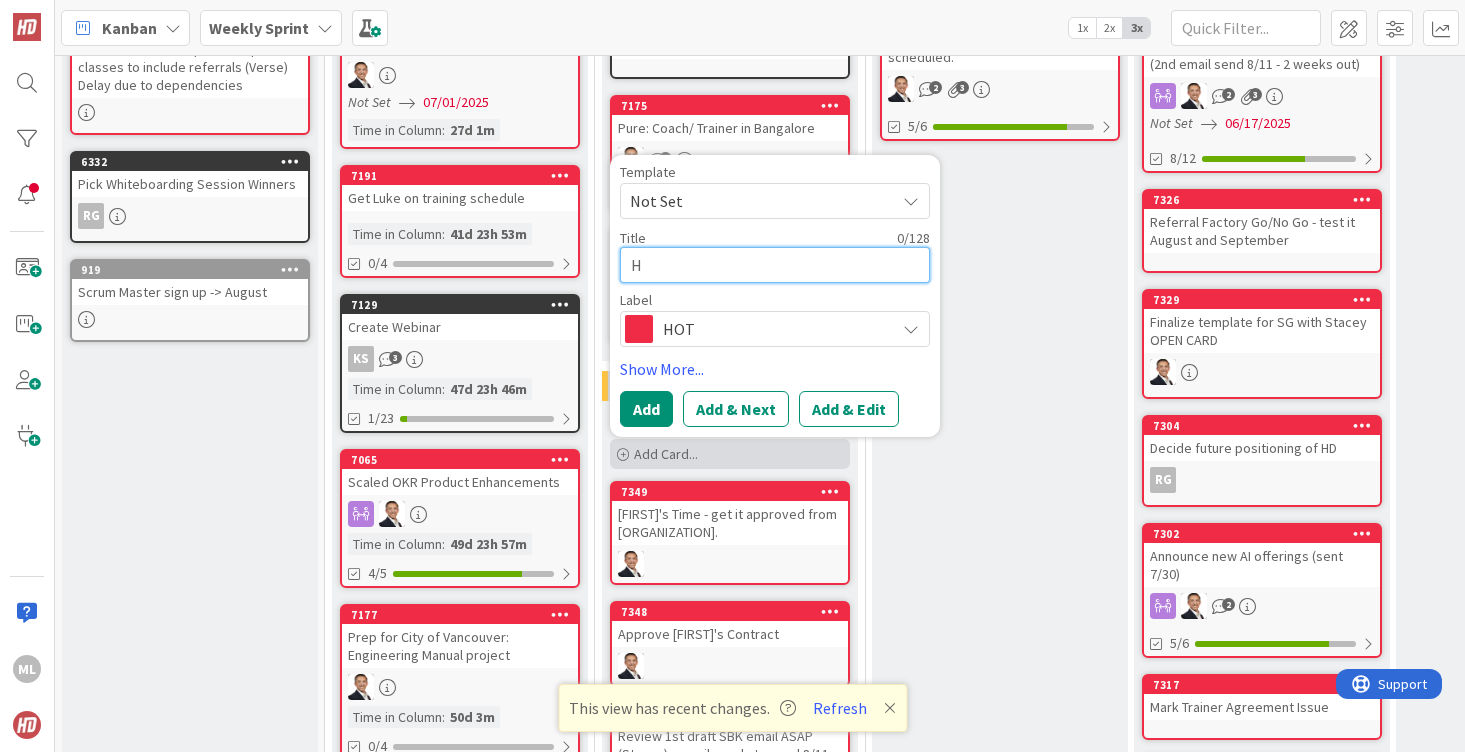 type on "x" 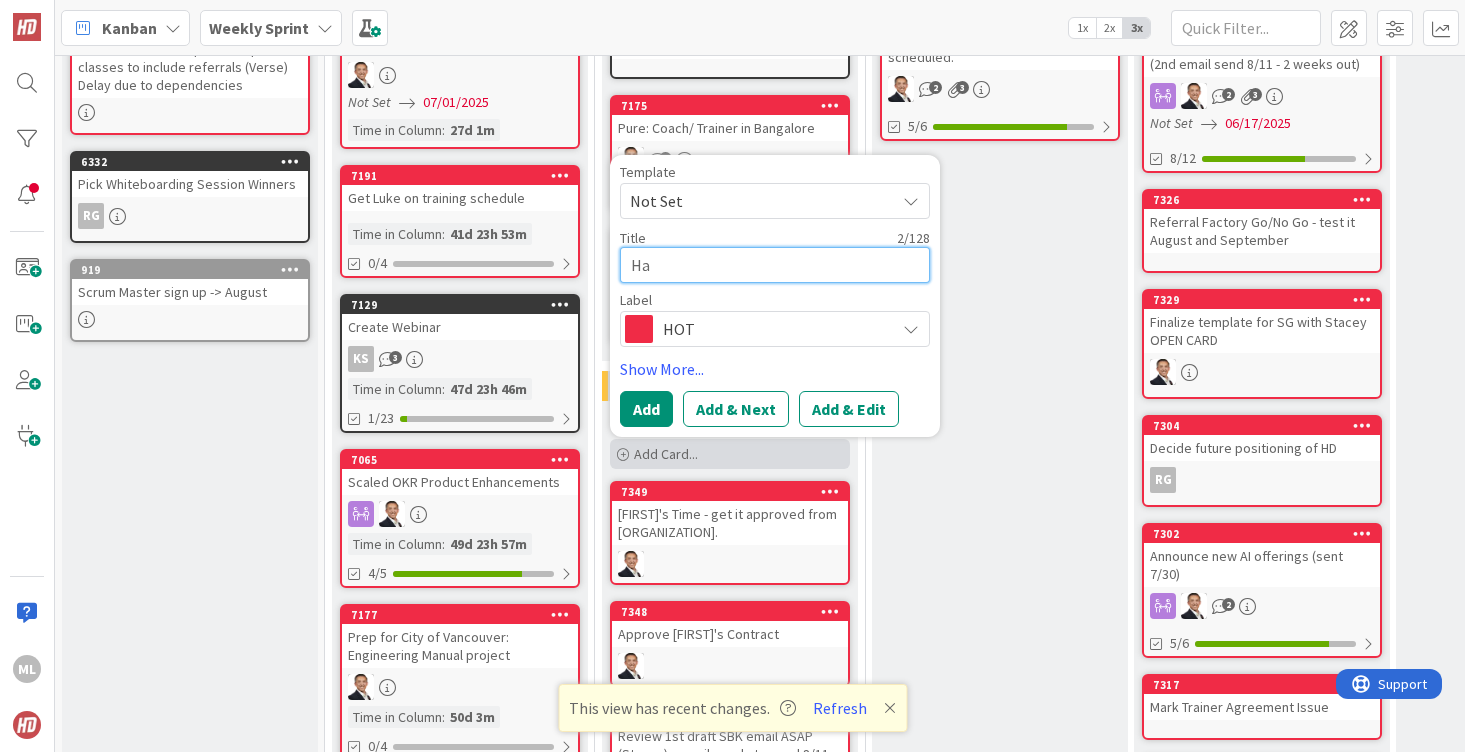 type on "x" 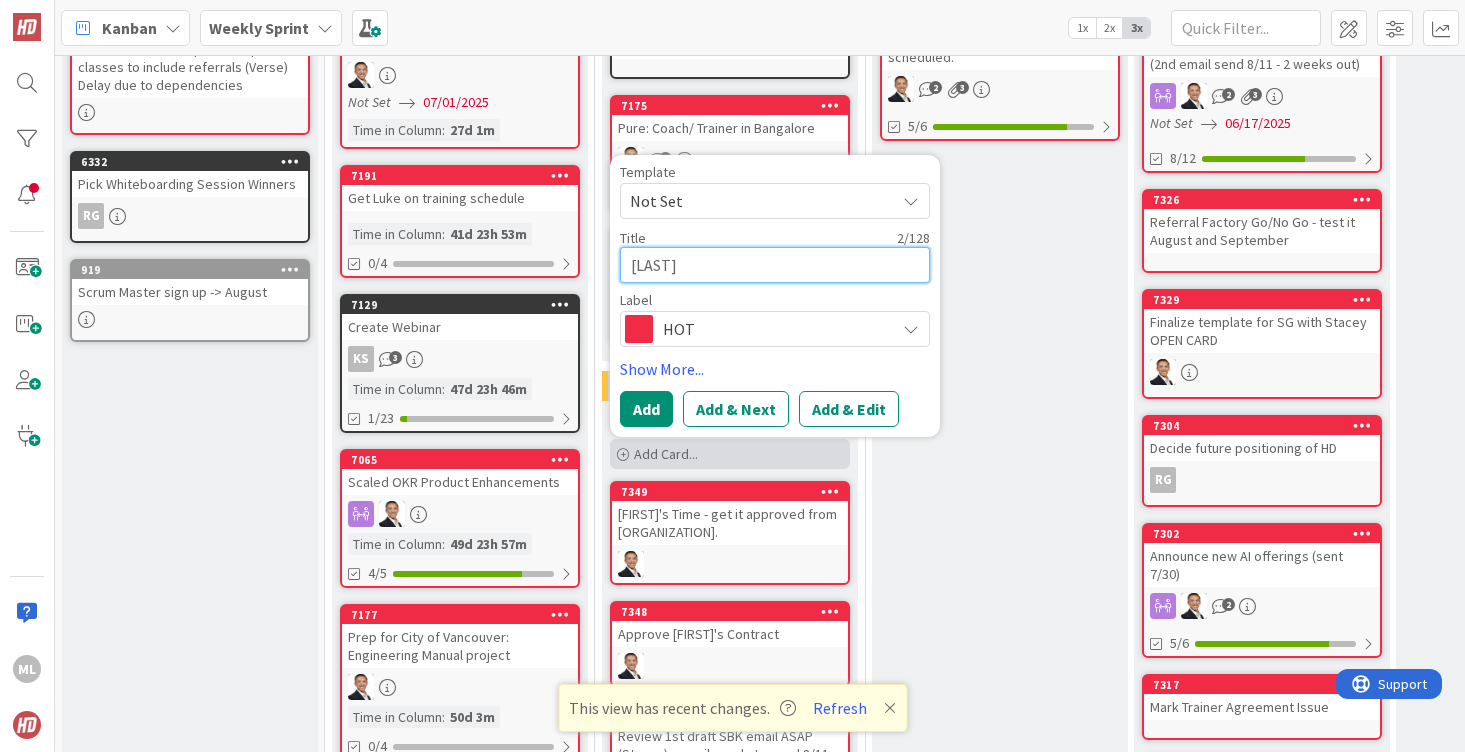 type on "[FIRST]" 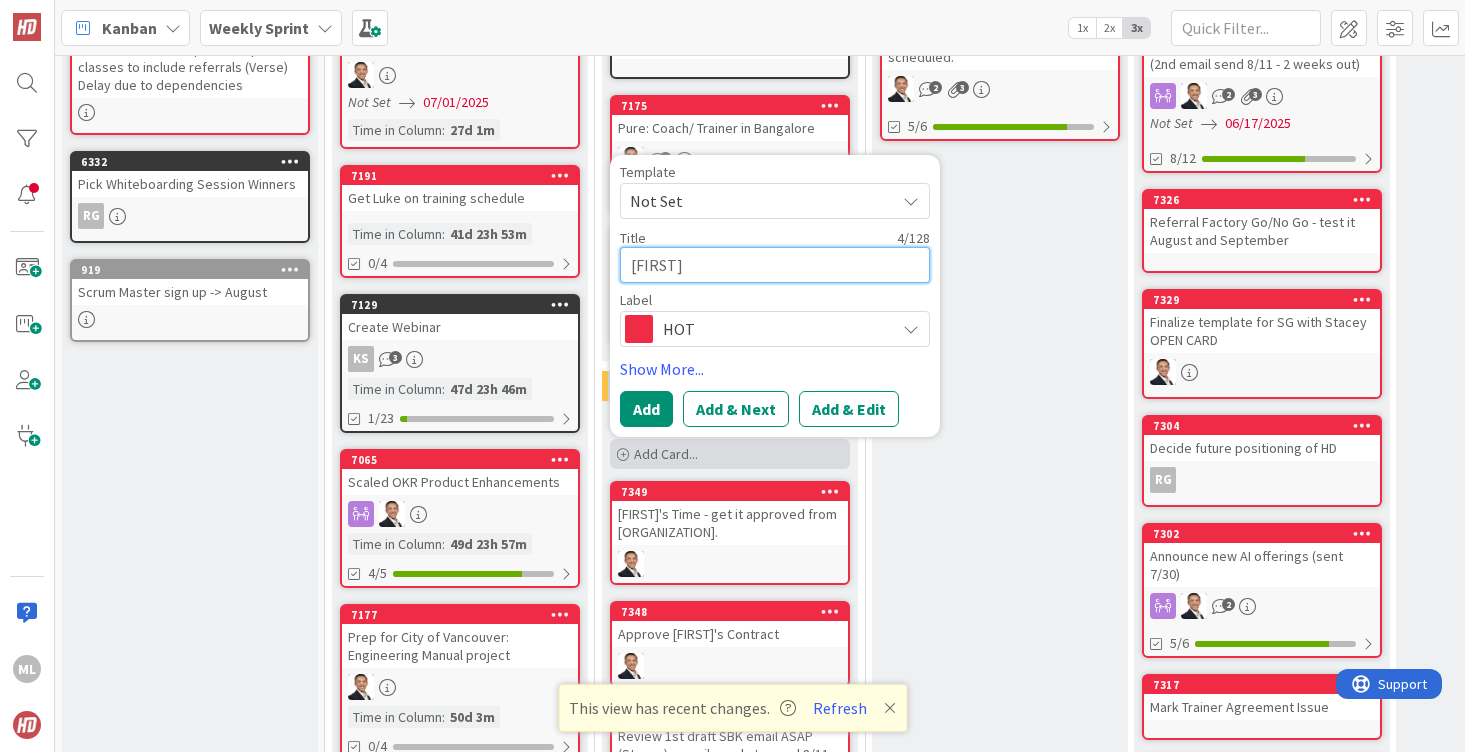 type on "x" 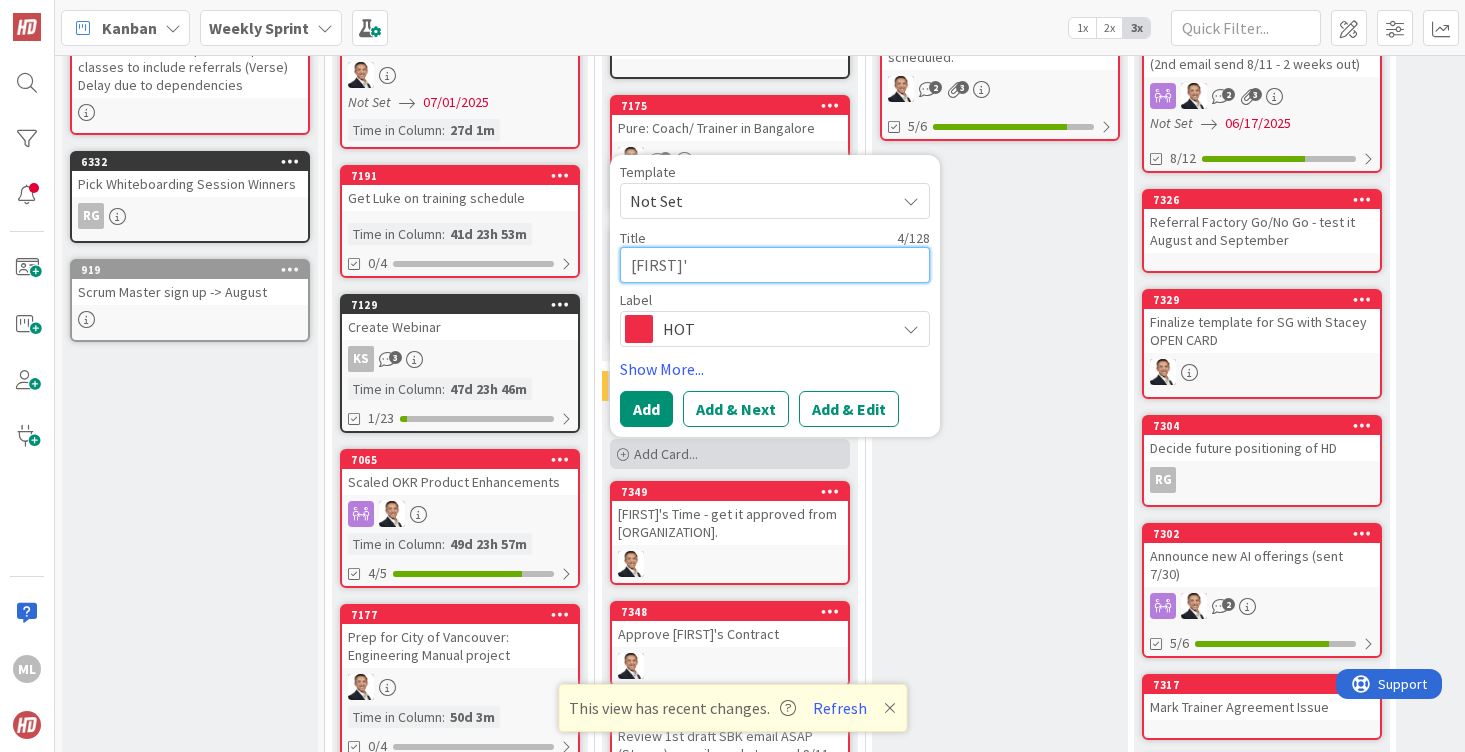 type on "x" 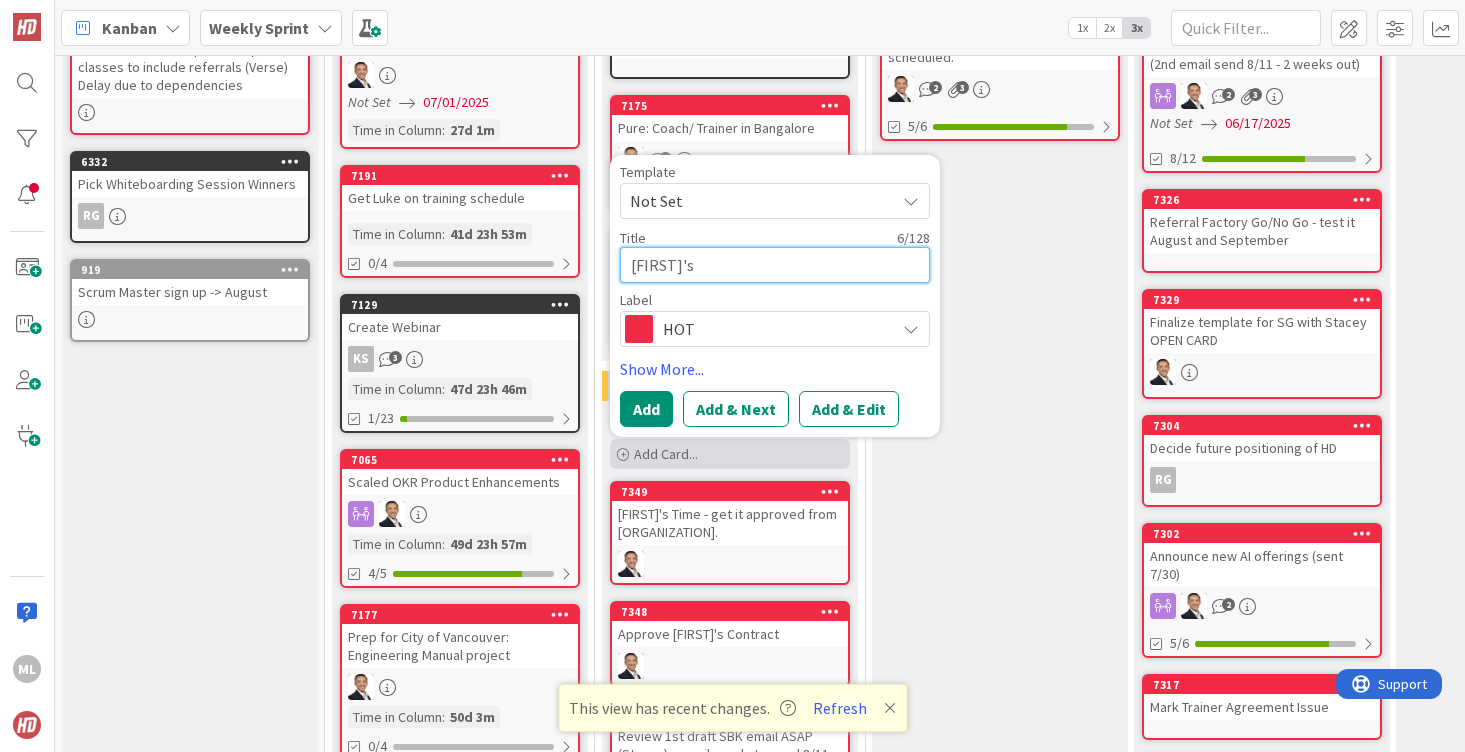 type on "x" 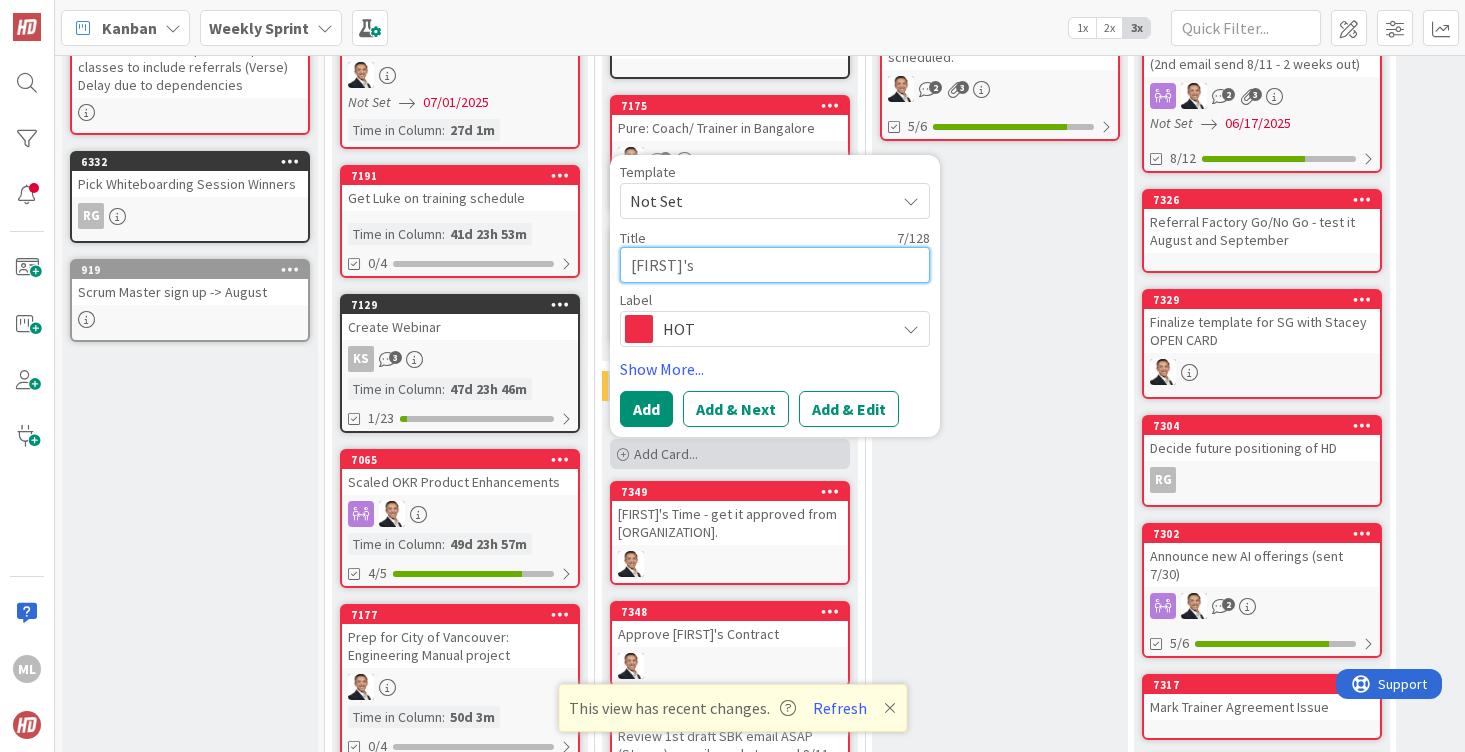 type on "x" 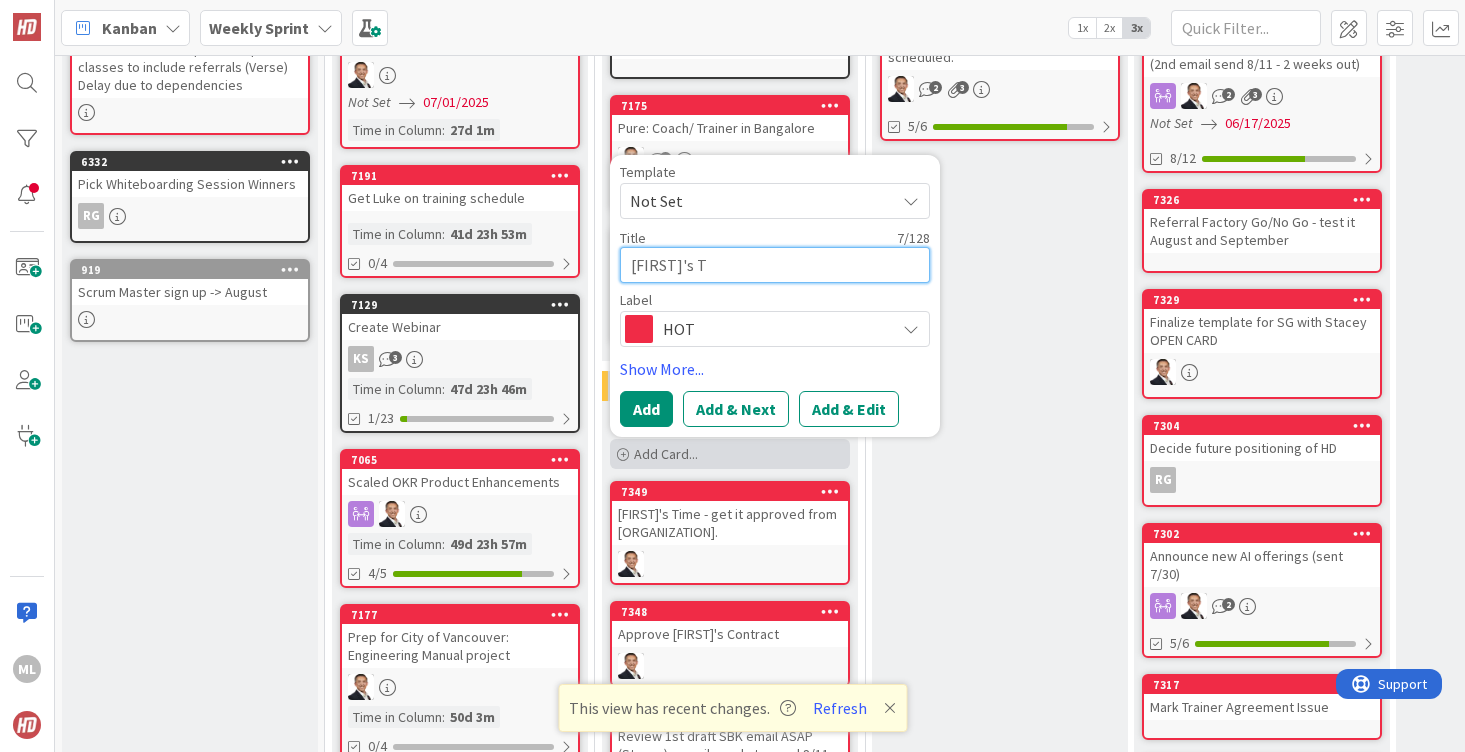 type on "x" 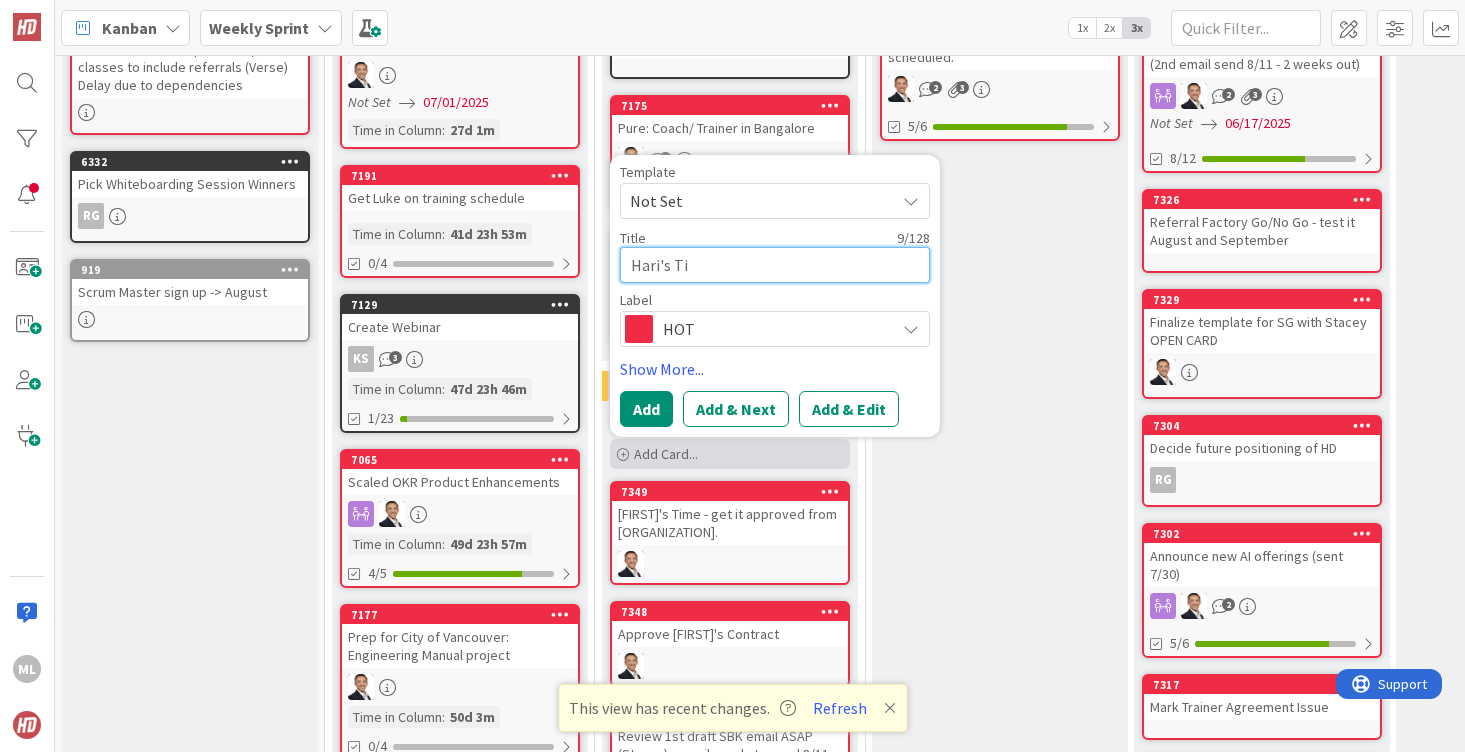 type on "x" 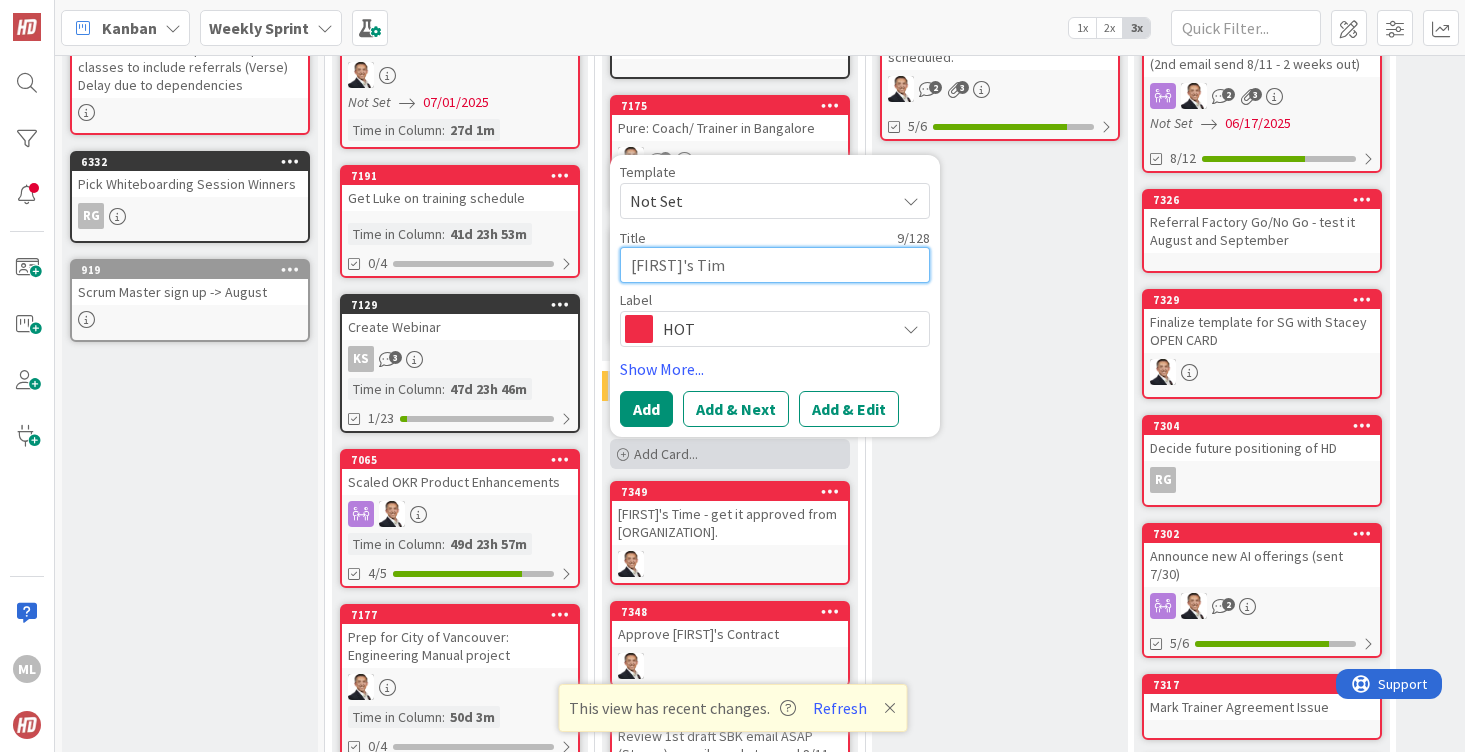 type on "x" 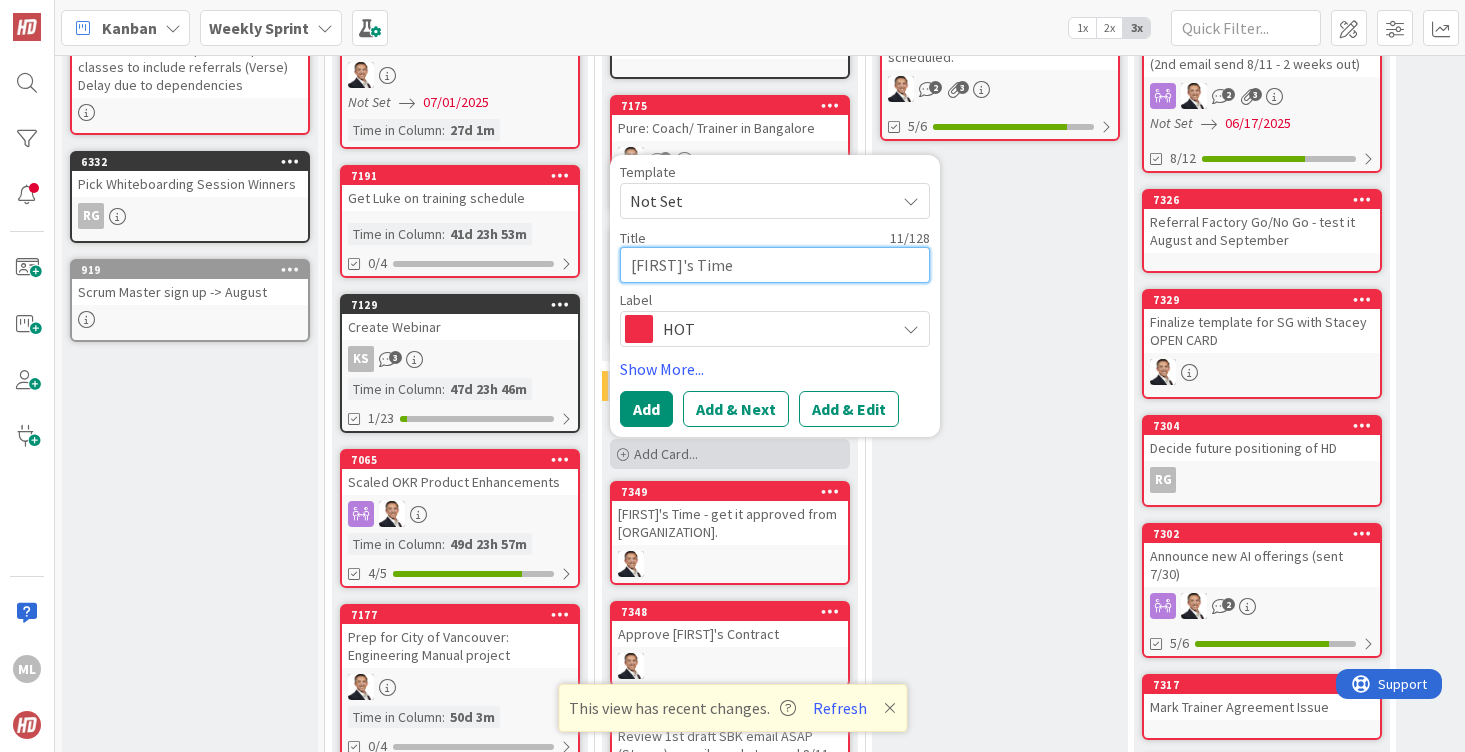 type on "x" 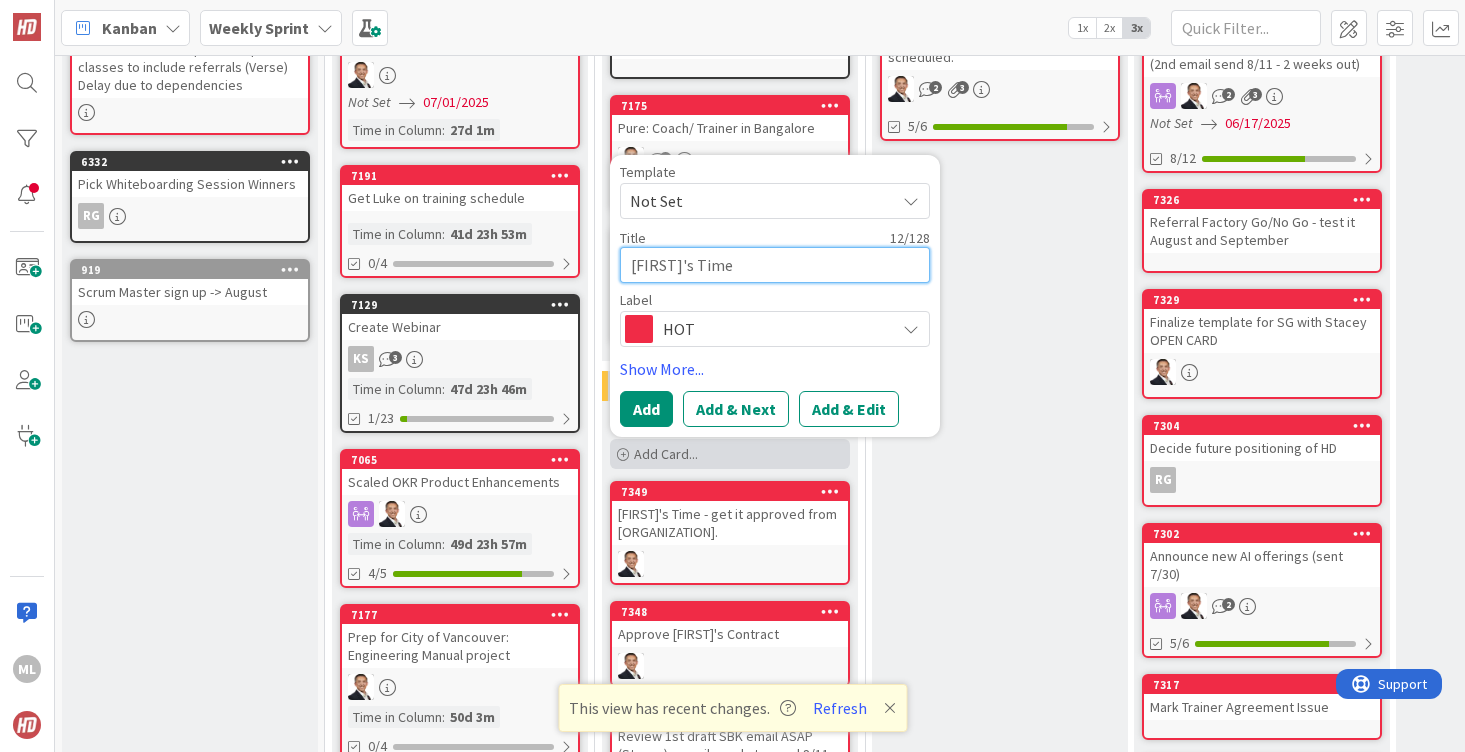 type on "x" 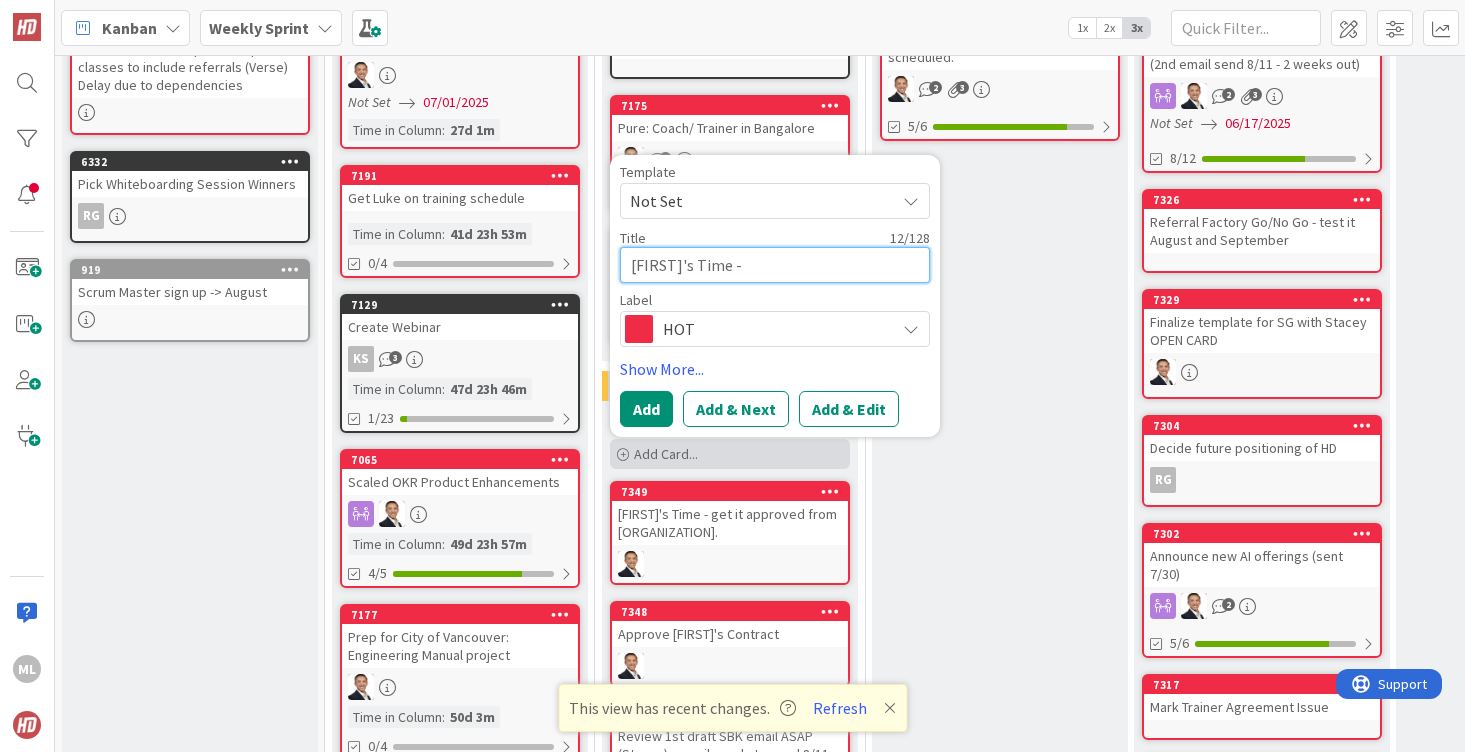 type on "x" 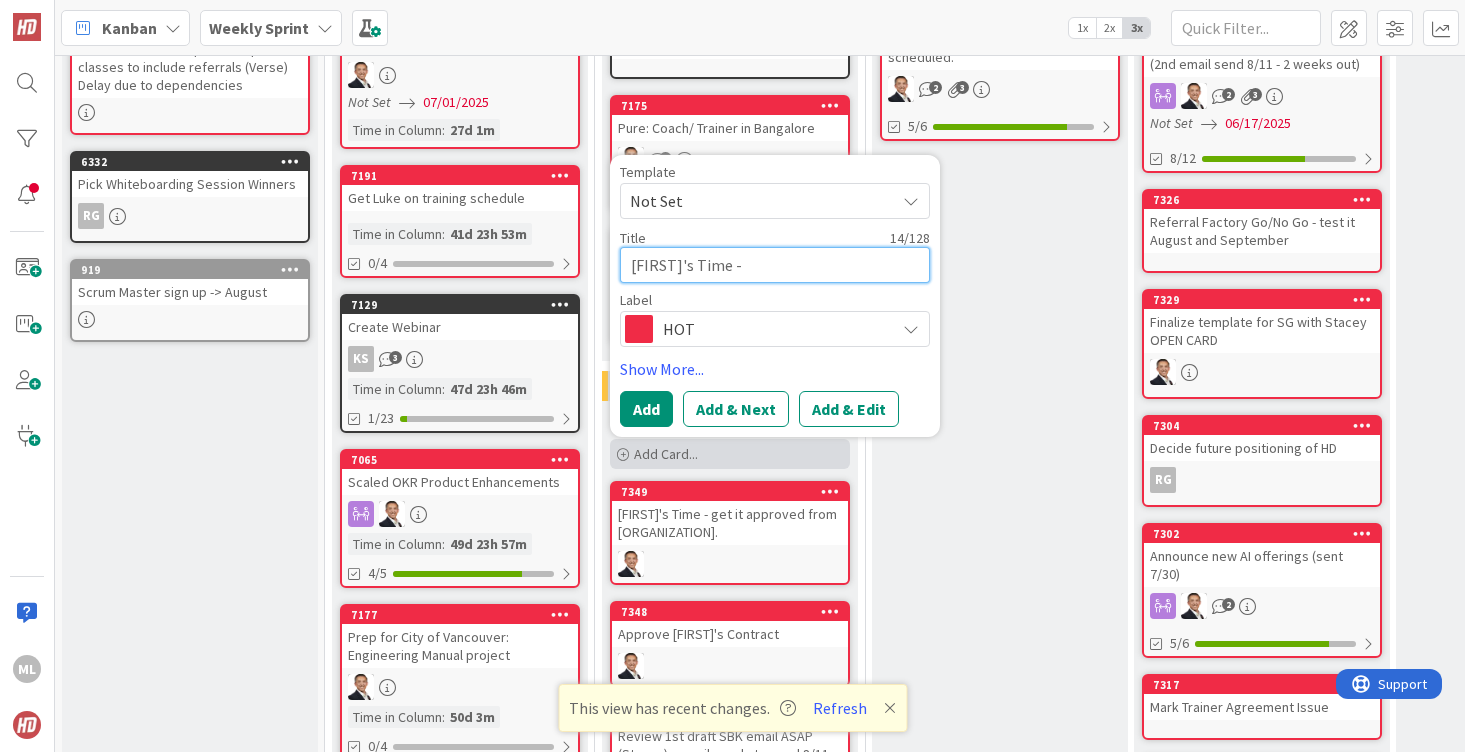 type on "x" 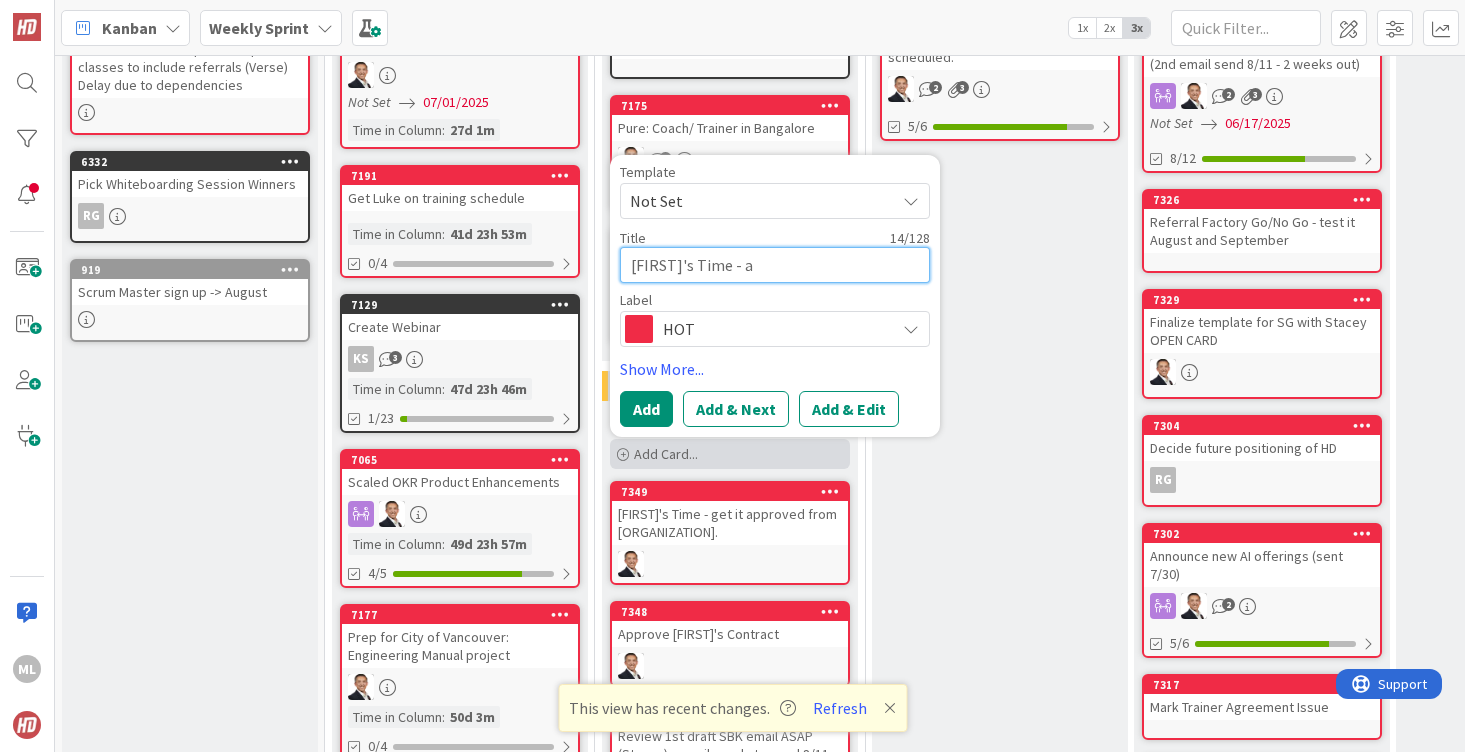 type on "x" 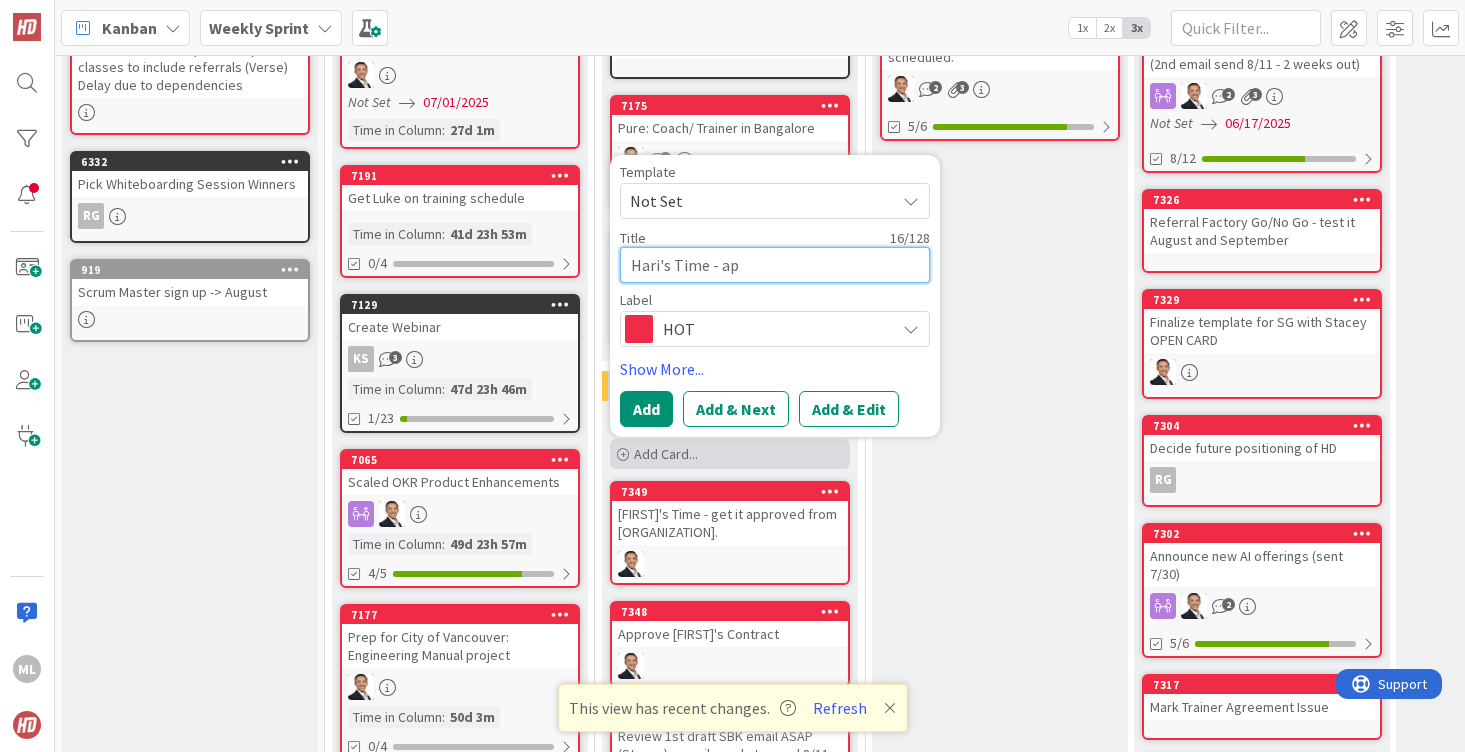 type on "x" 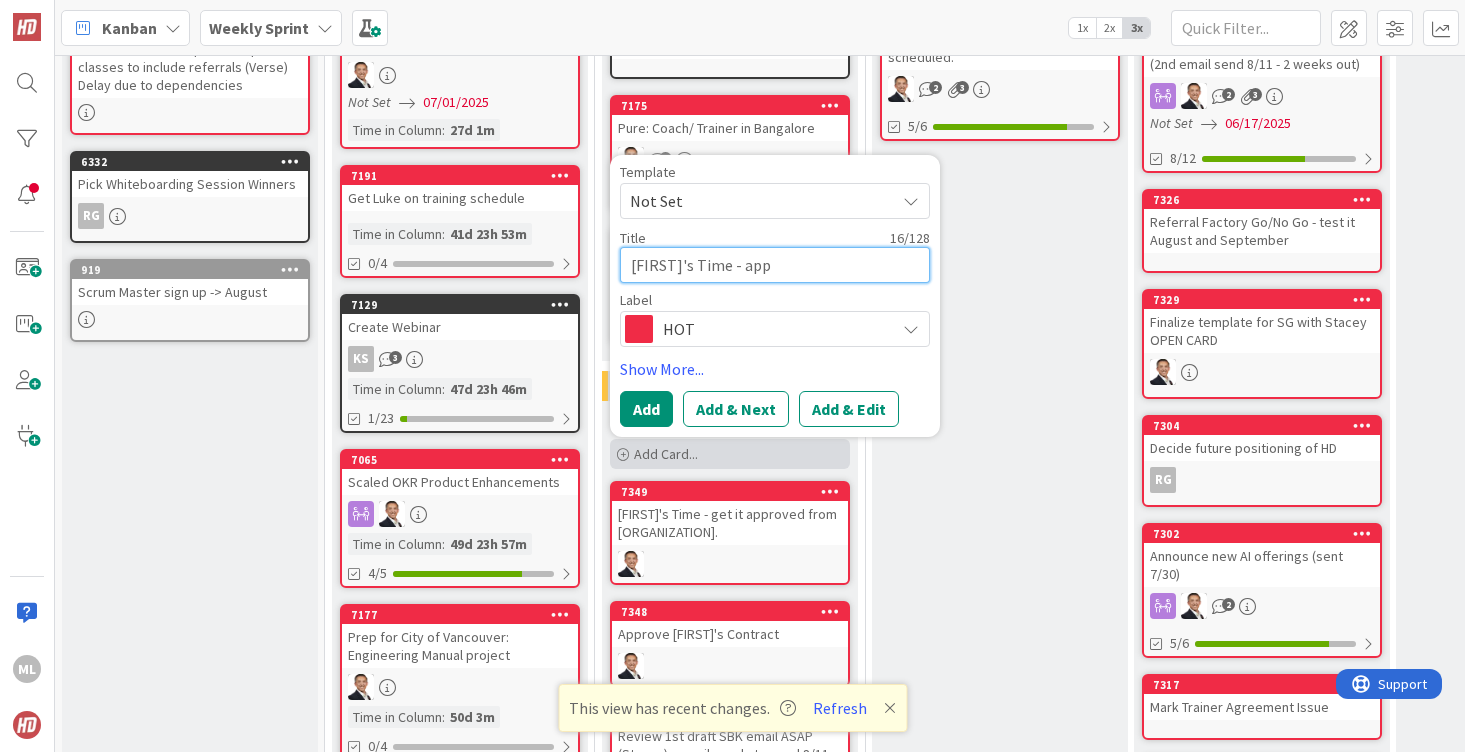 type on "x" 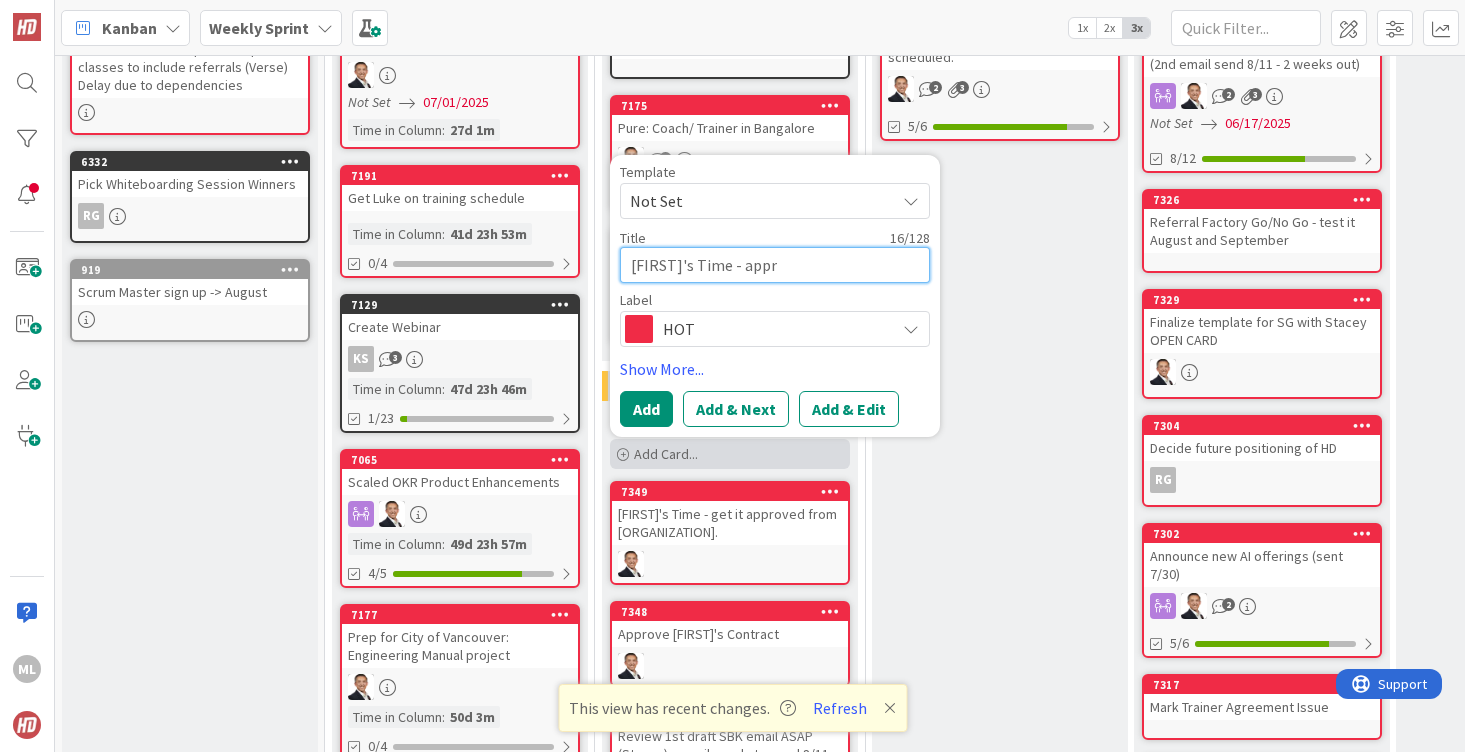 type on "x" 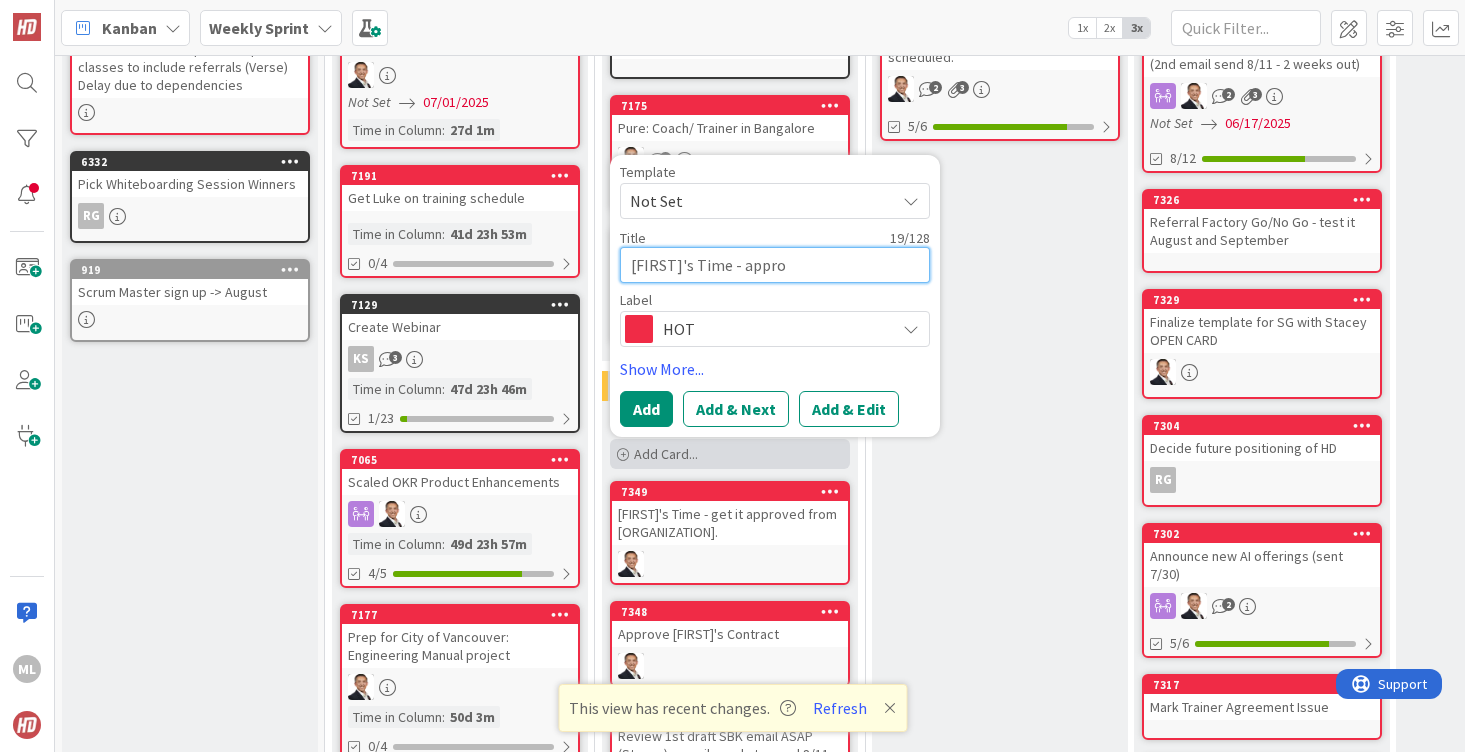 type on "x" 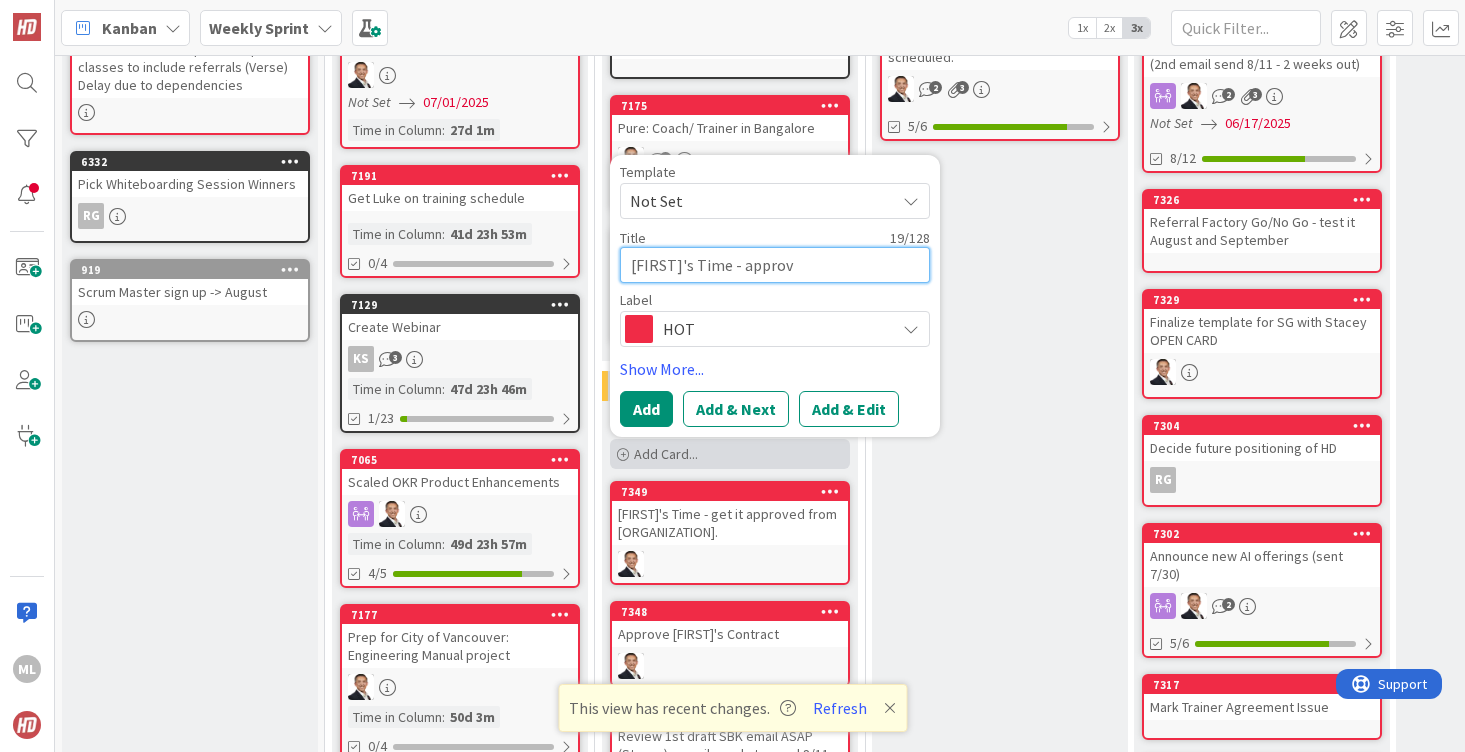 type on "[FIRST]'s Time - approve" 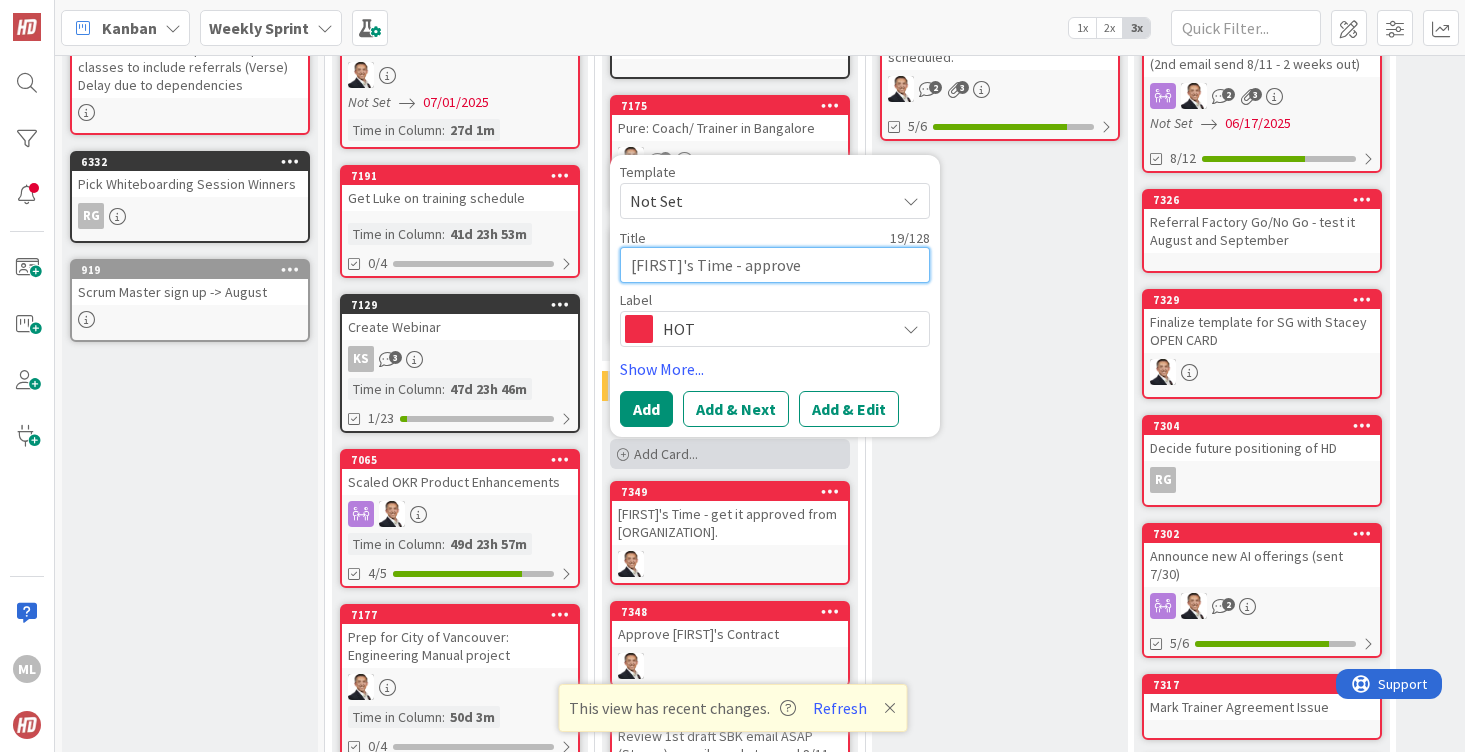 type on "x" 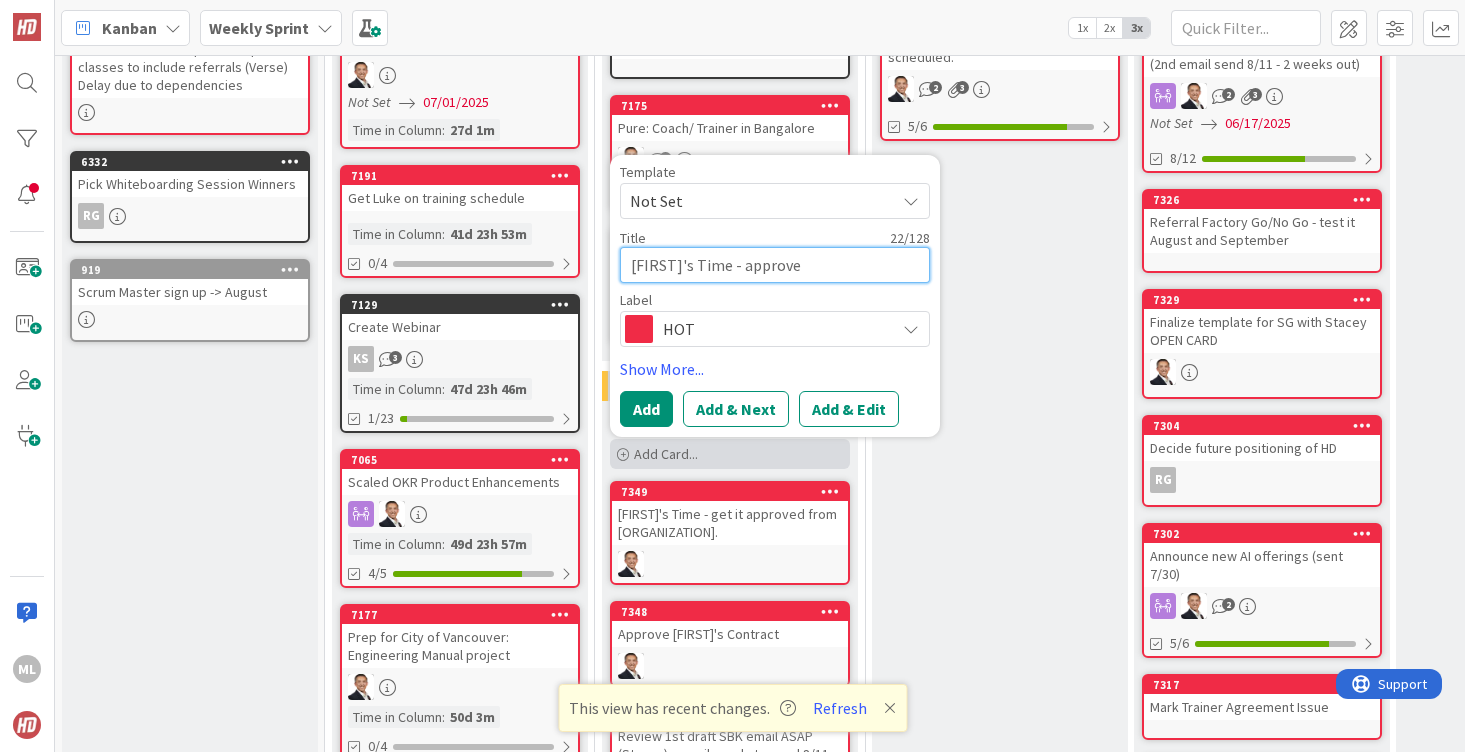 type on "x" 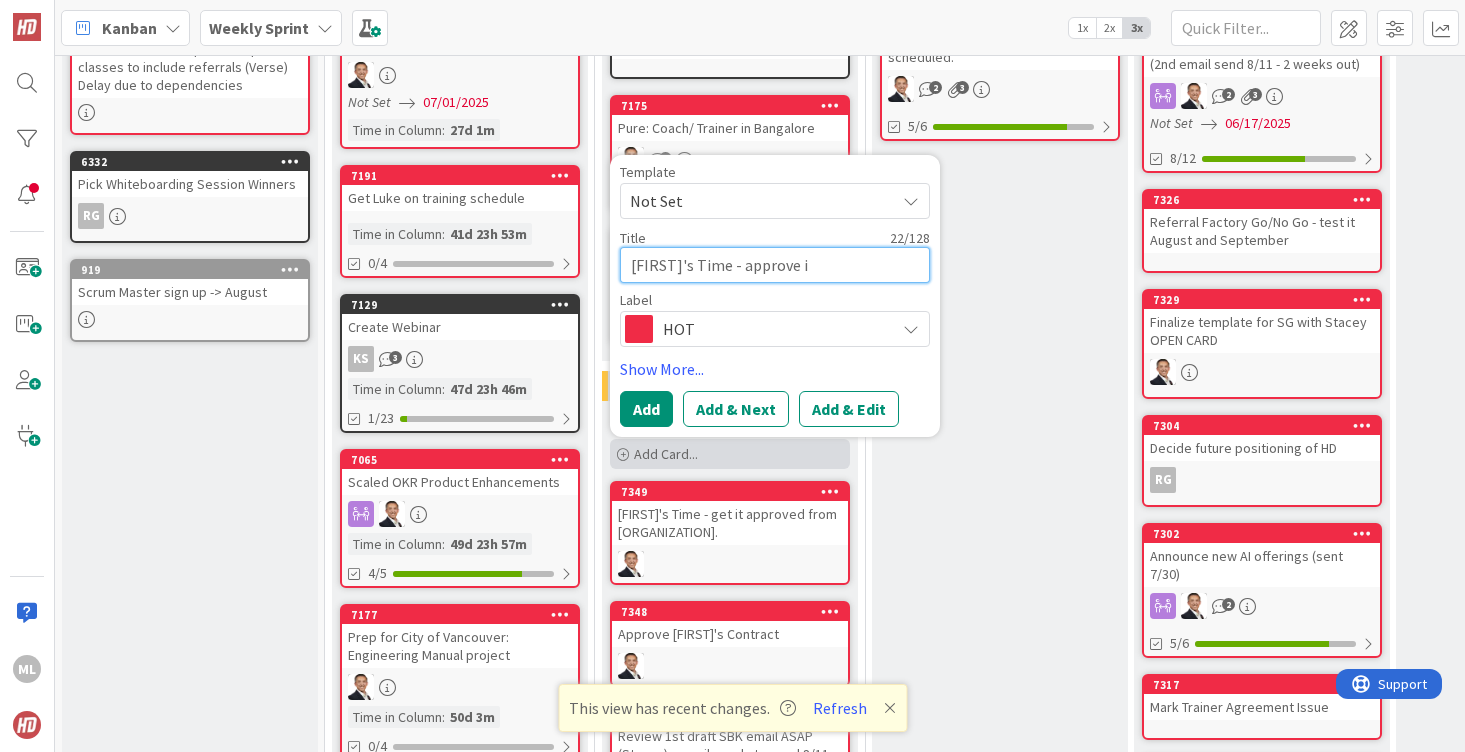 type on "x" 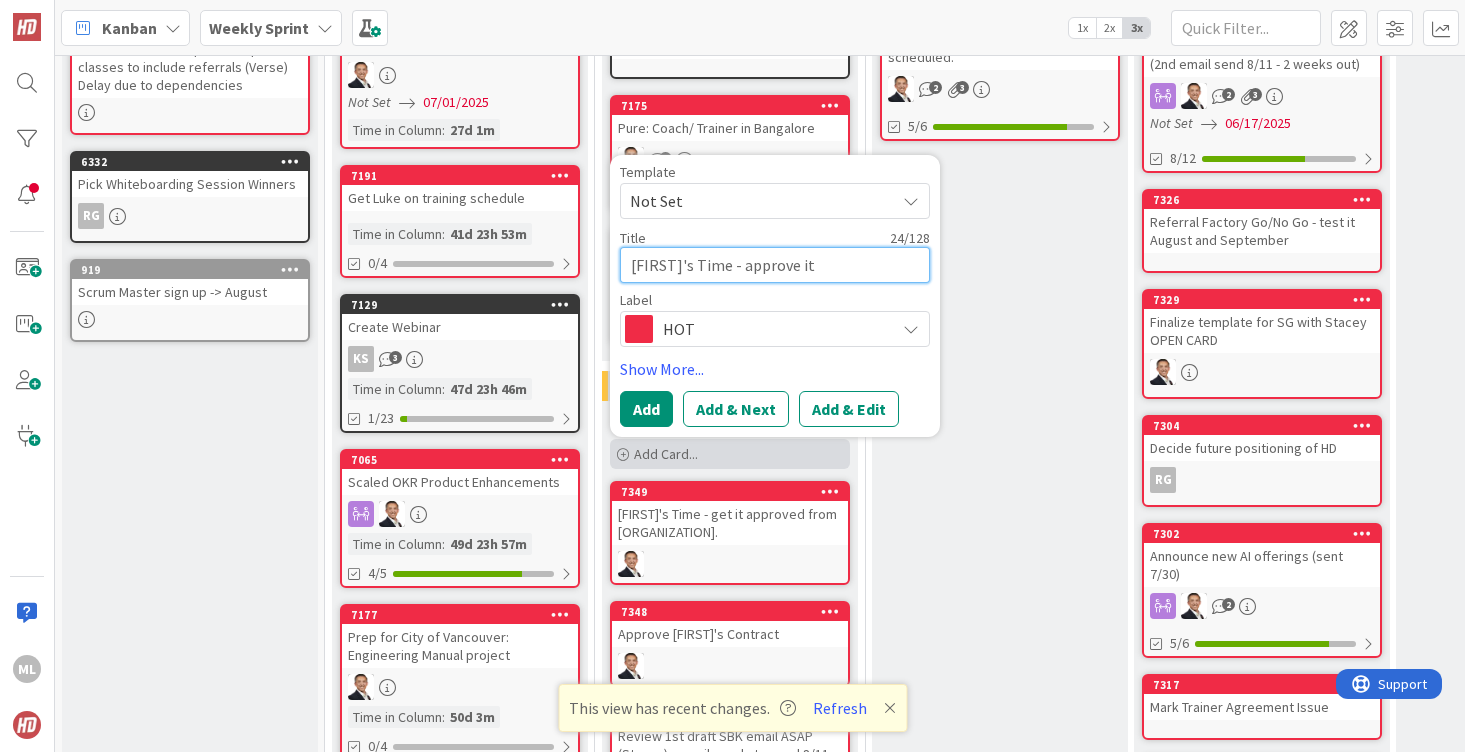 type on "x" 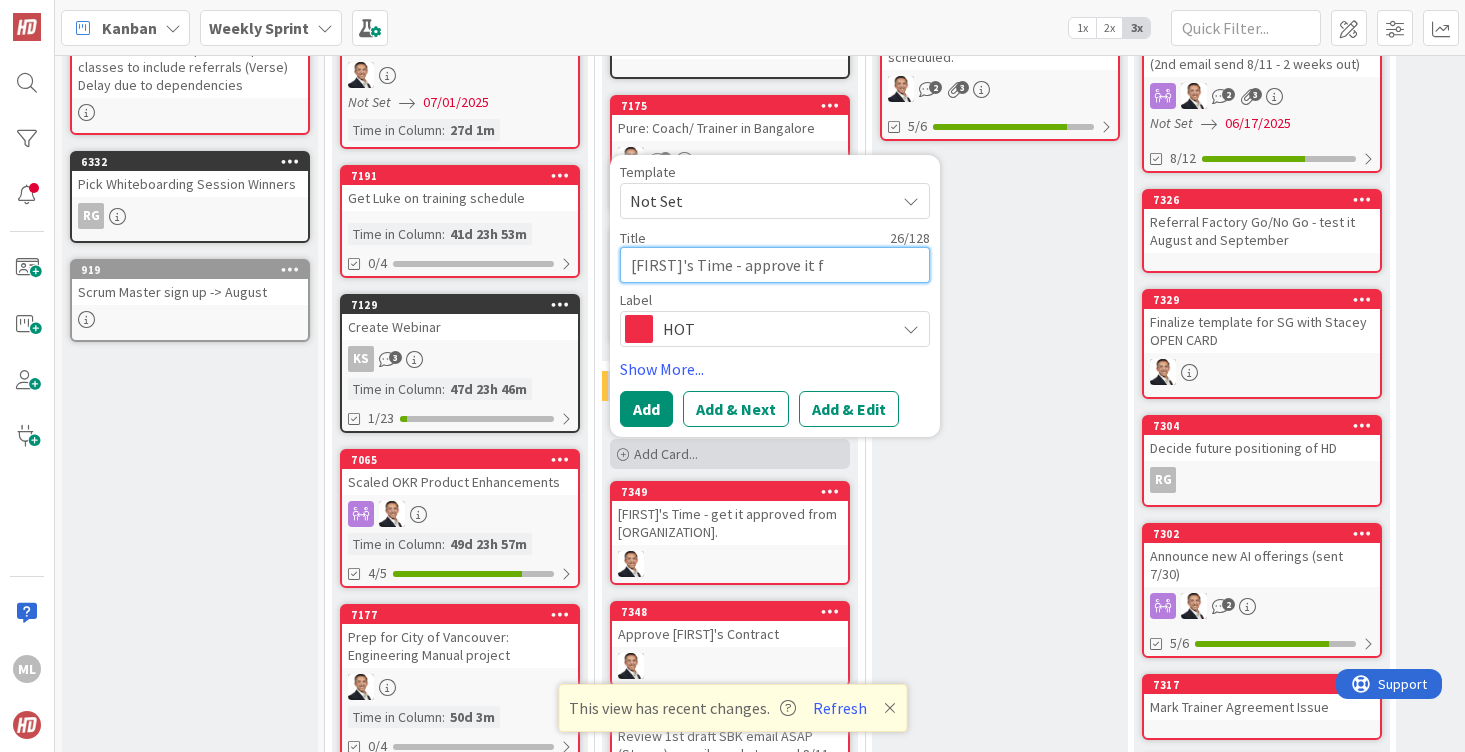 type on "x" 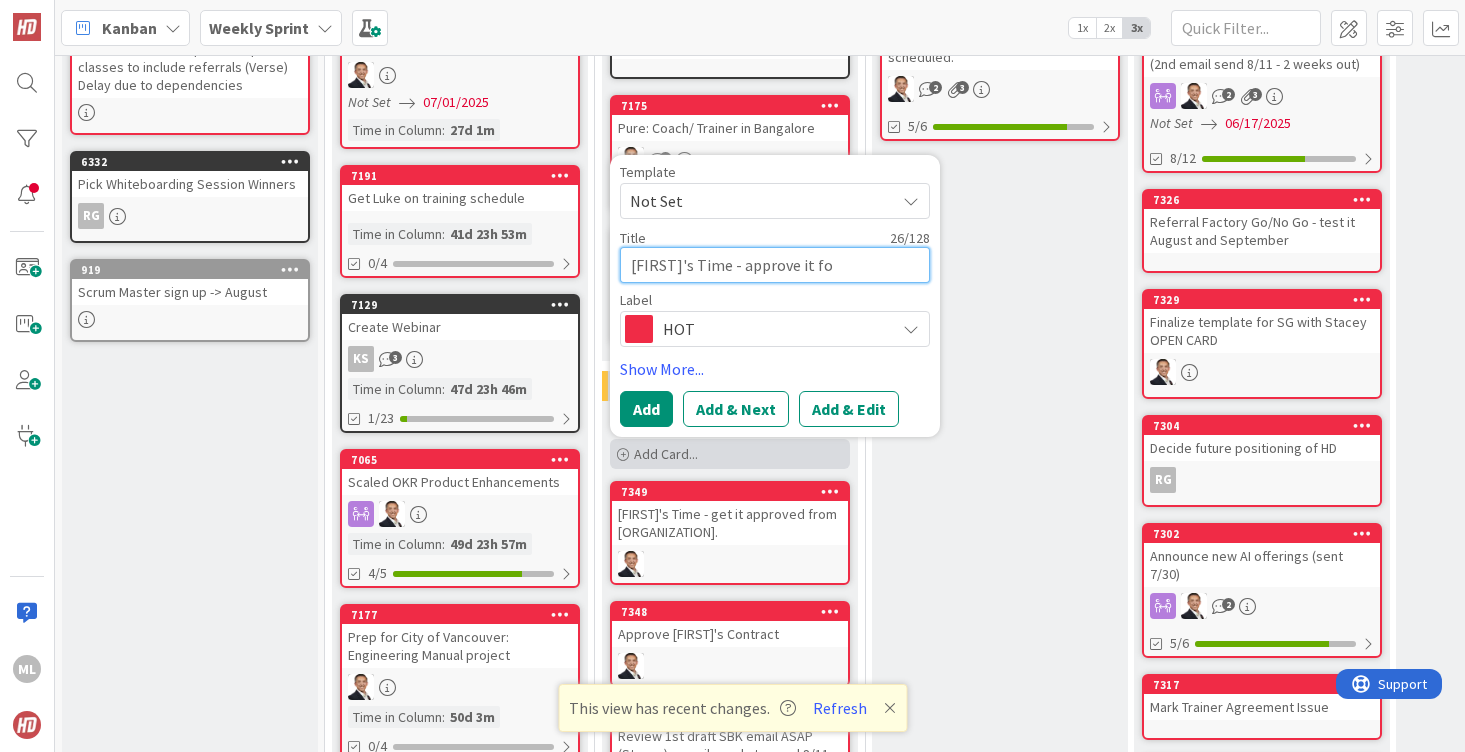 type on "x" 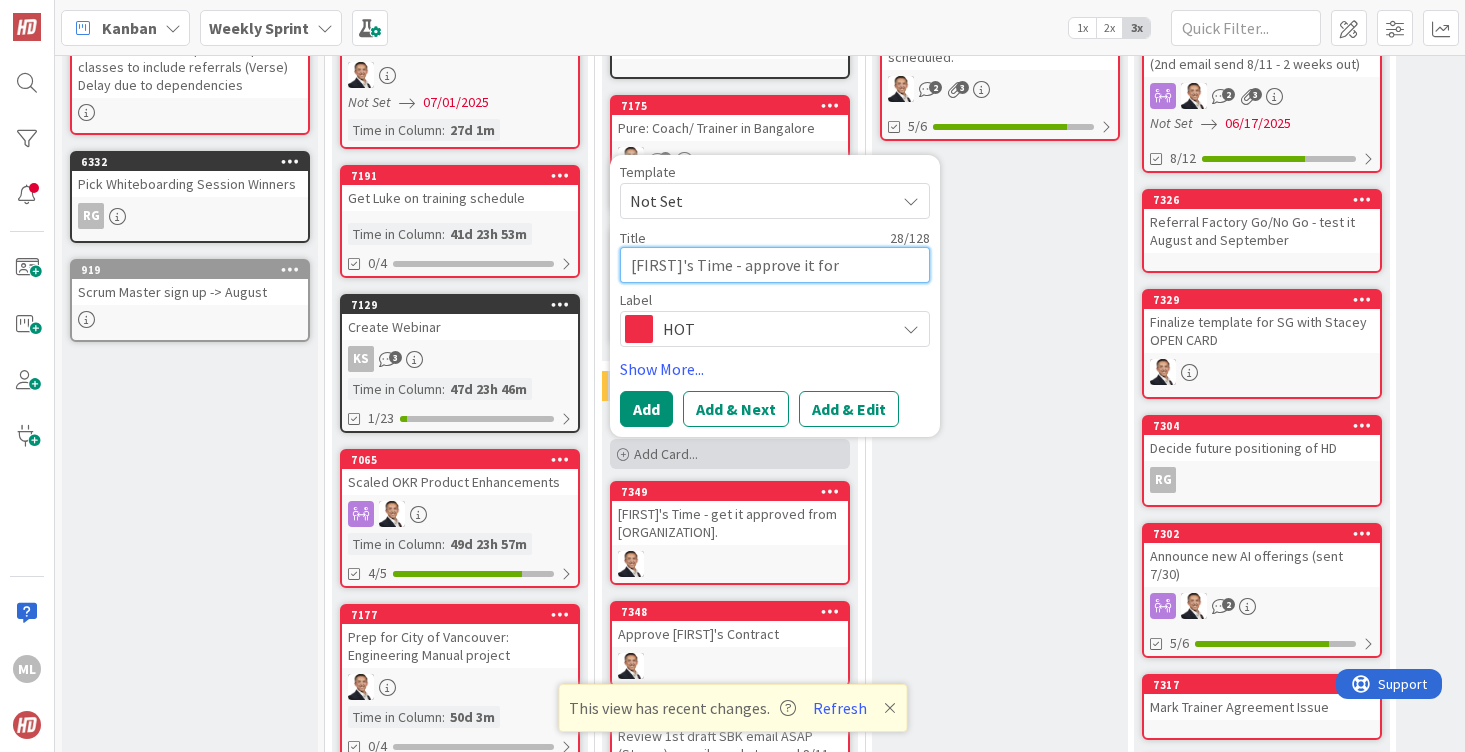 type on "x" 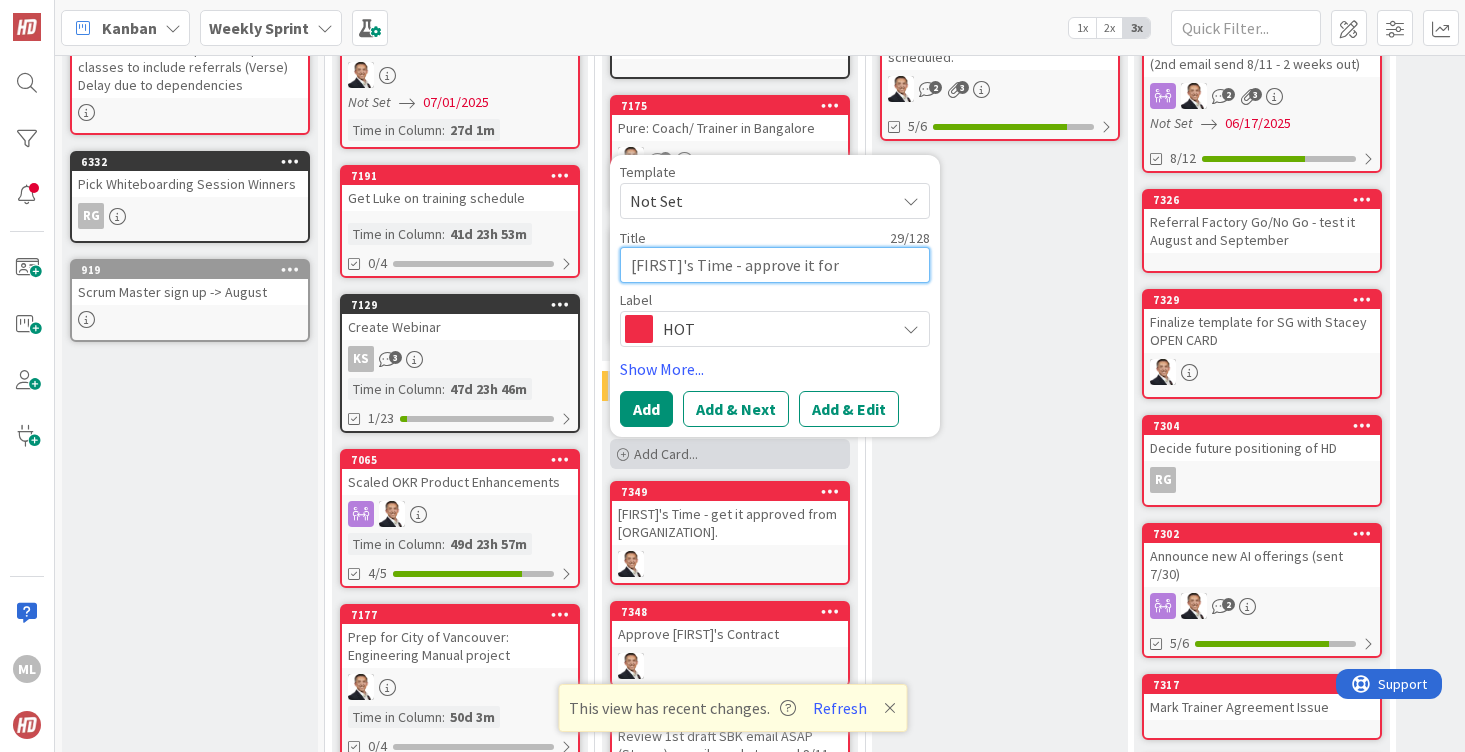type on "x" 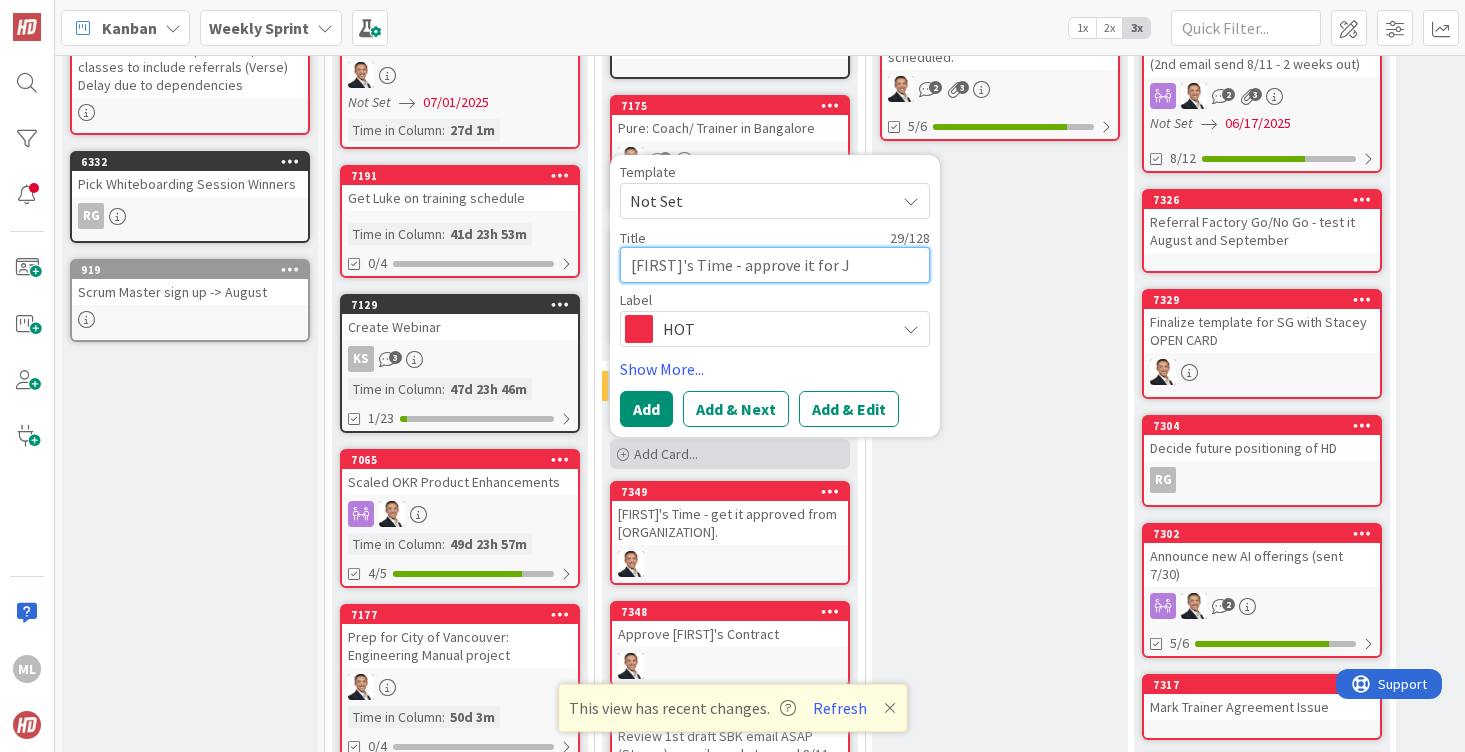 type on "x" 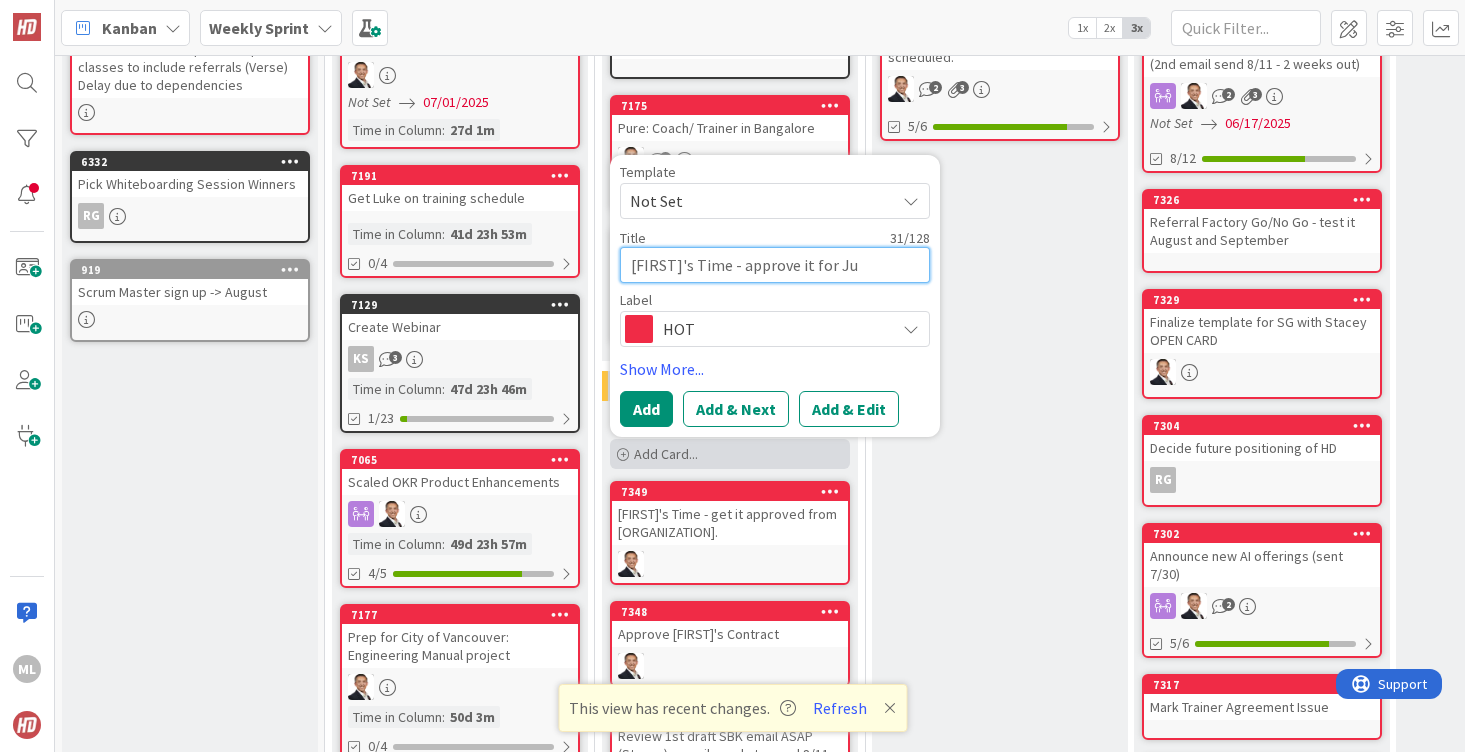 type on "x" 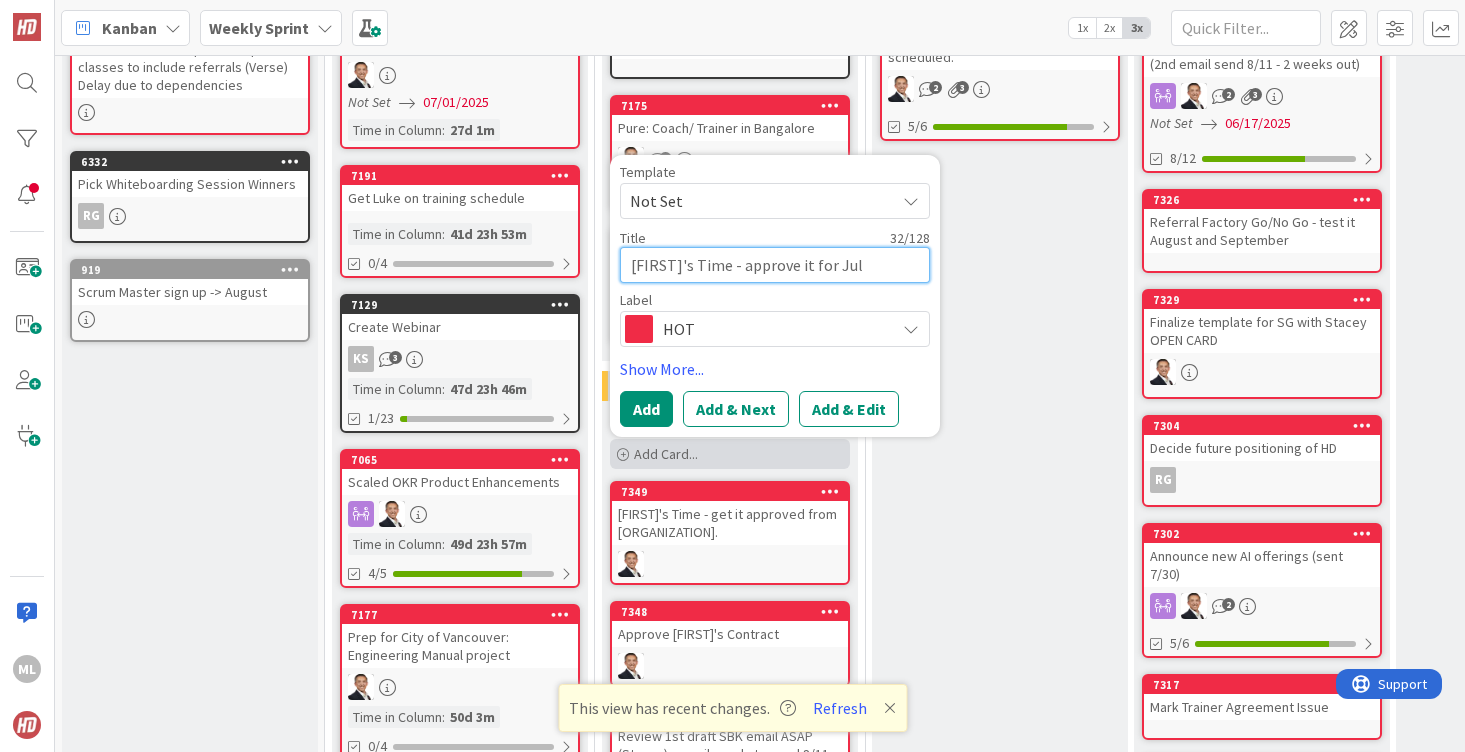 type on "x" 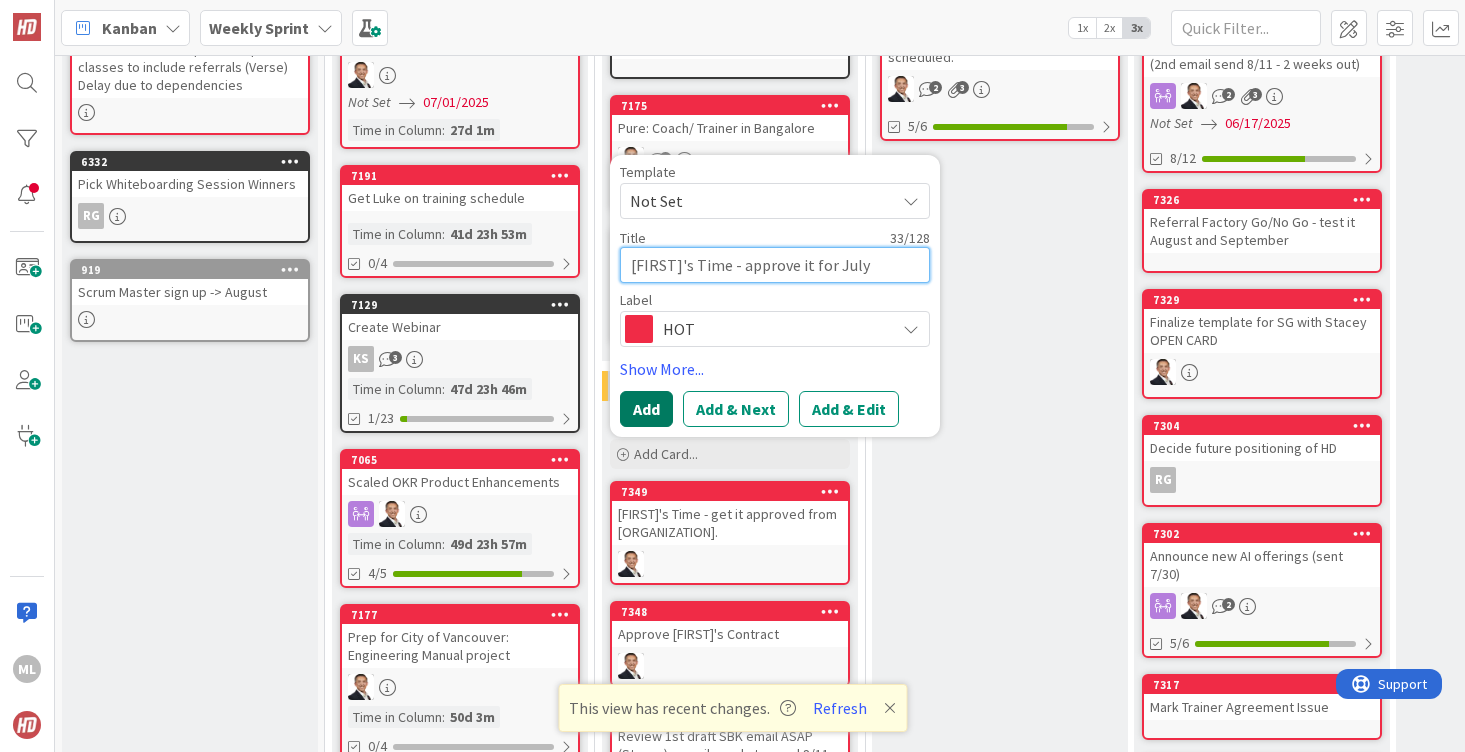 type on "[FIRST]'s Time - approve it for July" 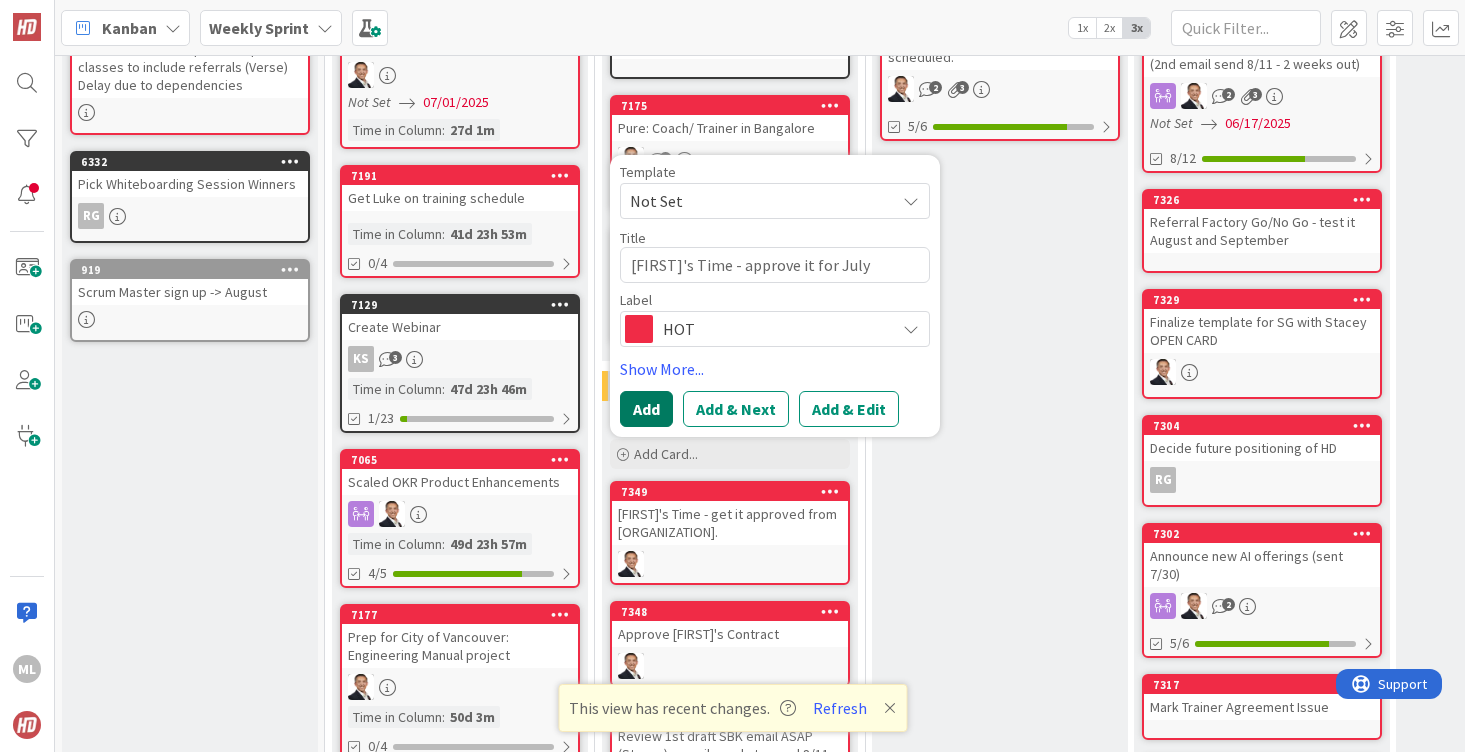click on "Add" at bounding box center [646, 409] 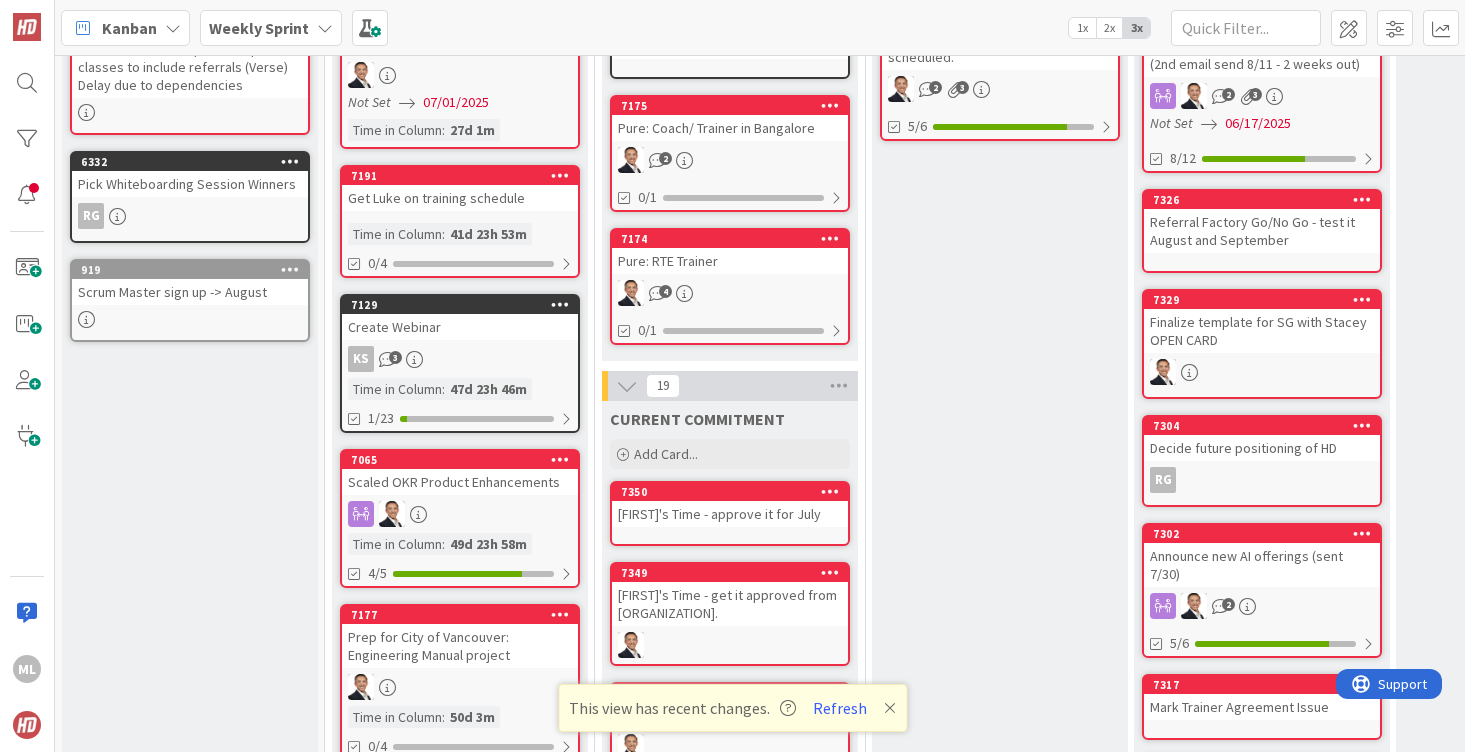 click on "[FIRST]'s Time - approve it for July" at bounding box center (730, 514) 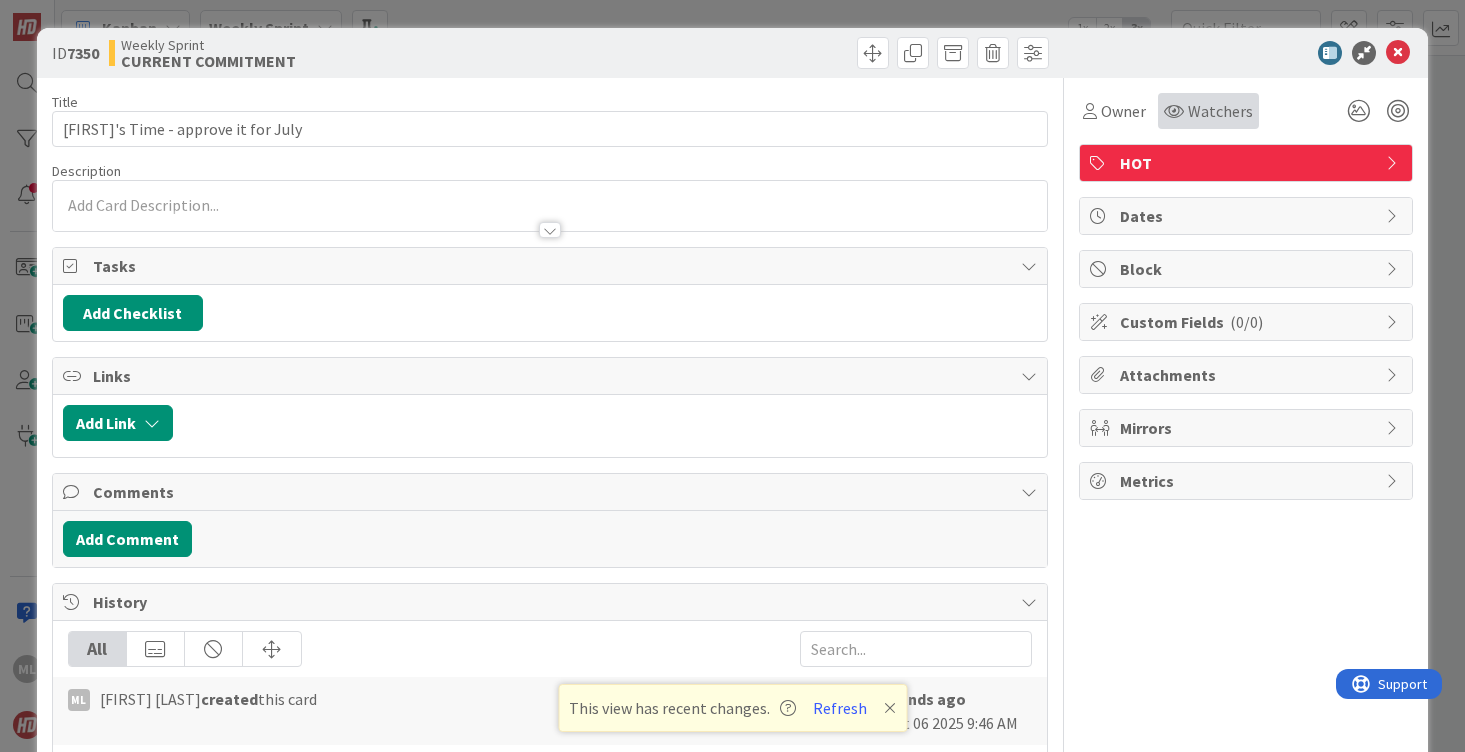 scroll, scrollTop: 0, scrollLeft: 0, axis: both 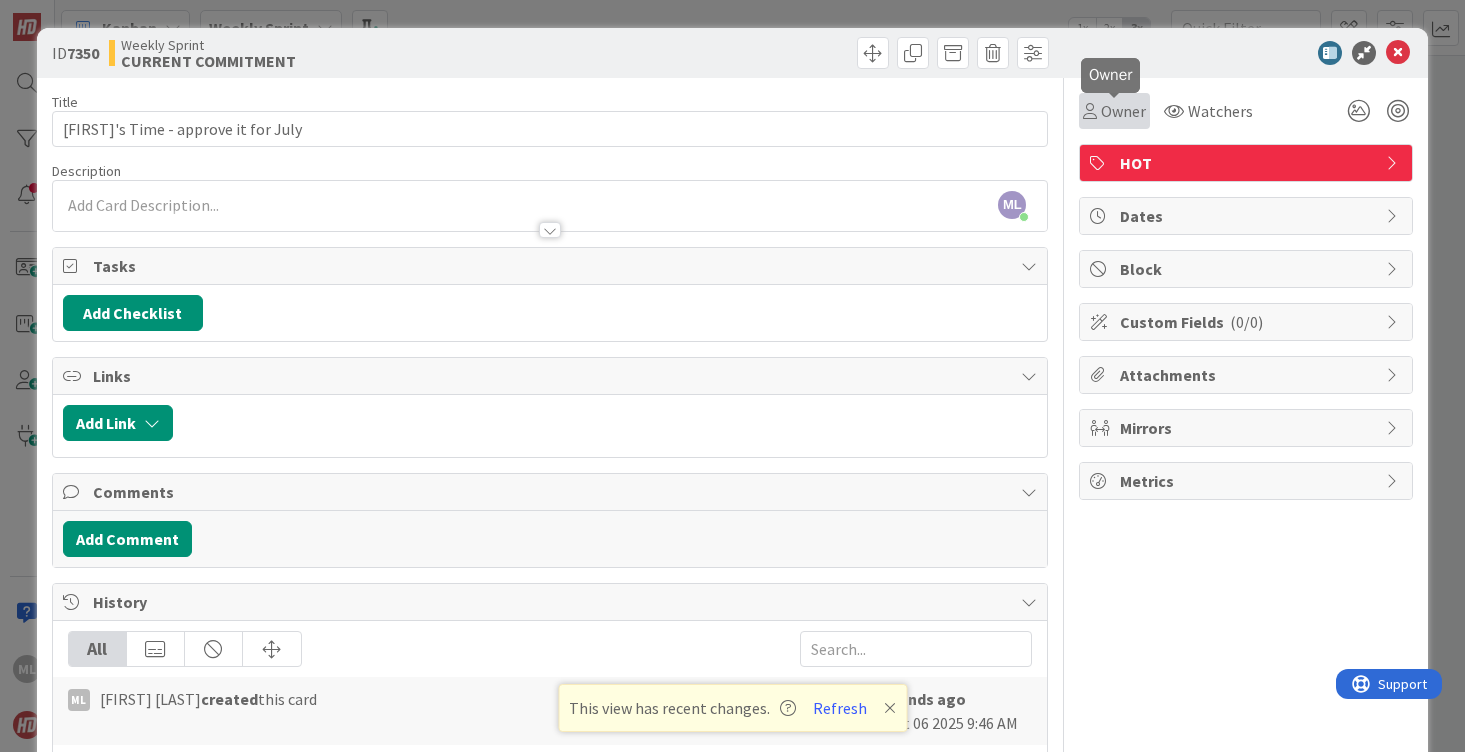 click on "Owner" at bounding box center [1123, 111] 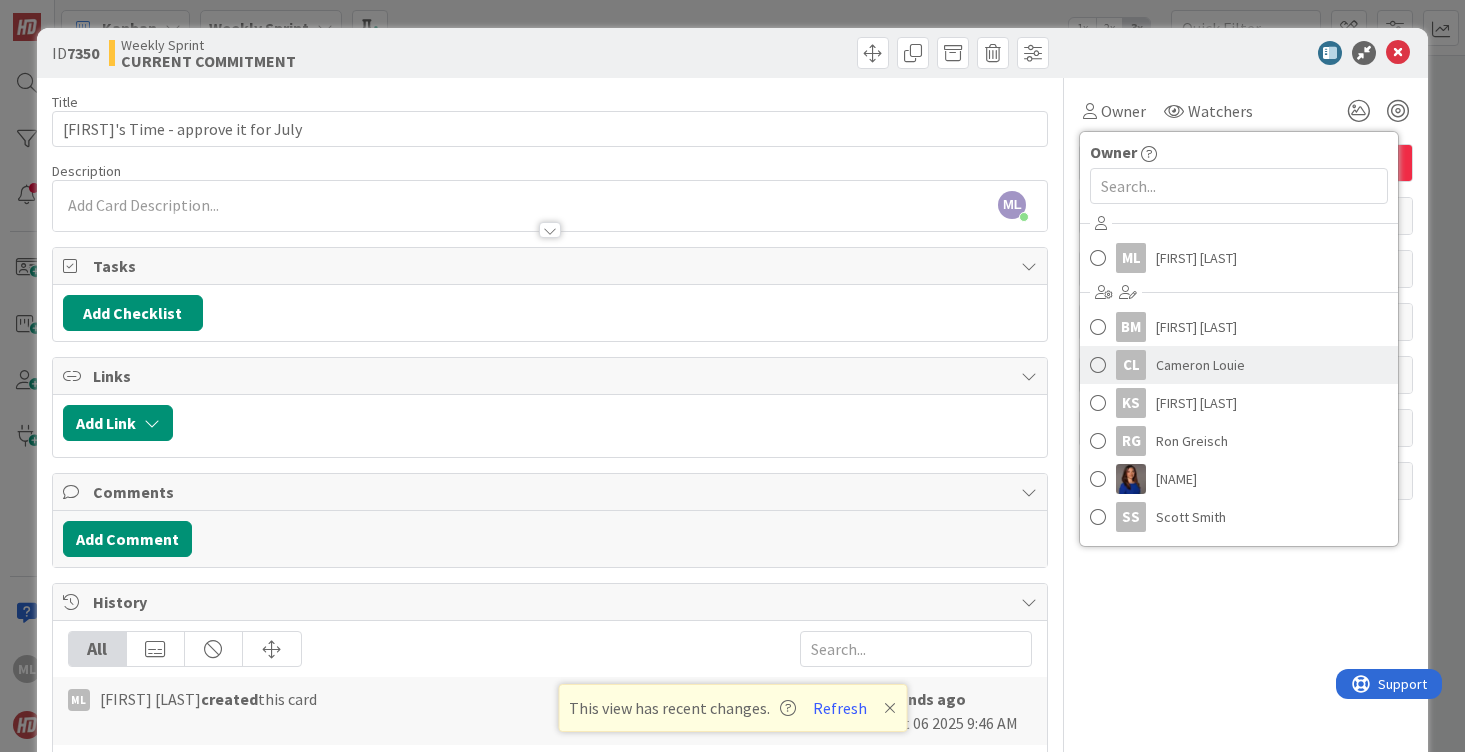 scroll, scrollTop: 74, scrollLeft: 0, axis: vertical 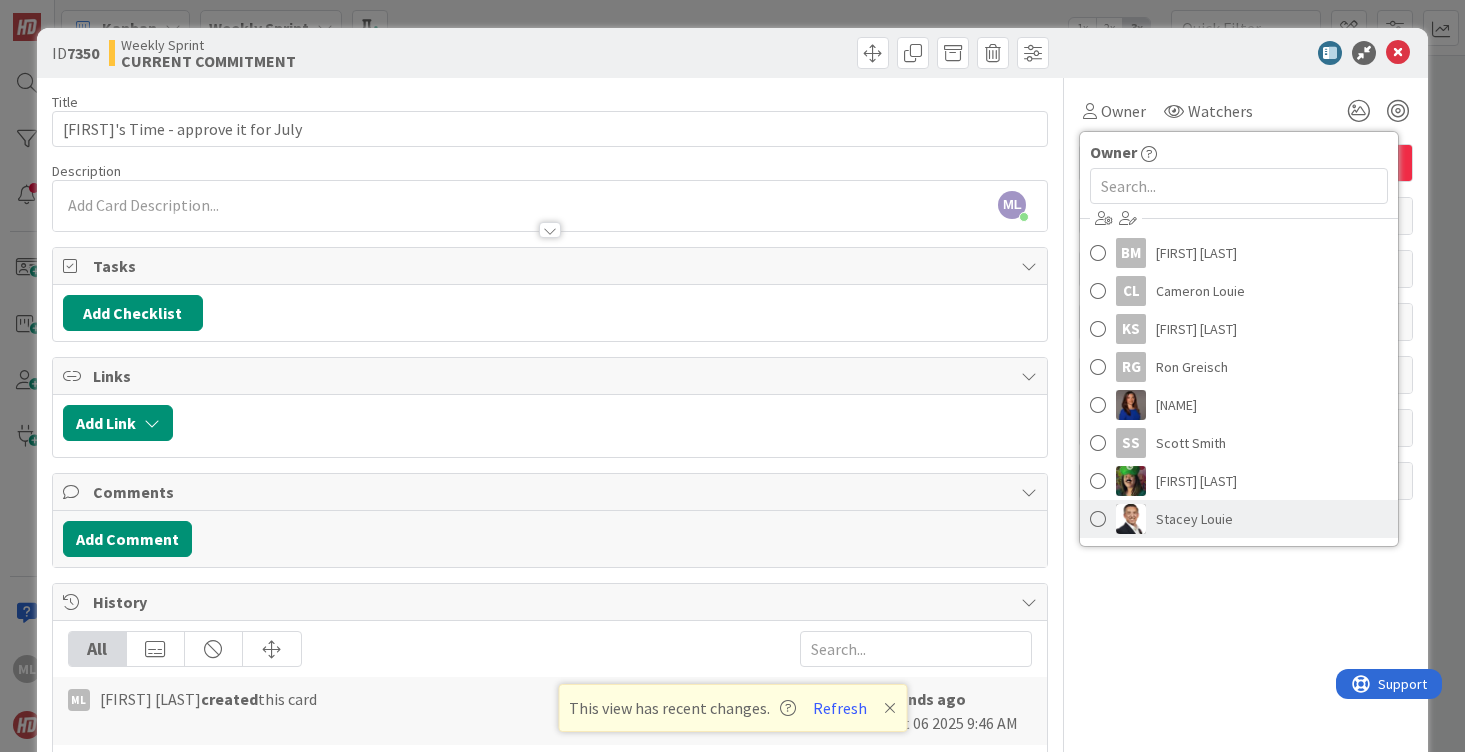 click at bounding box center [1098, 519] 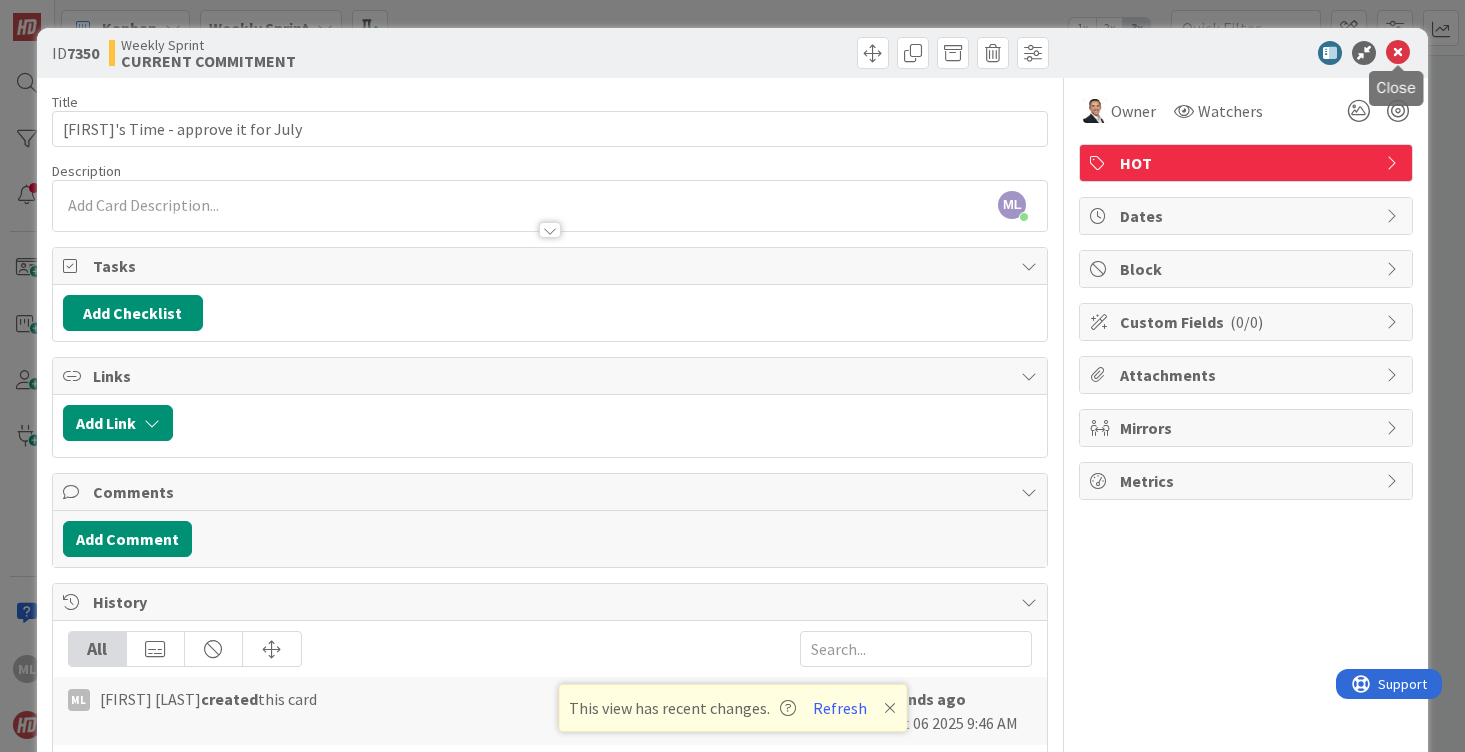 click at bounding box center (1398, 53) 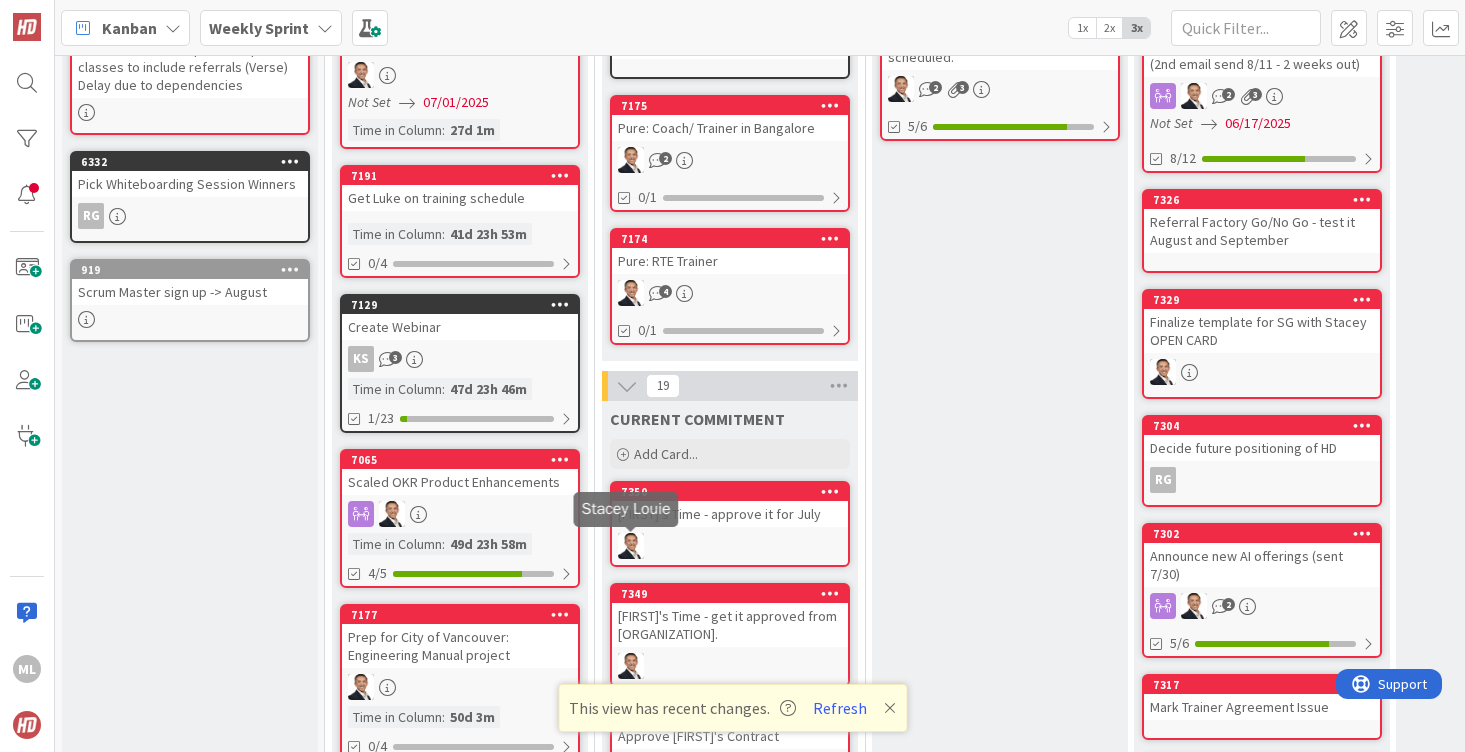 scroll, scrollTop: 0, scrollLeft: 0, axis: both 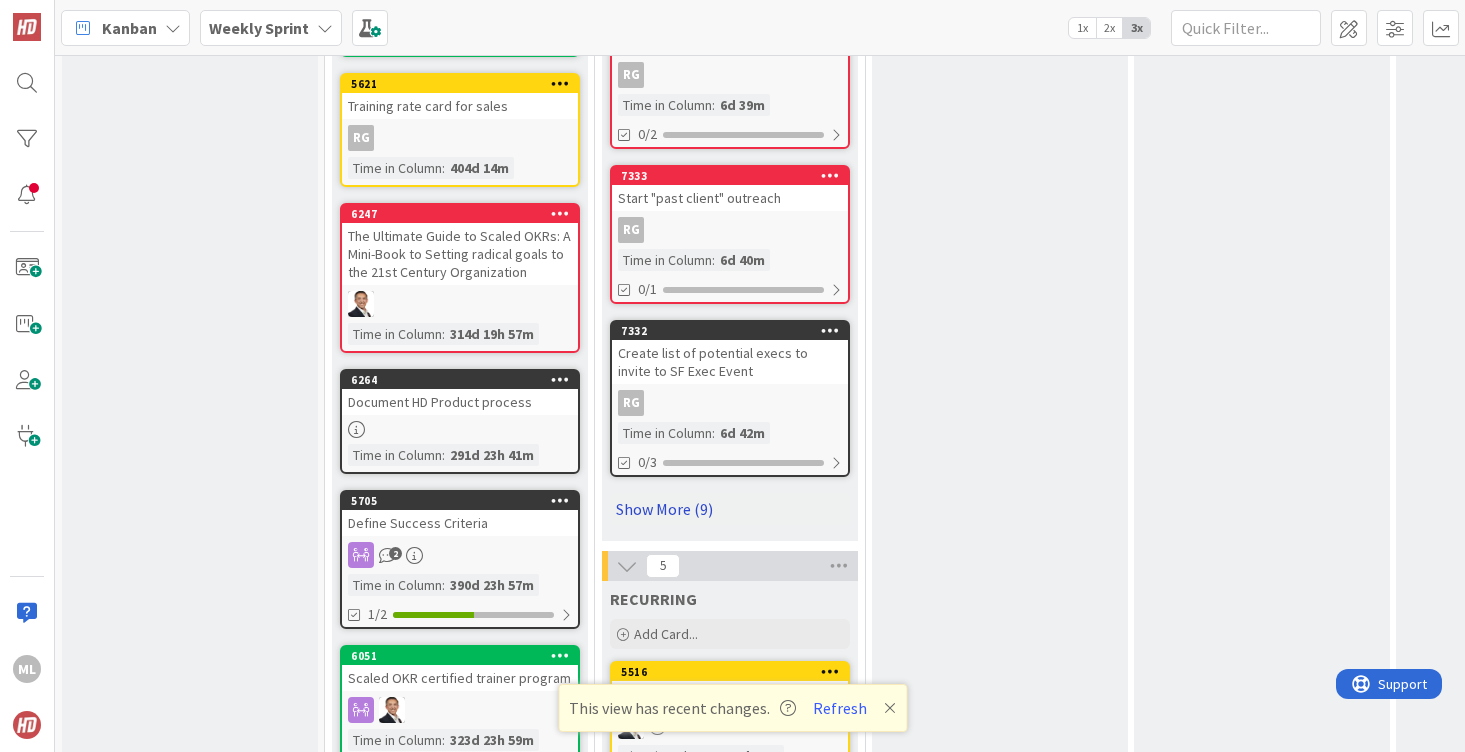 click on "Show More (9)" at bounding box center (730, 509) 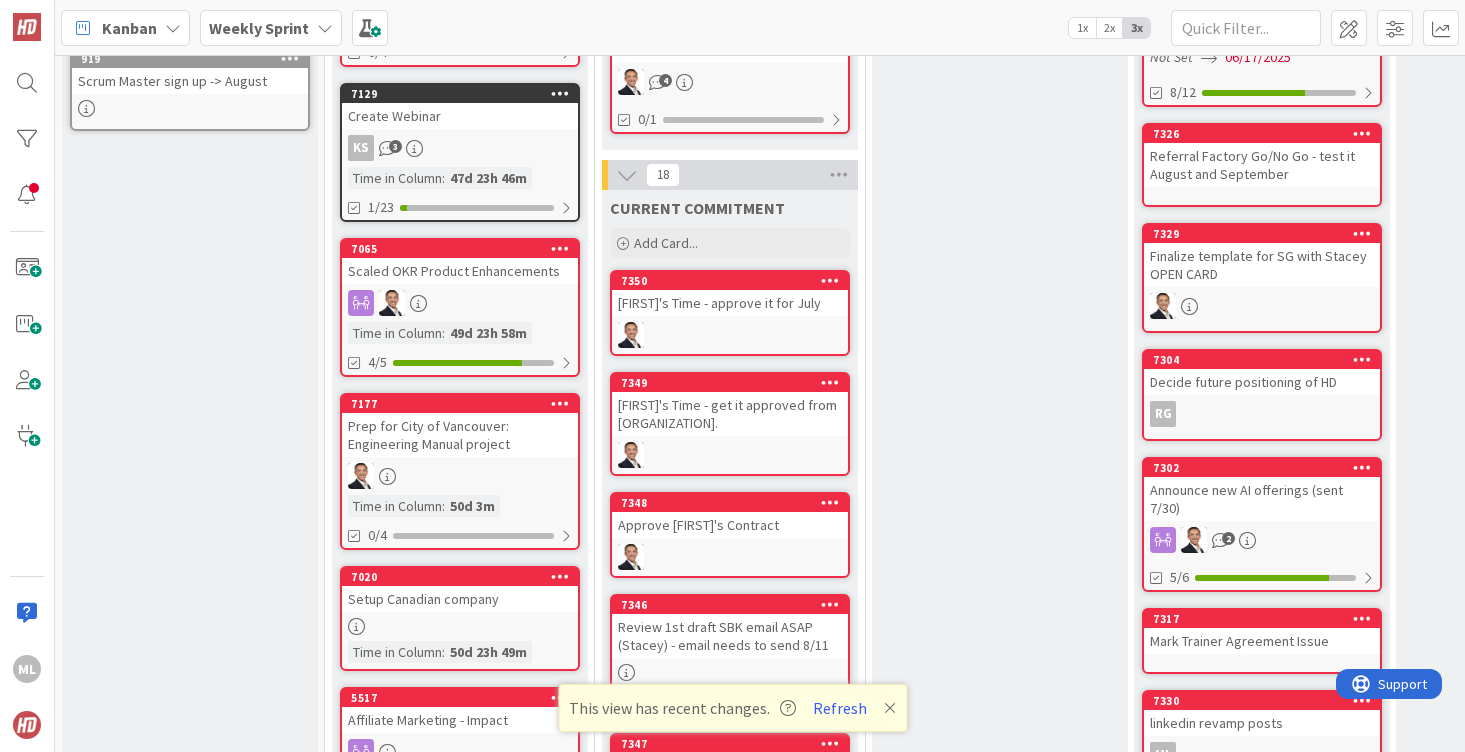 scroll, scrollTop: 591, scrollLeft: 0, axis: vertical 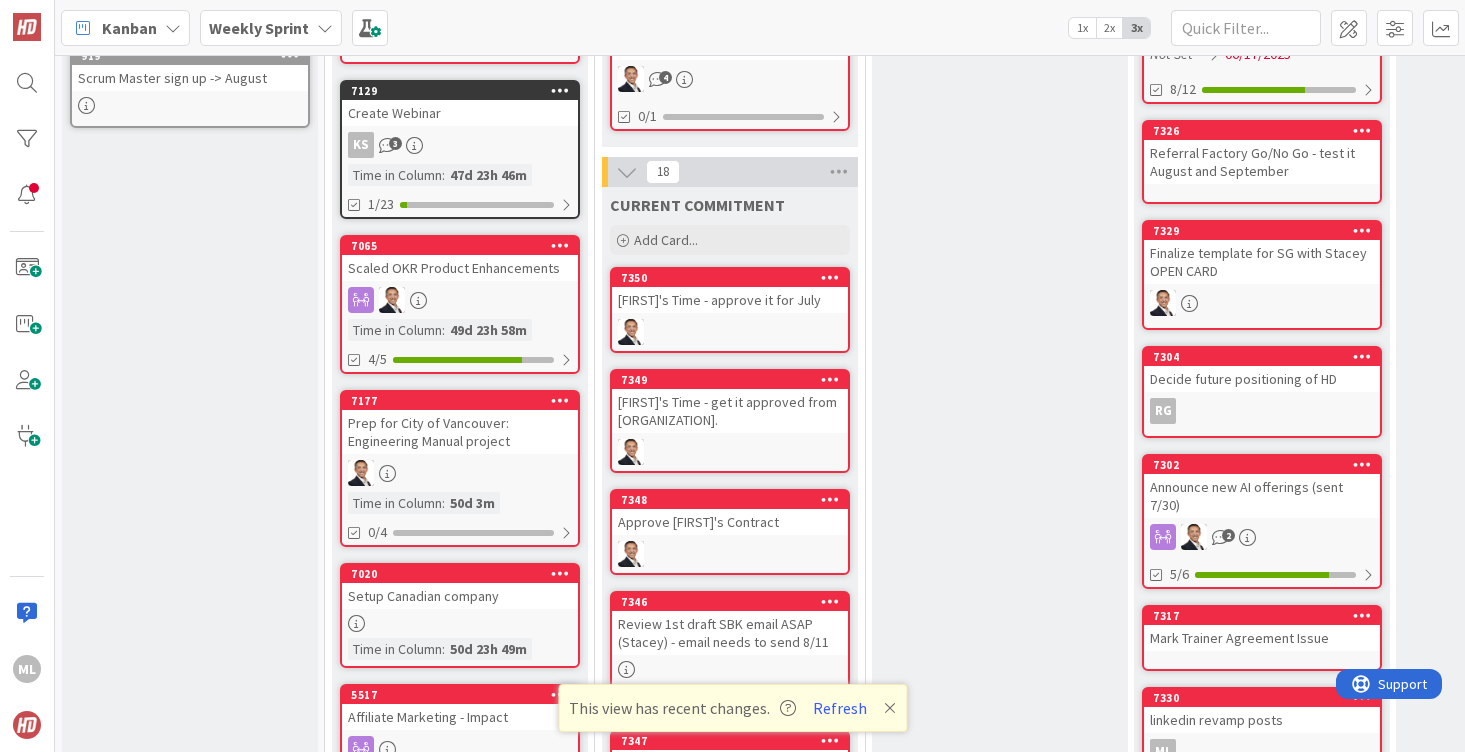 click on "[FIRST]'s Time - approve it for July" at bounding box center (730, 300) 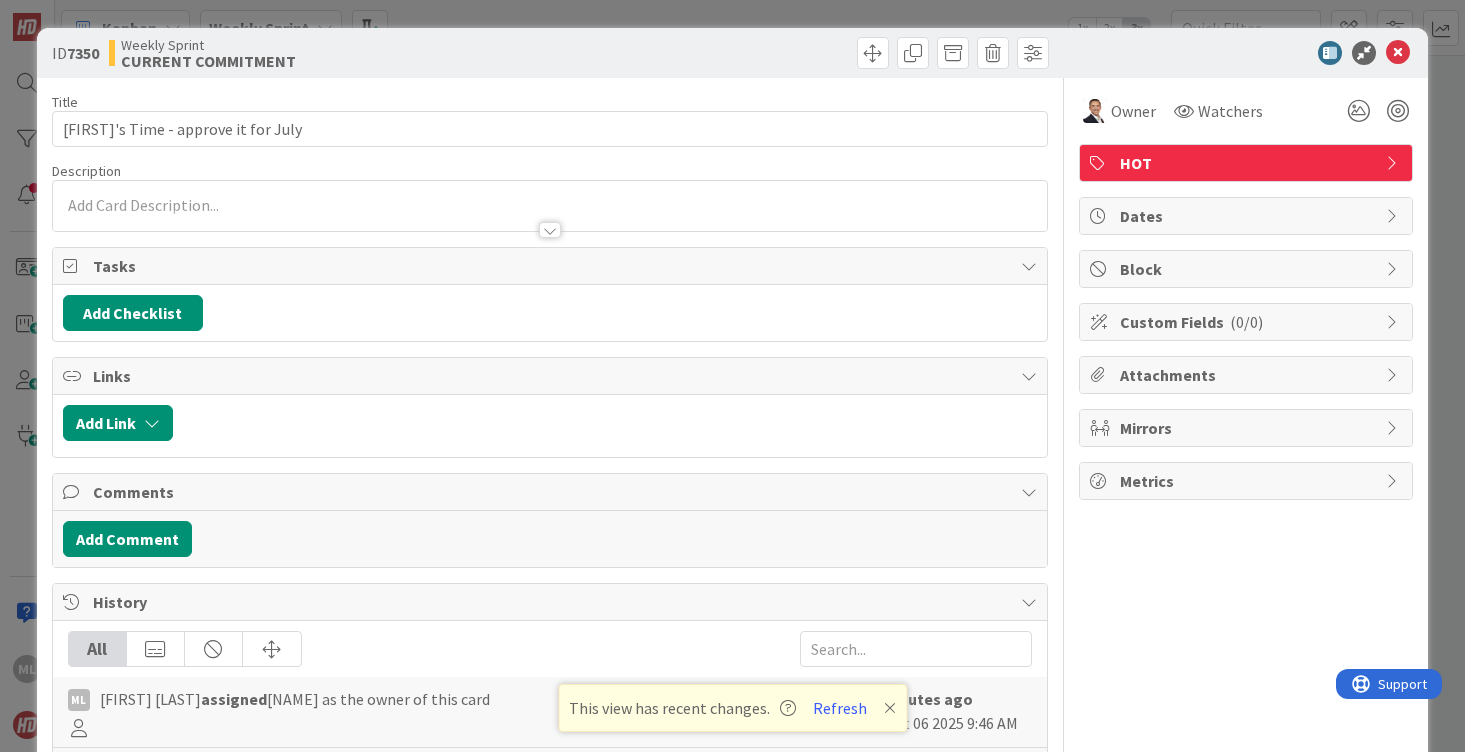 scroll, scrollTop: 0, scrollLeft: 0, axis: both 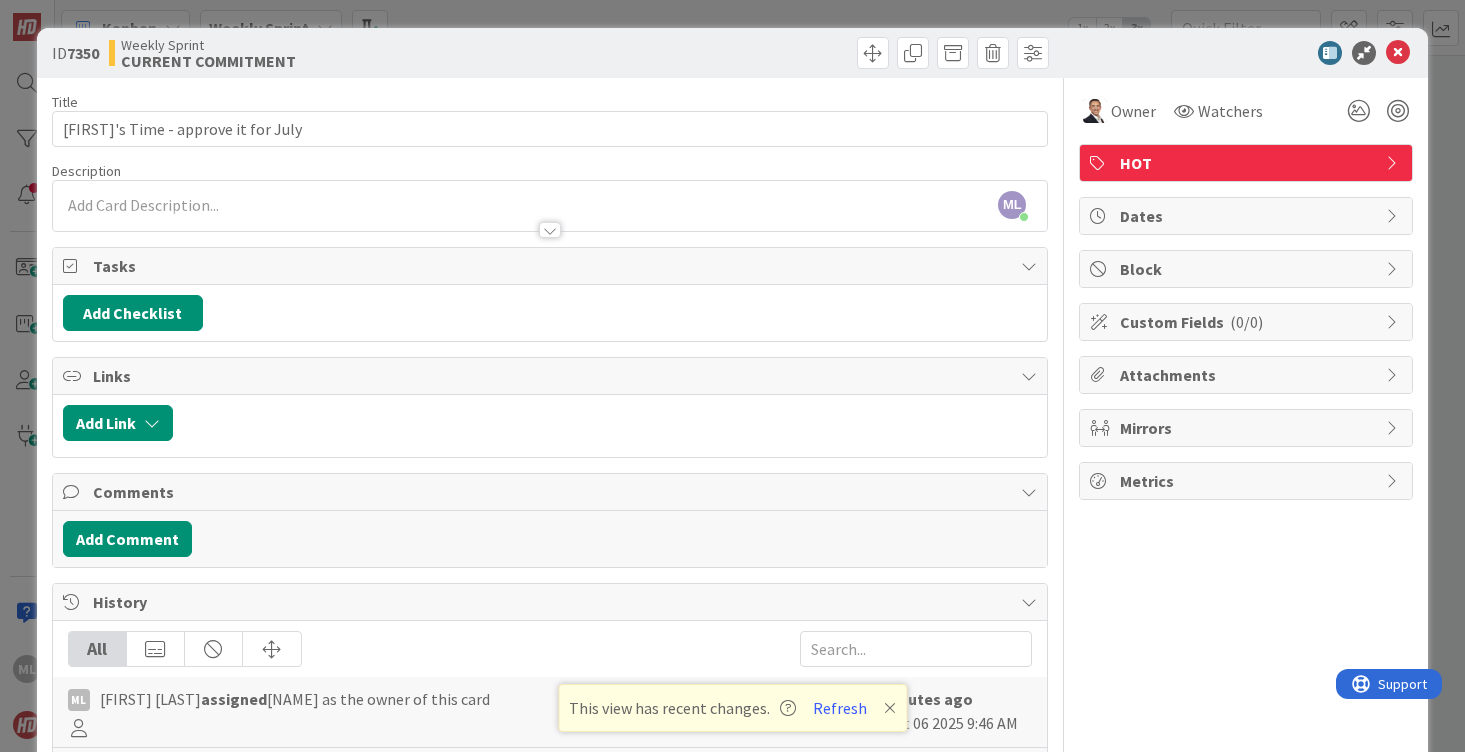 click on "Attachments" at bounding box center (1248, 375) 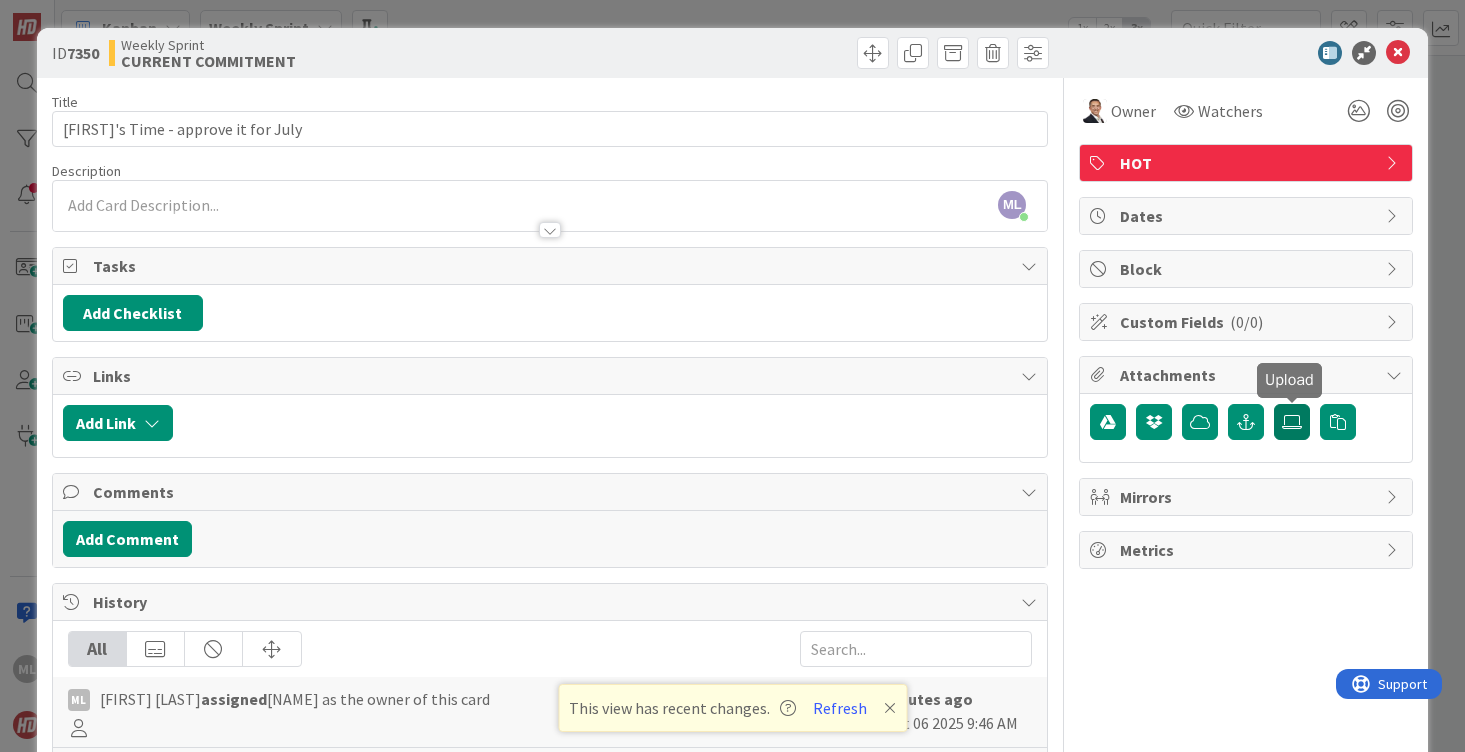click at bounding box center [1292, 422] 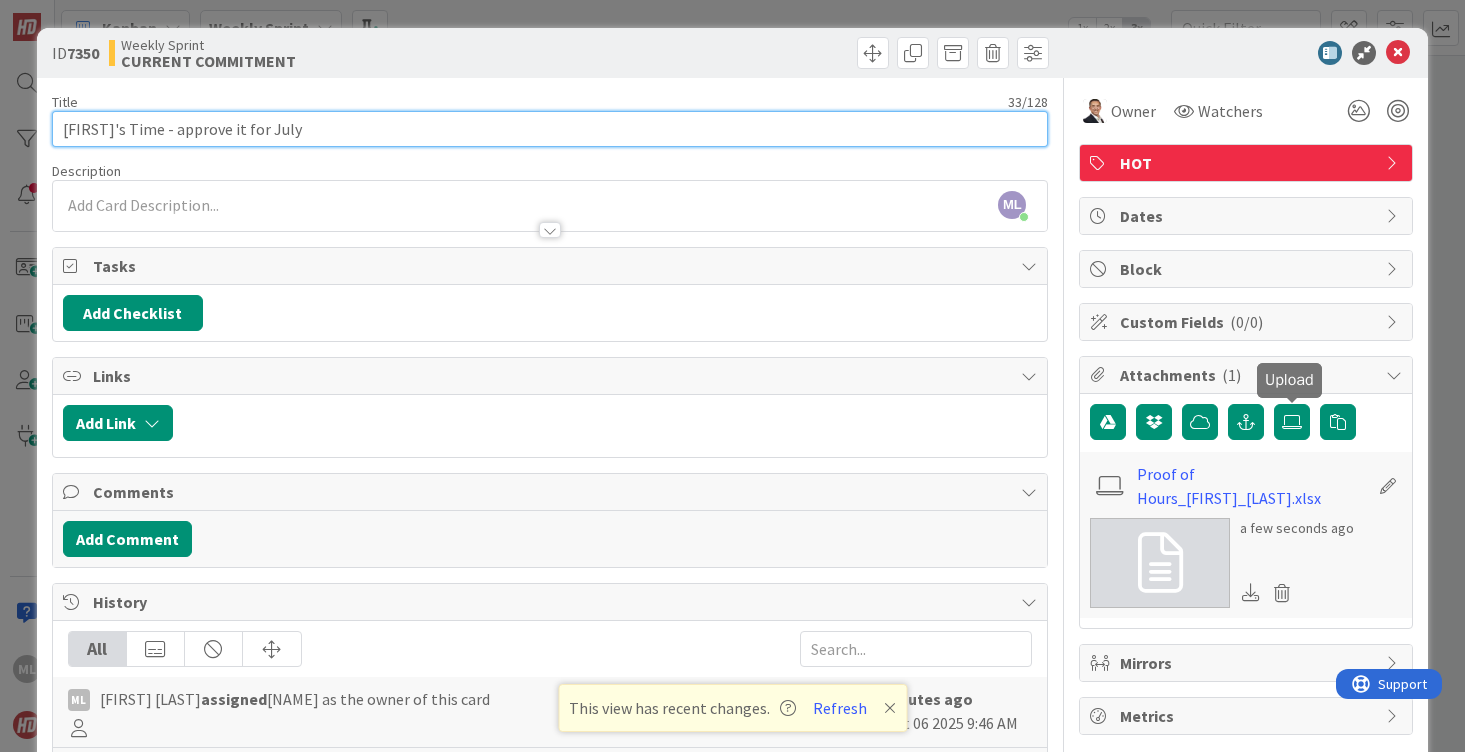 click on "[FIRST]'s Time - approve it for July" at bounding box center [550, 129] 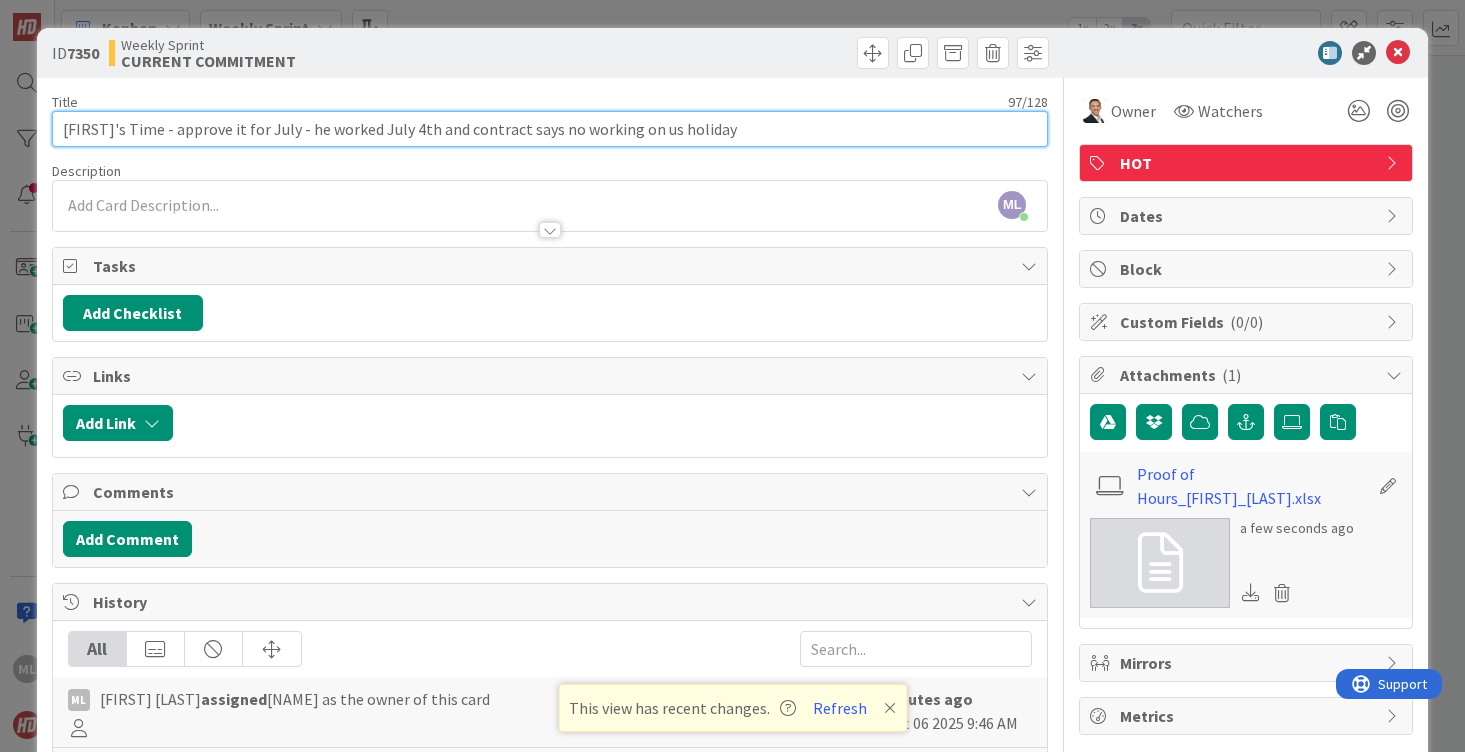 click on "[FIRST]'s Time - approve it for July - he worked July 4th and contract says no working on us holiday" at bounding box center [550, 129] 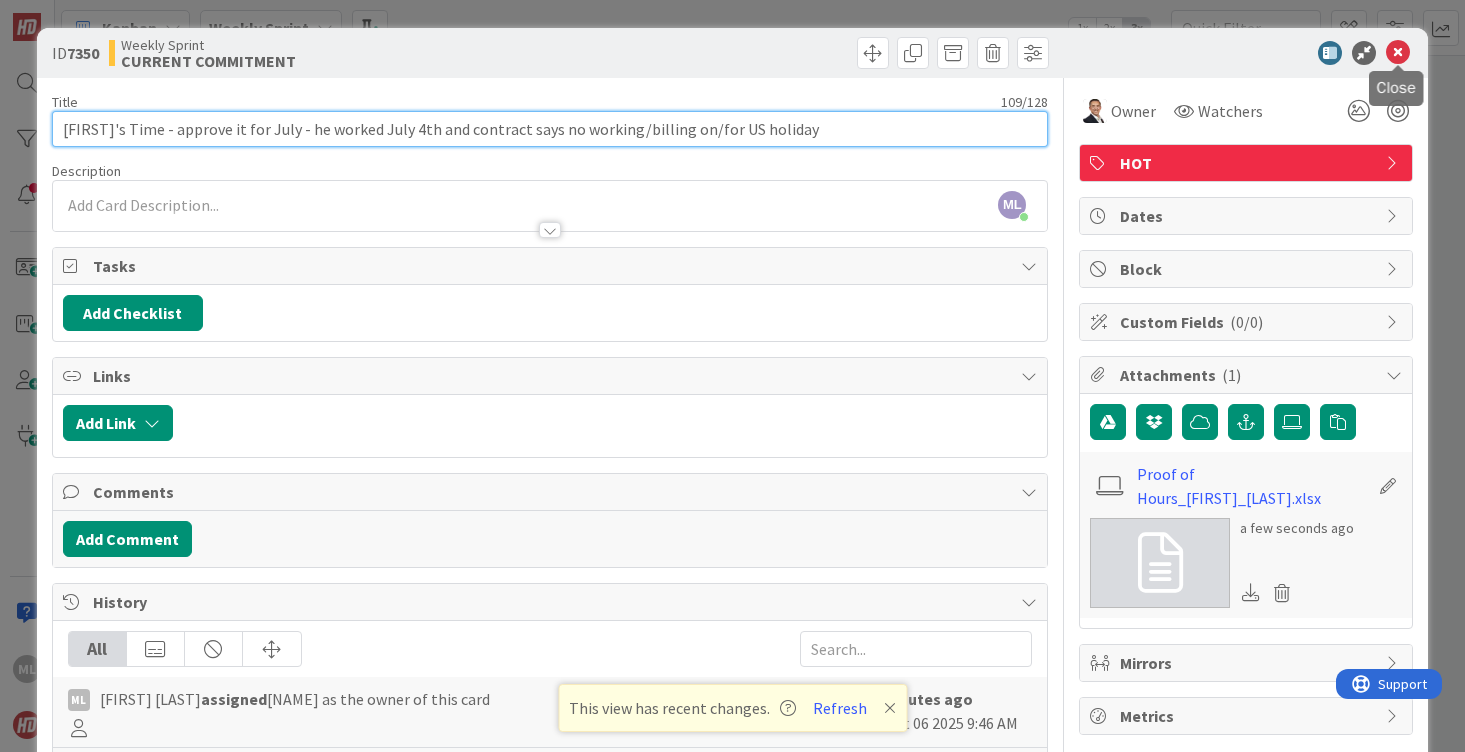 type on "[FIRST]'s Time - approve it for July - he worked July 4th and contract says no working/billing on/for US holiday" 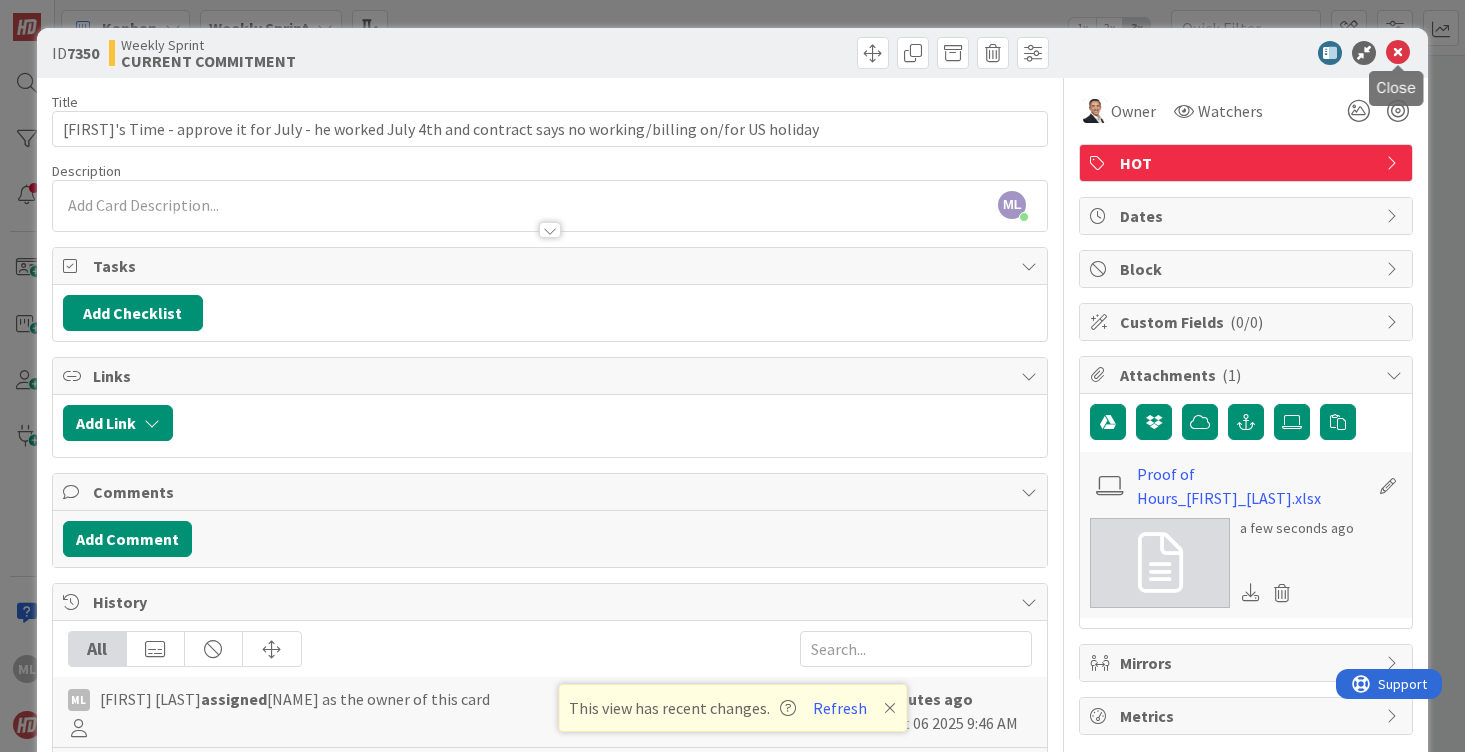 click at bounding box center (1398, 53) 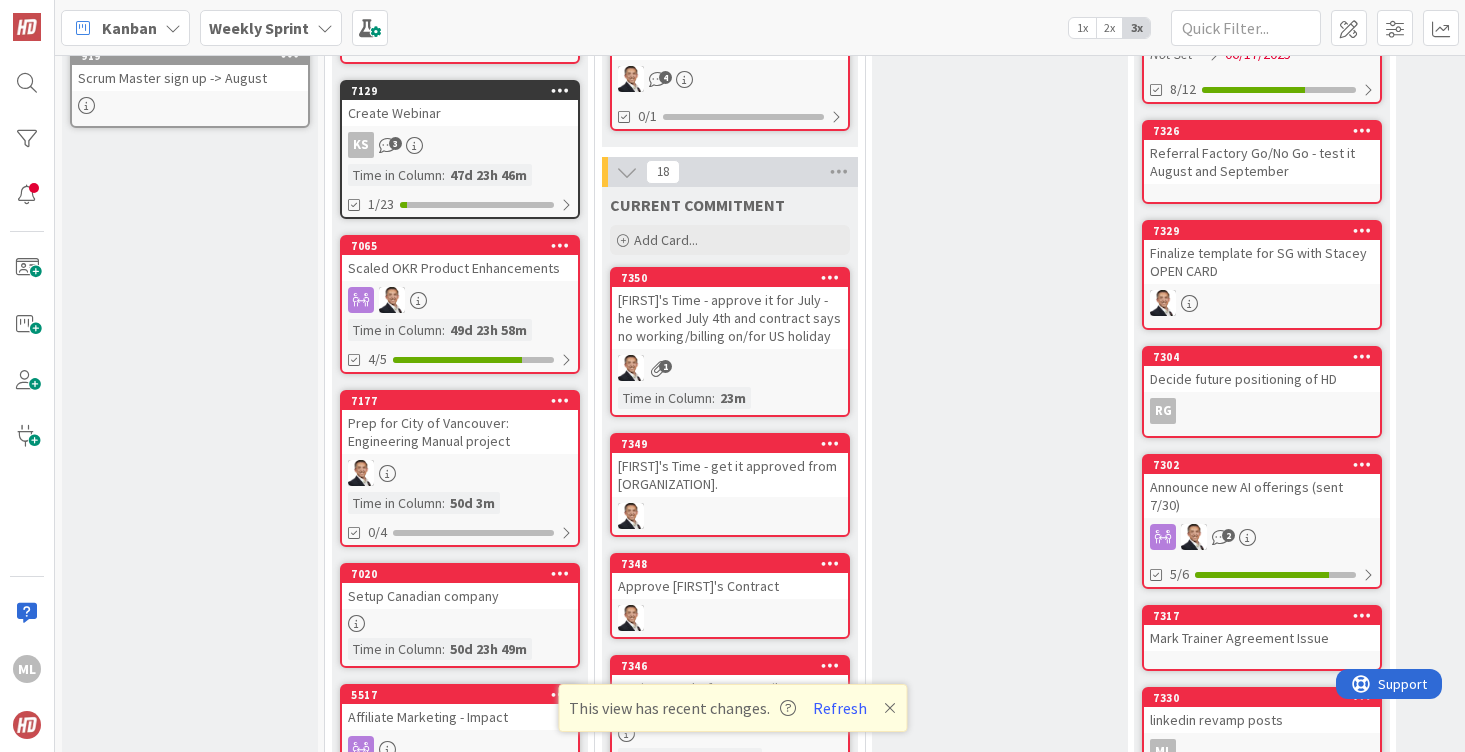 scroll, scrollTop: 0, scrollLeft: 0, axis: both 